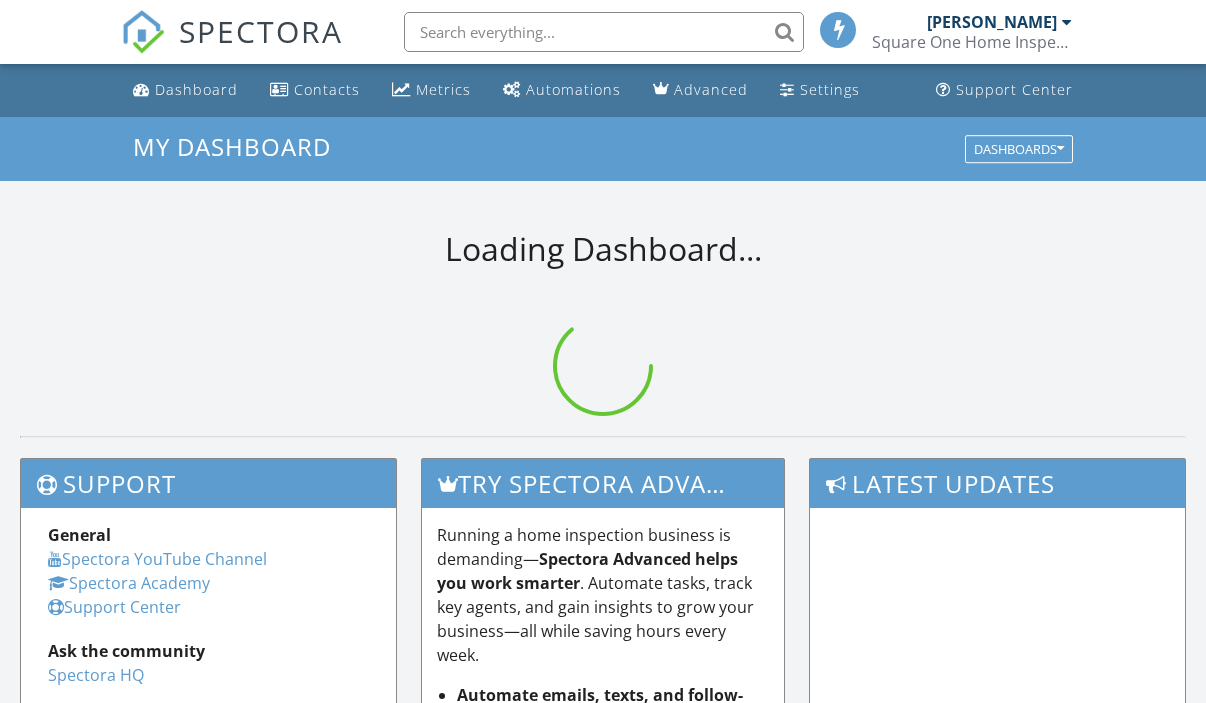 scroll, scrollTop: 0, scrollLeft: 0, axis: both 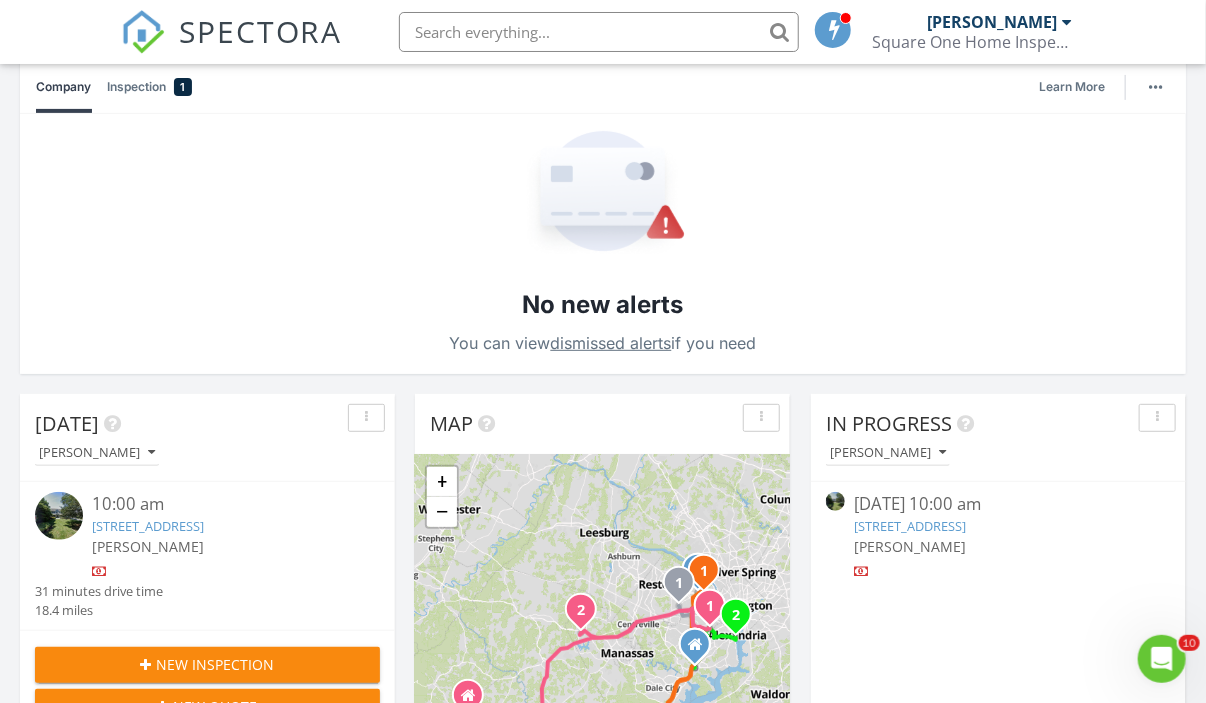 click at bounding box center [599, 32] 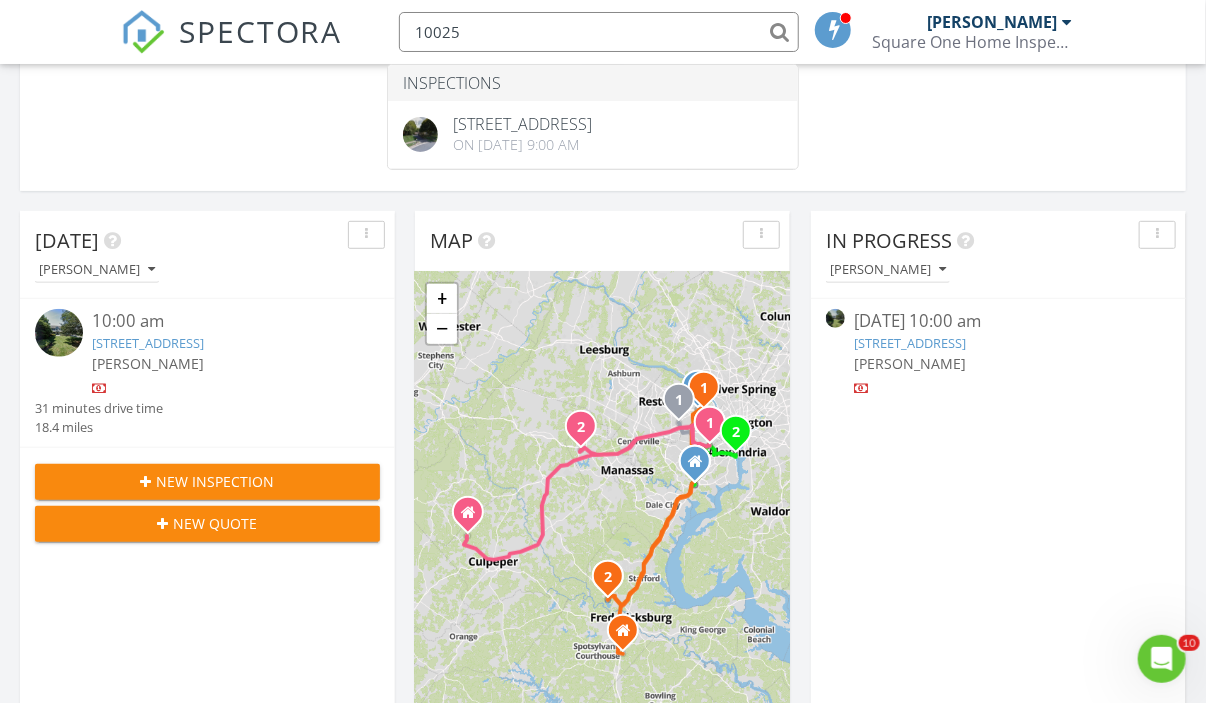 scroll, scrollTop: 400, scrollLeft: 0, axis: vertical 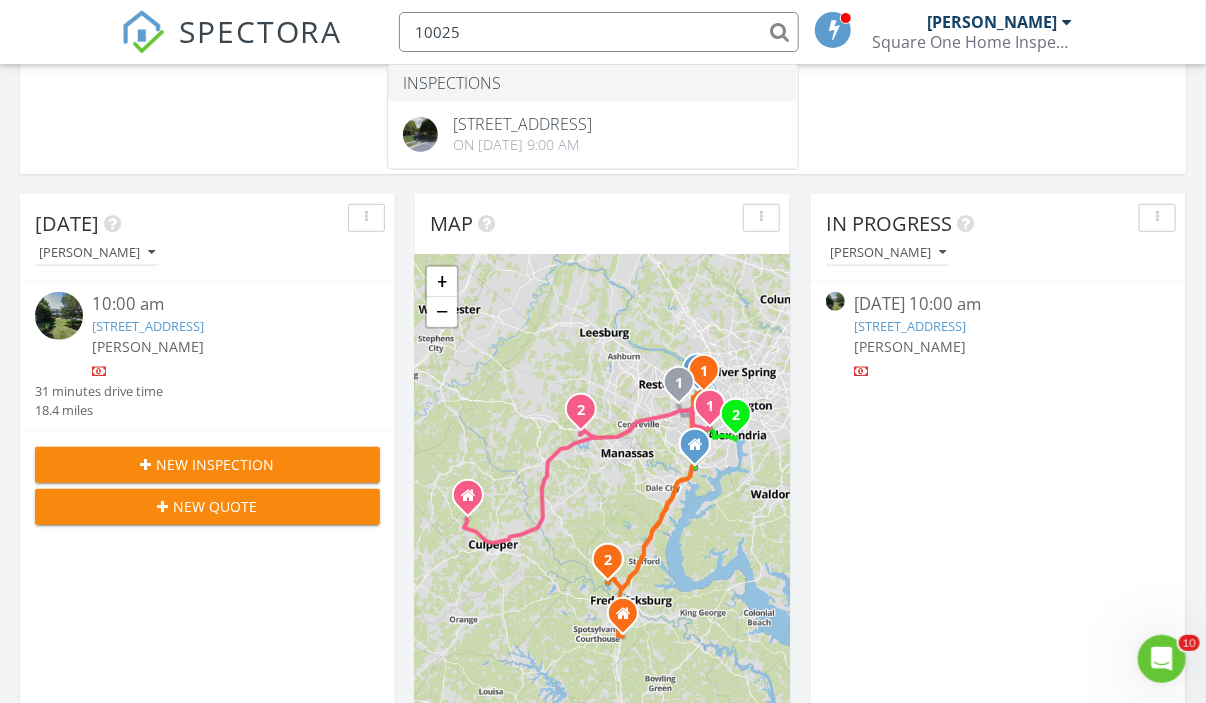 type on "10025" 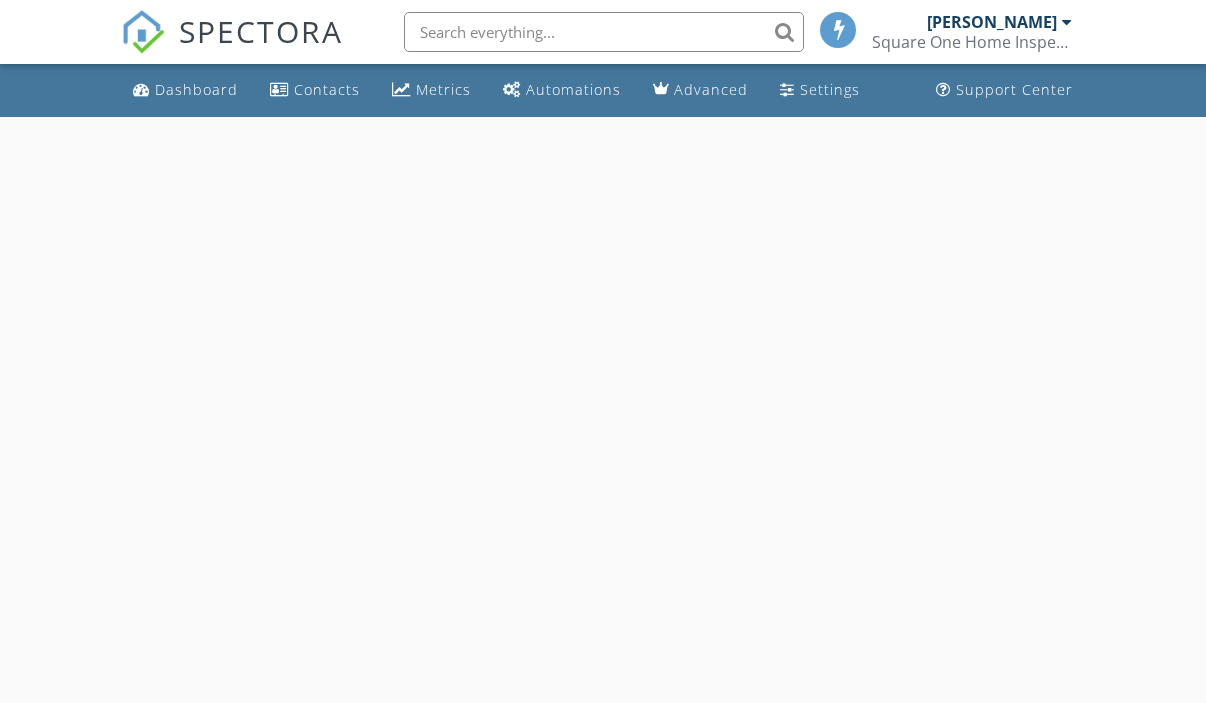 scroll, scrollTop: 0, scrollLeft: 0, axis: both 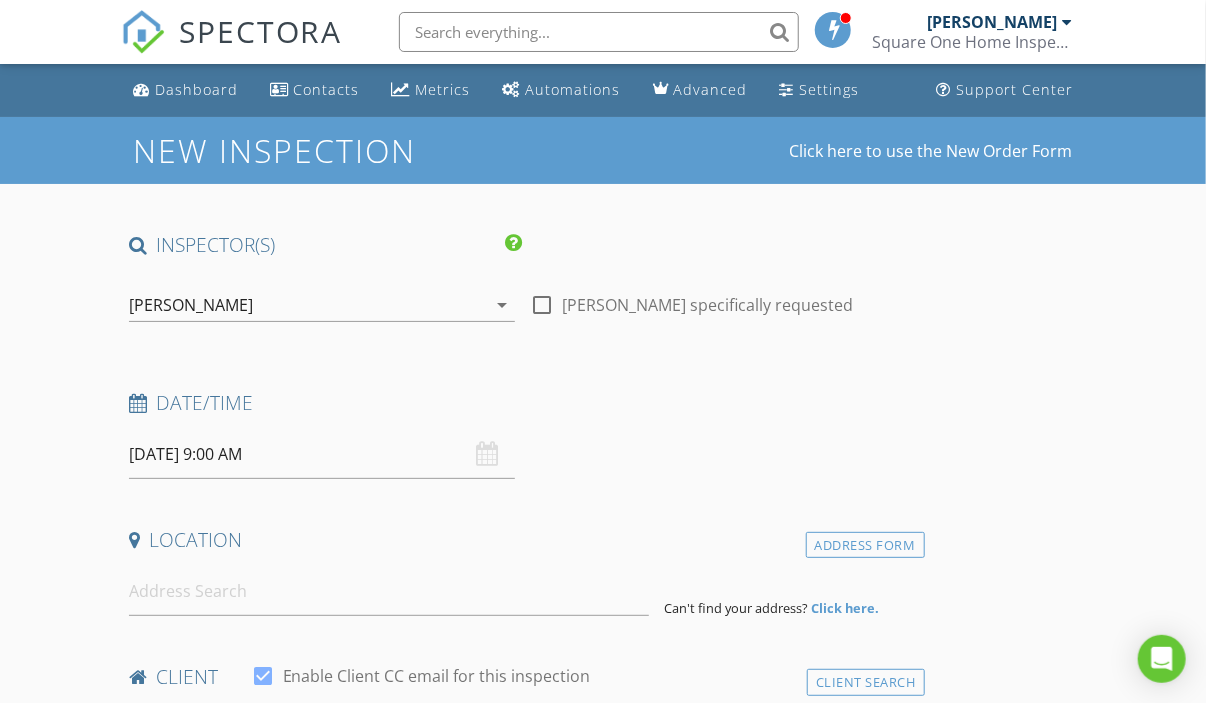click on "[PERSON_NAME]" at bounding box center (308, 305) 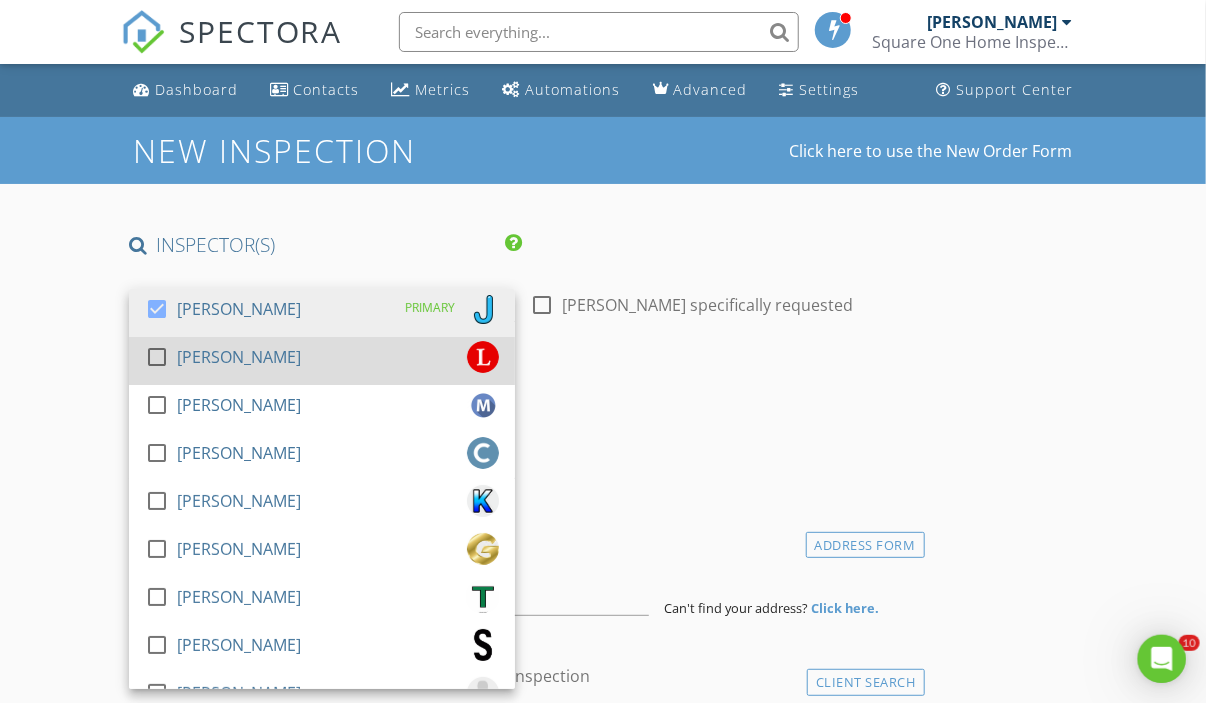 scroll, scrollTop: 0, scrollLeft: 0, axis: both 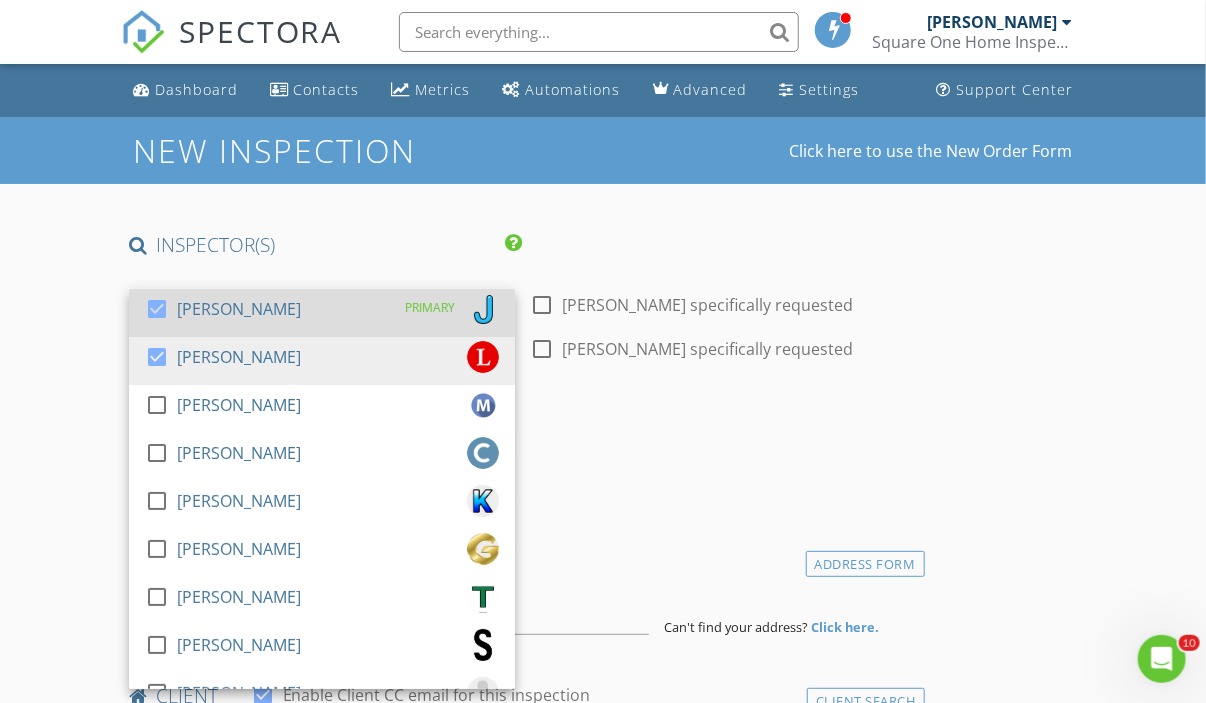 click on "[PERSON_NAME]" at bounding box center [239, 309] 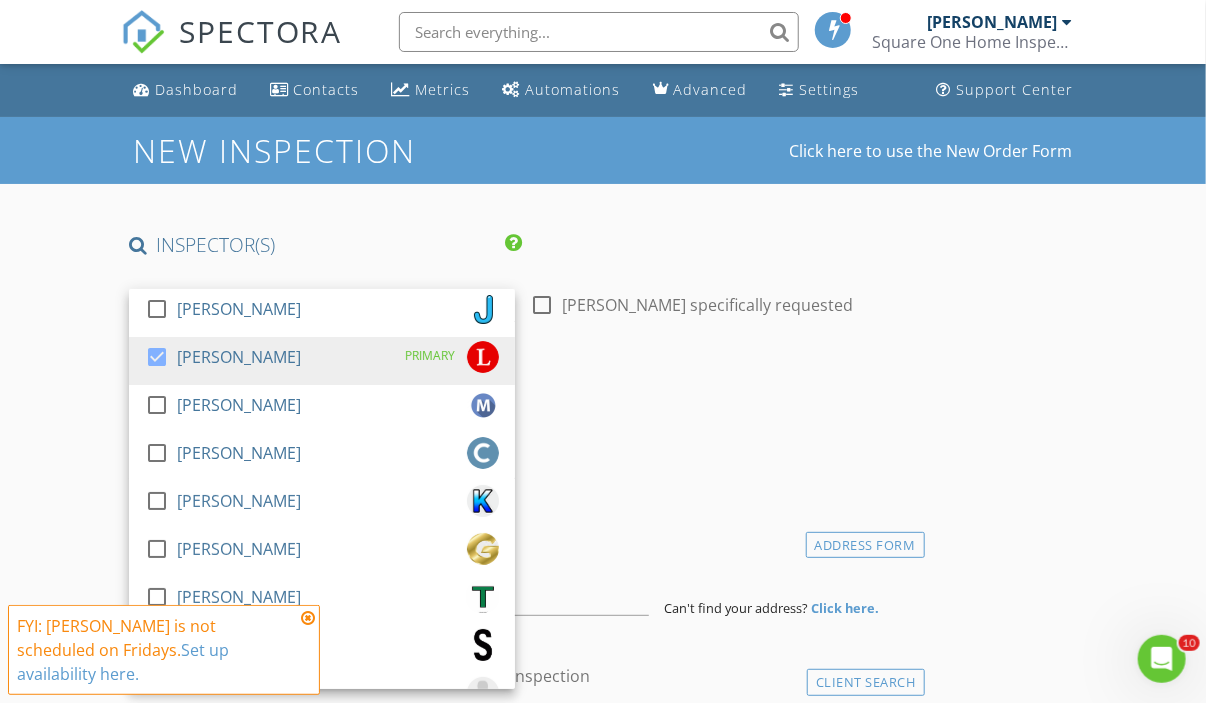 drag, startPoint x: 19, startPoint y: 282, endPoint x: 51, endPoint y: 285, distance: 32.140316 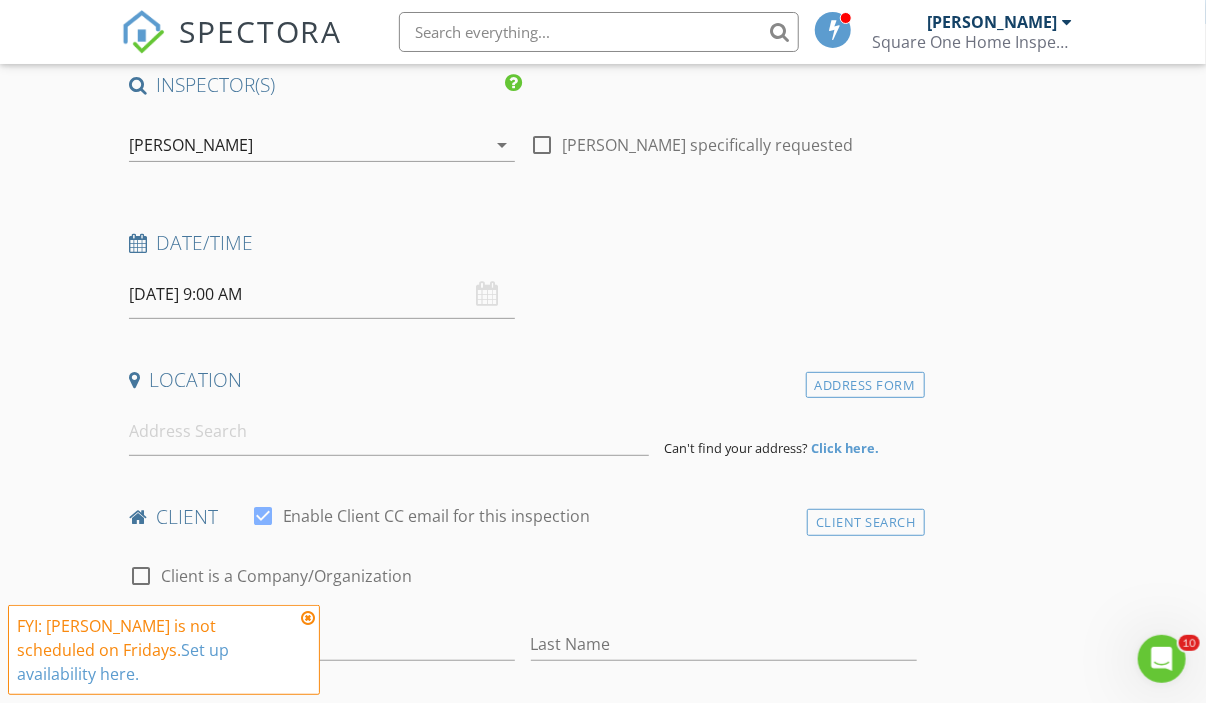 scroll, scrollTop: 200, scrollLeft: 0, axis: vertical 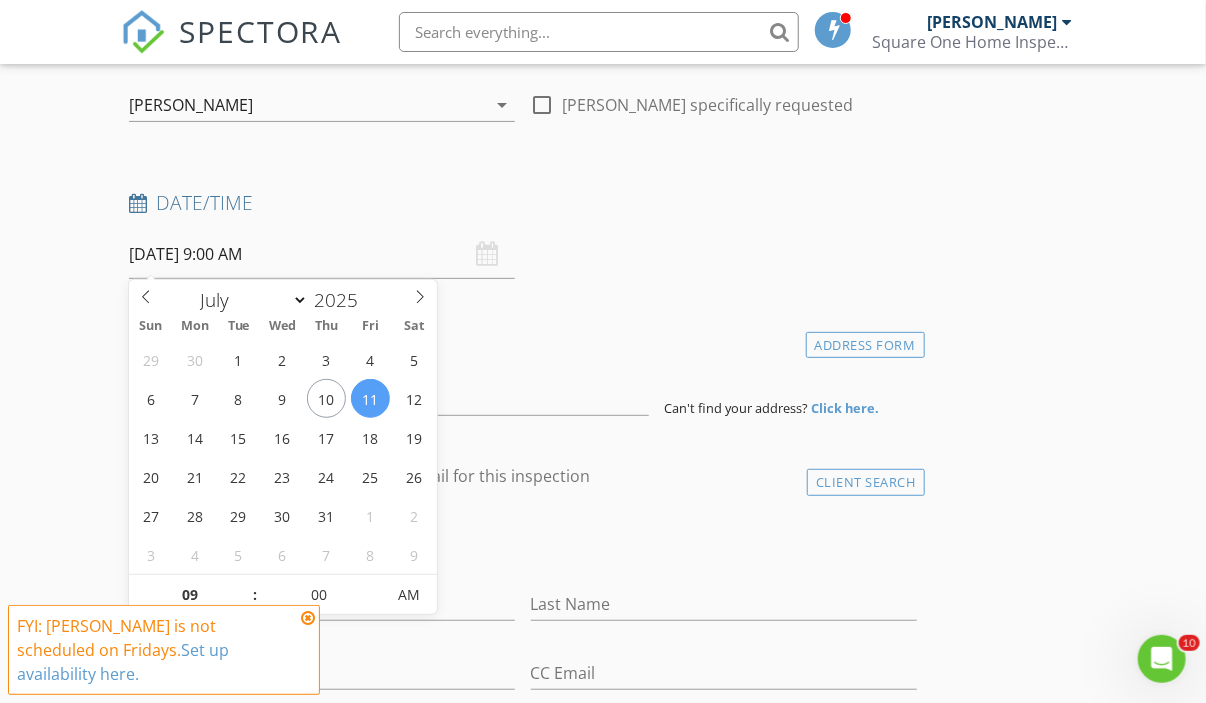 click on "07/11/2025 9:00 AM" at bounding box center [322, 254] 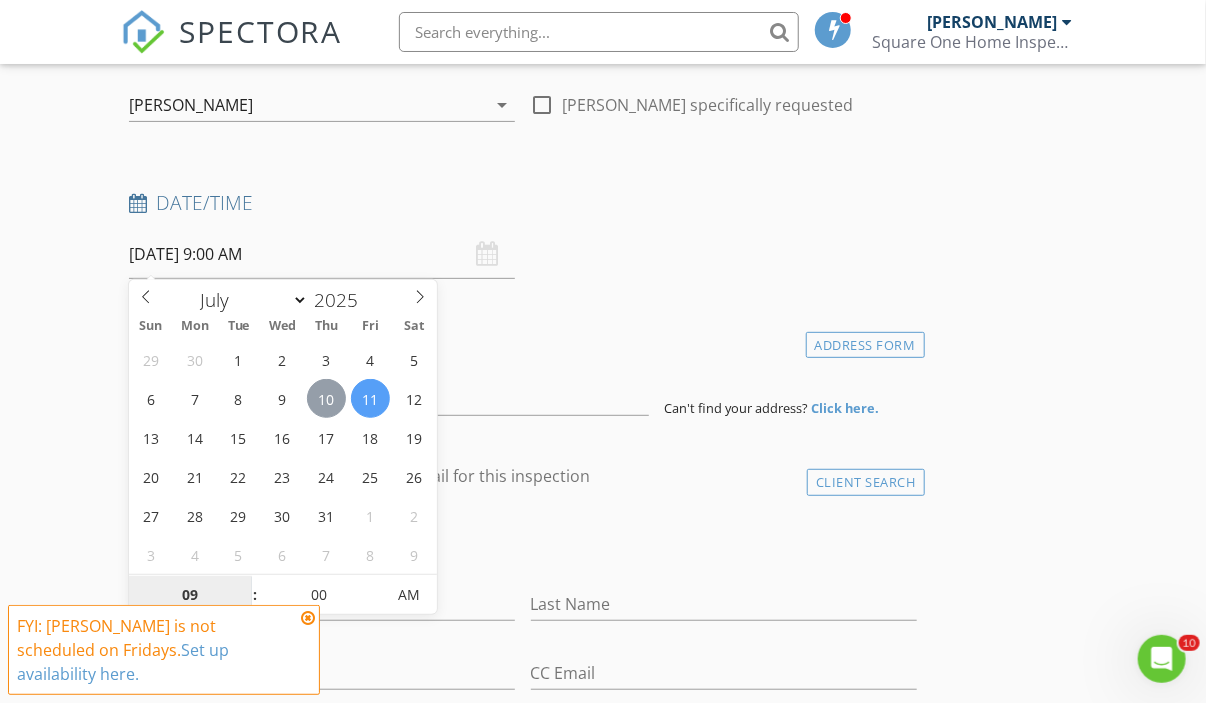 type on "07/10/2025 9:00 AM" 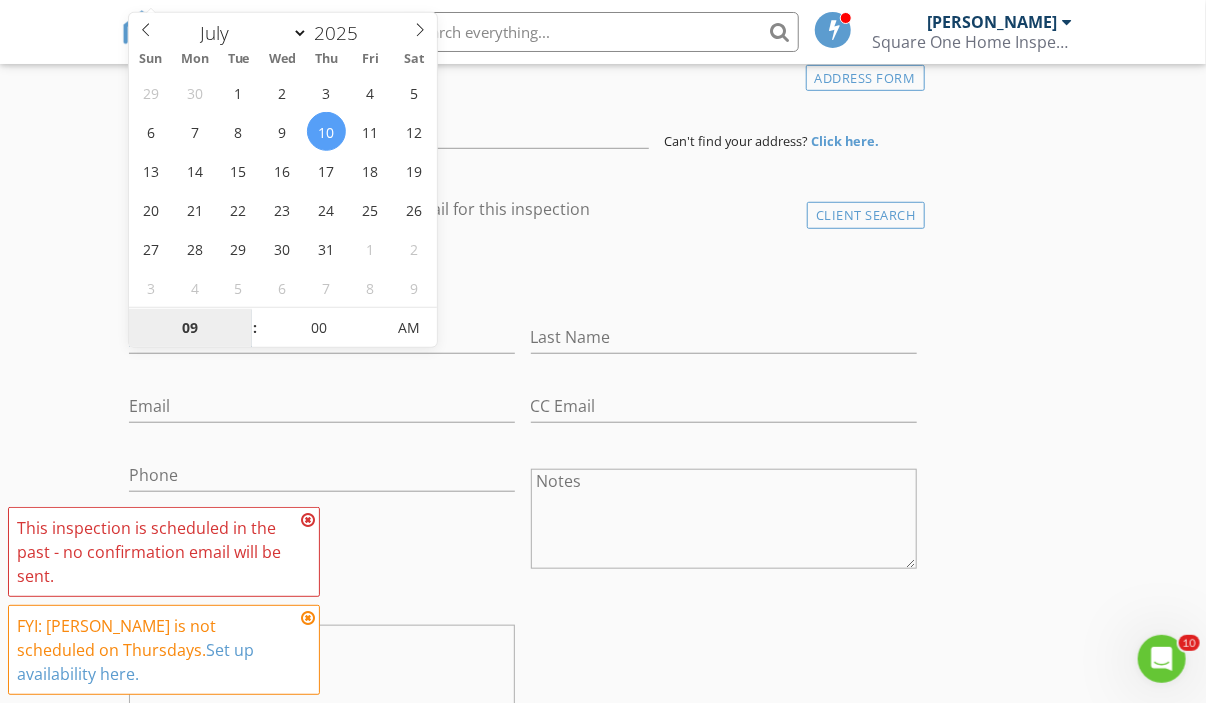 scroll, scrollTop: 500, scrollLeft: 0, axis: vertical 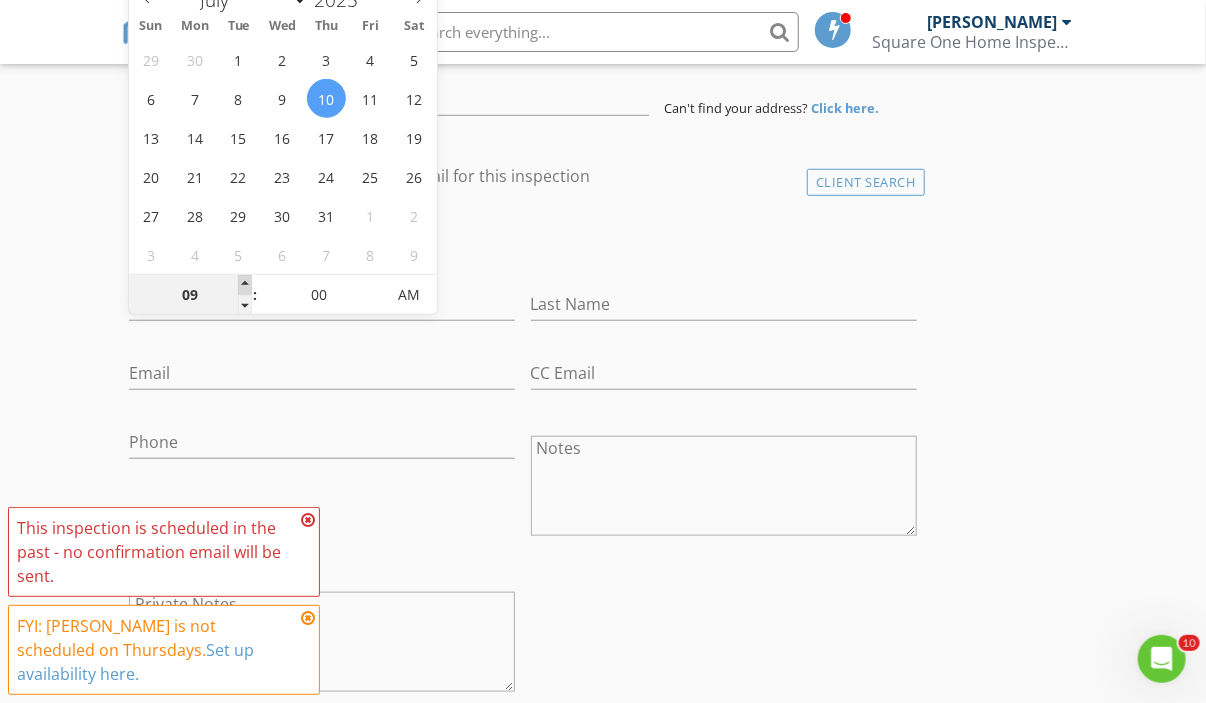 type on "10" 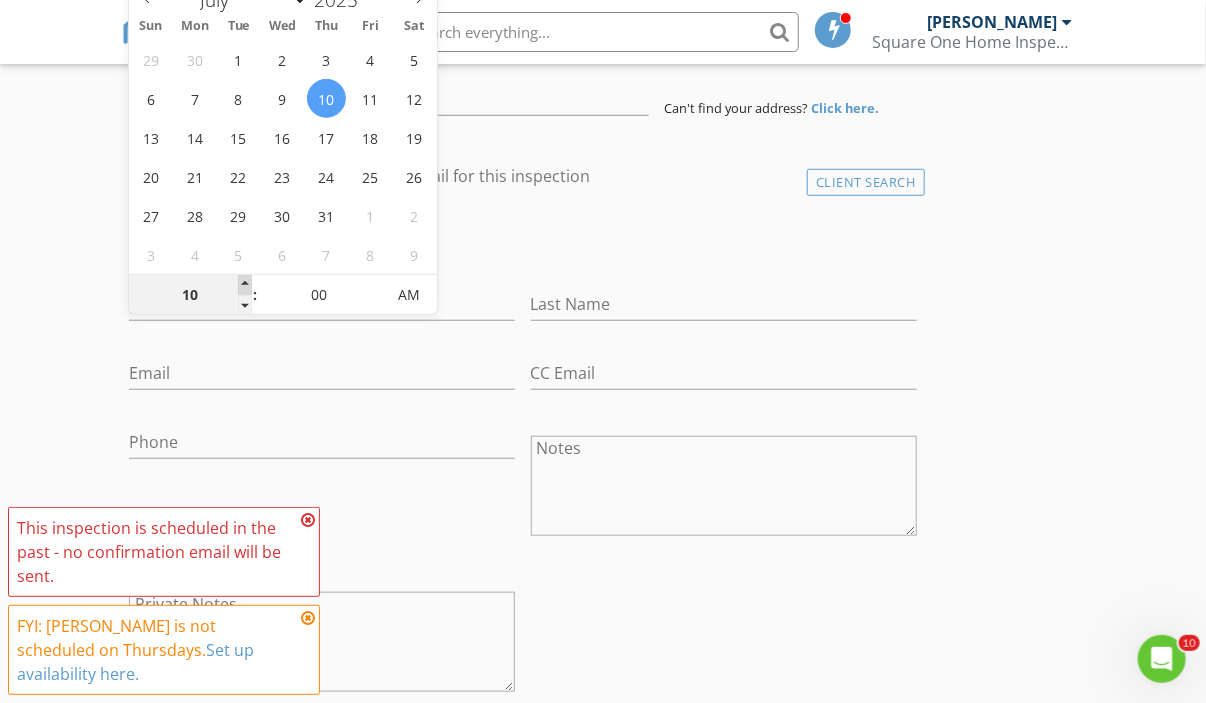click at bounding box center [245, 285] 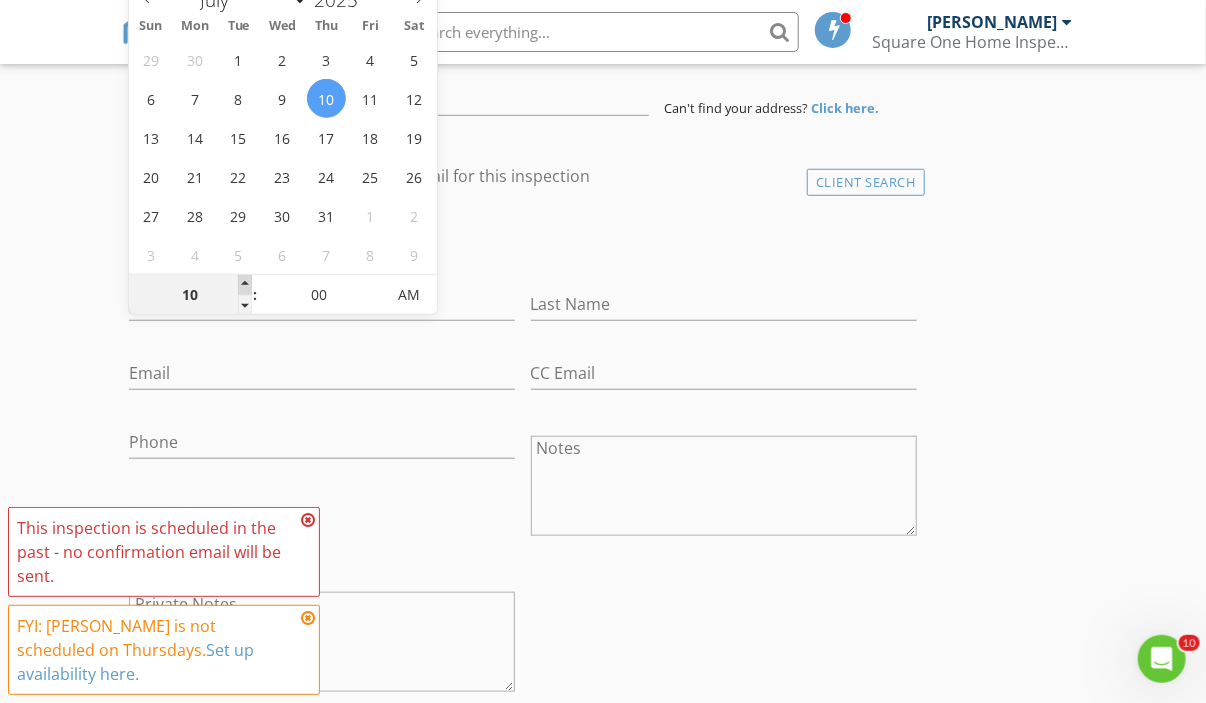 type on "11" 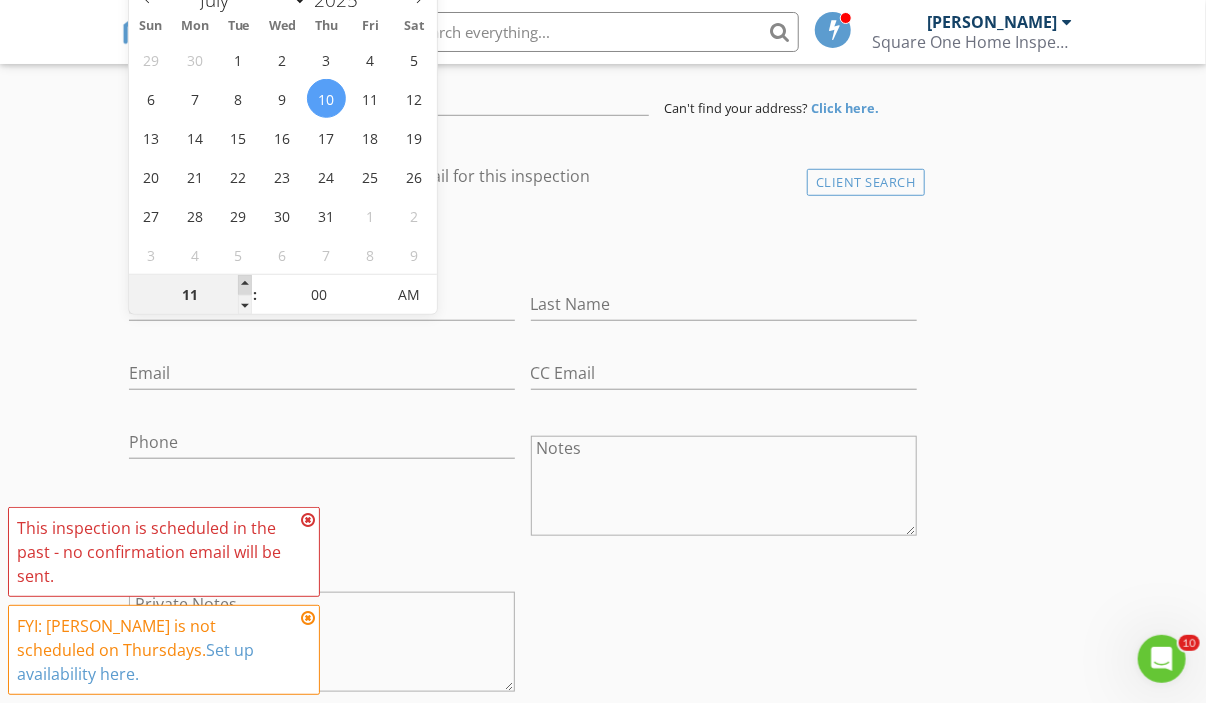 click at bounding box center (245, 285) 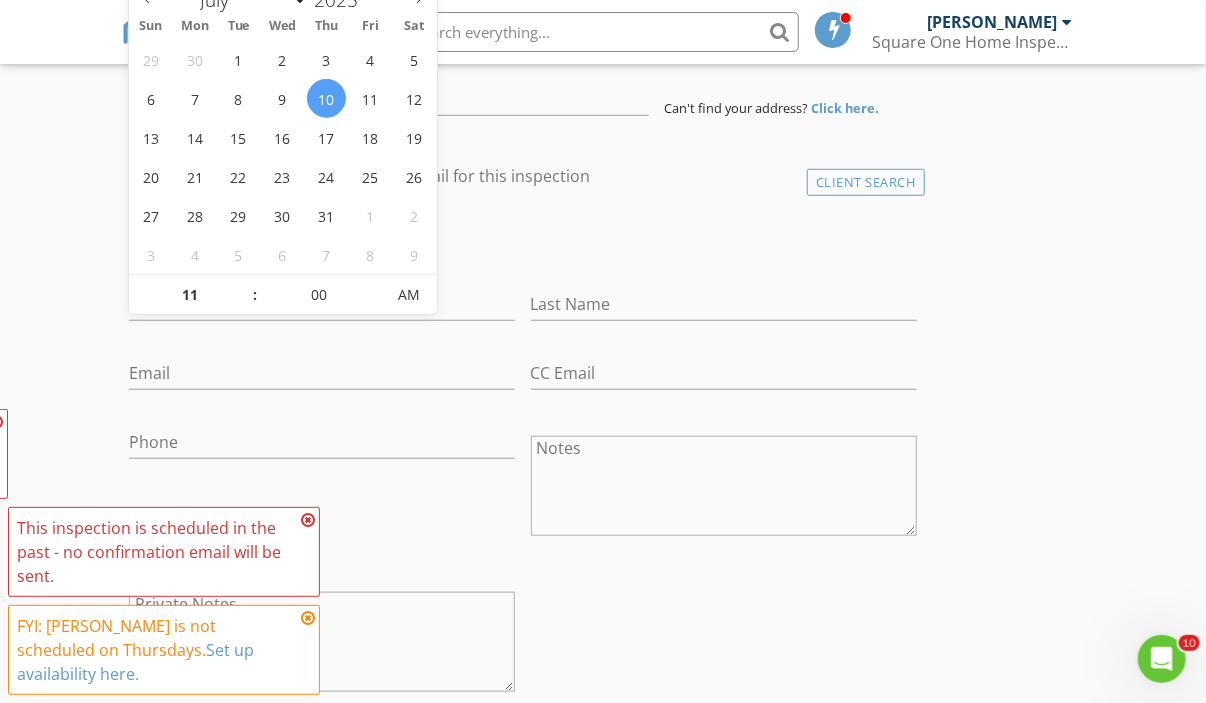 click on "New Inspection
Click here to use the New Order Form
INSPECTOR(S)
check_box_outline_blank   Jim Fletcher     check_box   Lee Fletcher   PRIMARY   check_box_outline_blank   Mike Egbert     check_box_outline_blank   Cristian Vergara     check_box_outline_blank   Kyle Jenkins     check_box_outline_blank   Greg Jones     check_box_outline_blank   Teddy Meyer     check_box_outline_blank   Scott Beckman     check_box_outline_blank   Kevin Kim     Lee Fletcher arrow_drop_down   check_box_outline_blank Lee Fletcher specifically requested
Date/Time
07/10/2025 11:00 AM
Location
Address Form       Can't find your address?   Click here.
client
check_box Enable Client CC email for this inspection   Client Search     check_box_outline_blank Client is a Company/Organization     First Name   Last Name   Email   CC Email   Phone           Notes   Private Notes" at bounding box center (603, 1245) 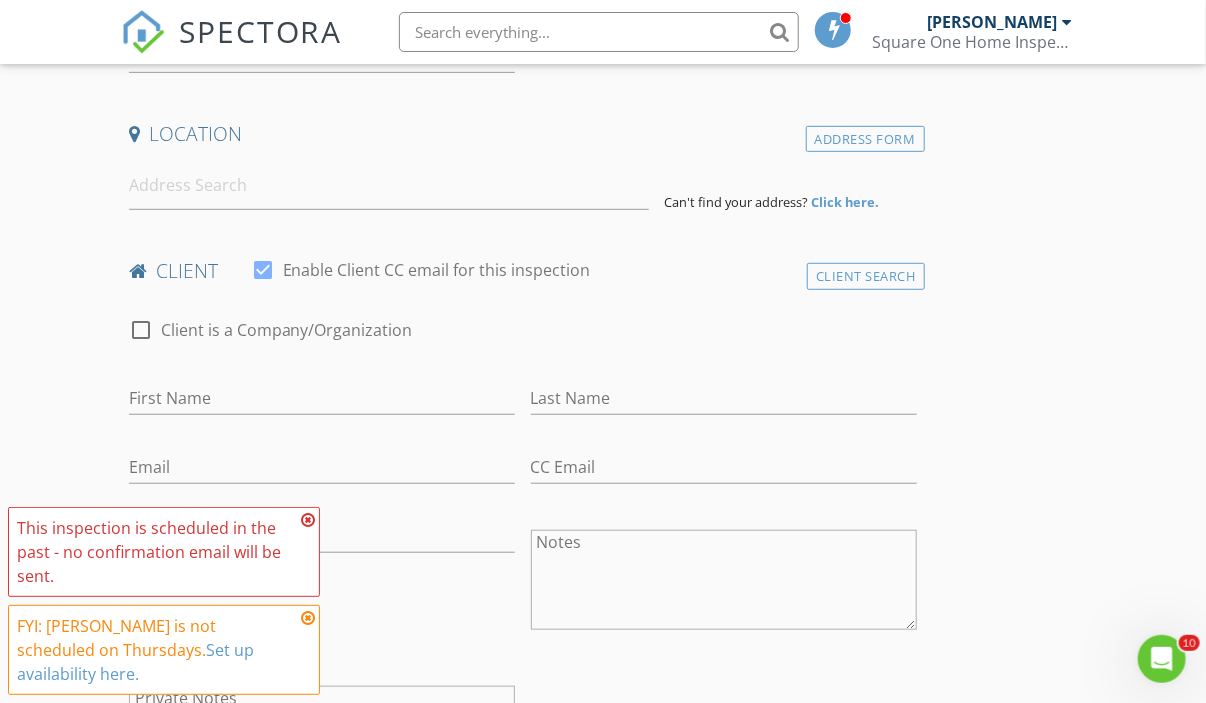 scroll, scrollTop: 300, scrollLeft: 0, axis: vertical 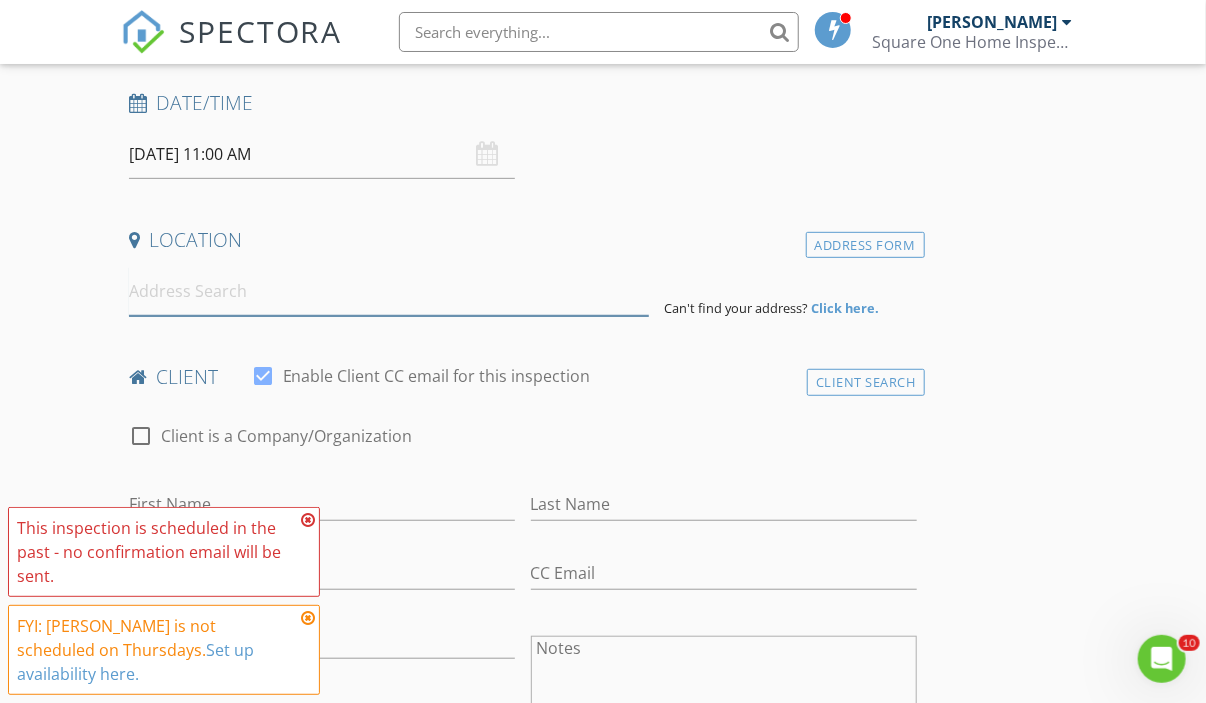 click at bounding box center (389, 291) 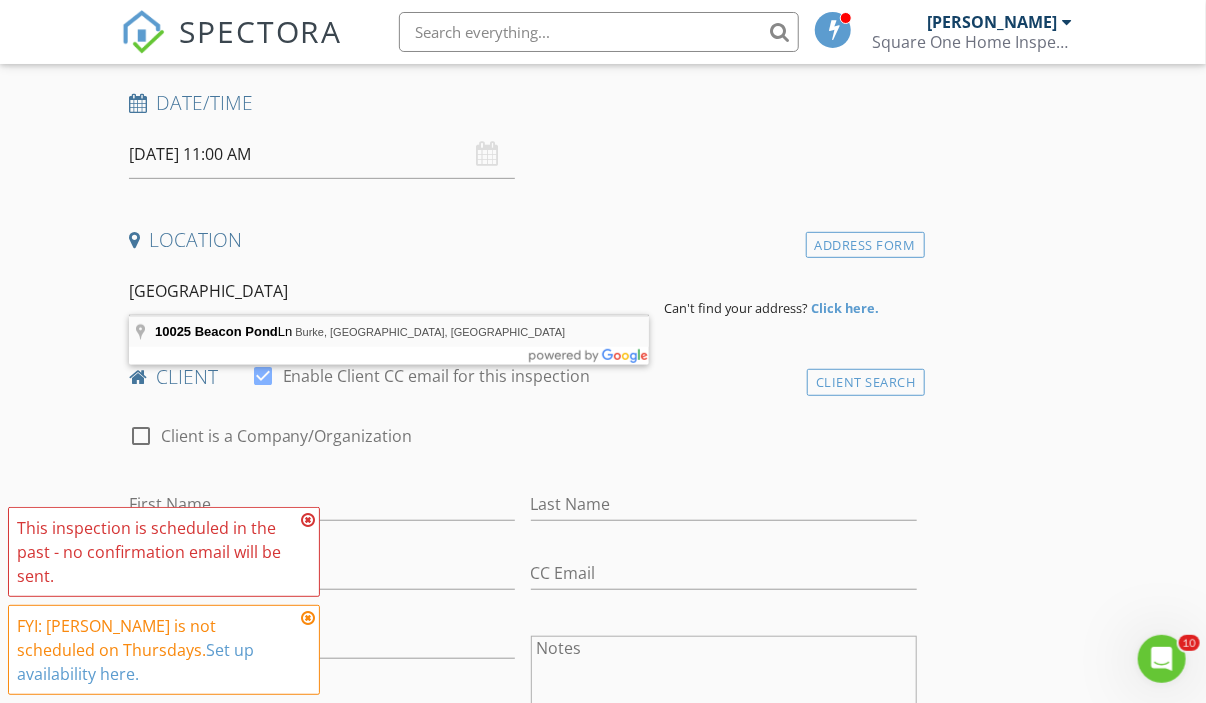 type on "10025 Beacon Pond Ln, Burke, VA, USA" 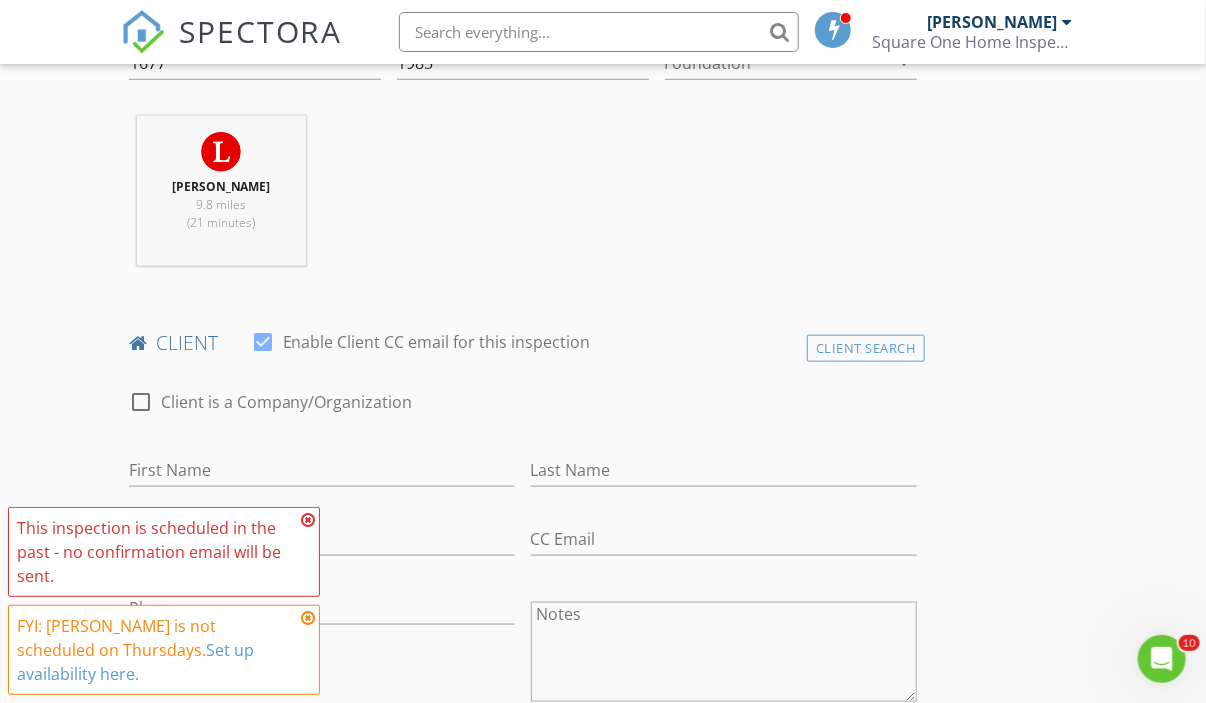 scroll, scrollTop: 800, scrollLeft: 0, axis: vertical 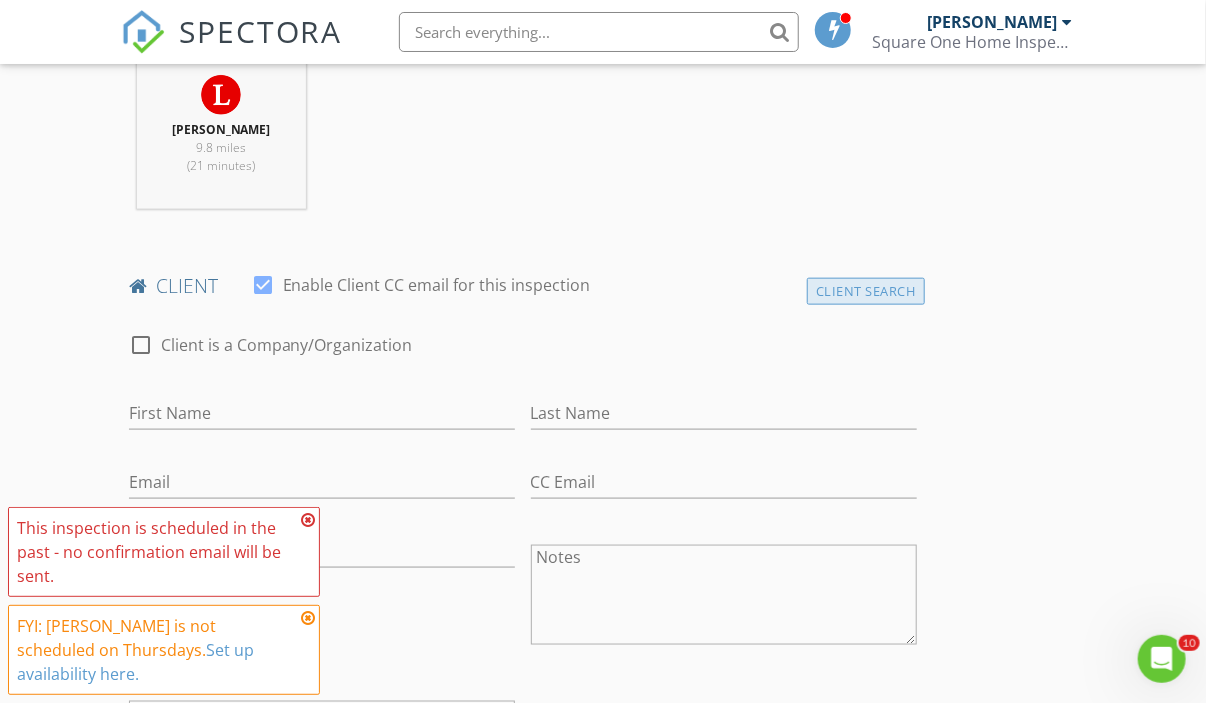 click on "Client Search" at bounding box center (866, 291) 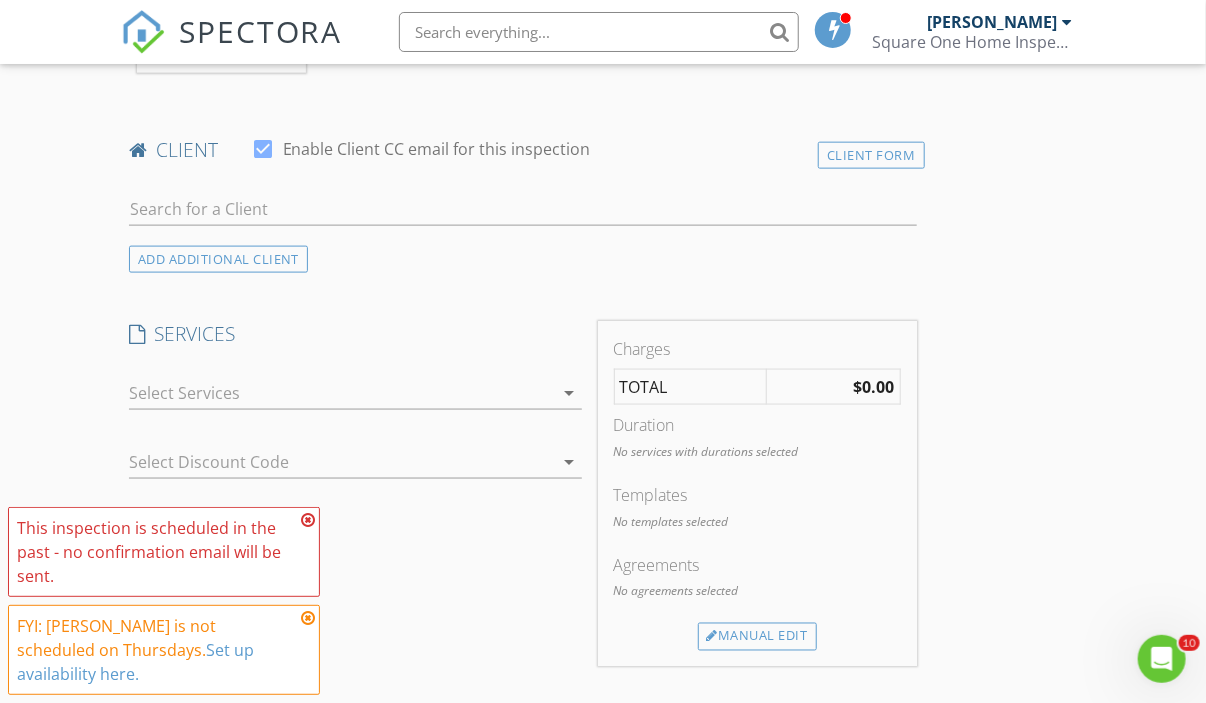 scroll, scrollTop: 1000, scrollLeft: 0, axis: vertical 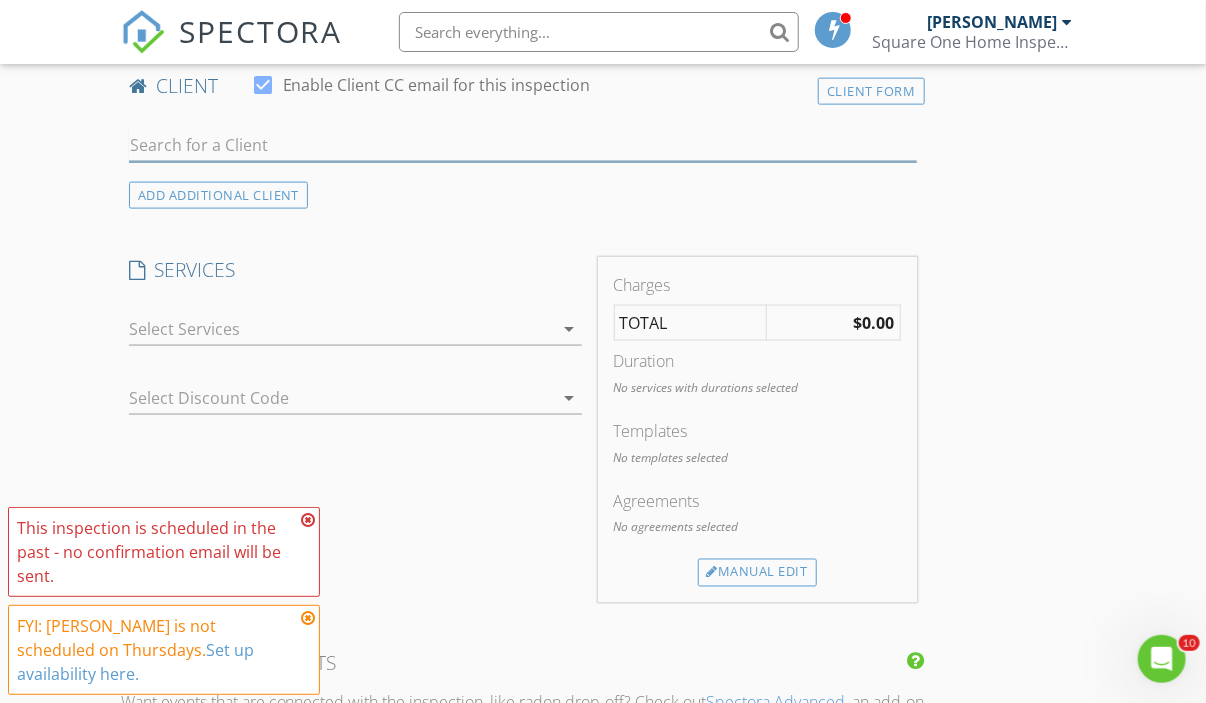 click at bounding box center (523, 145) 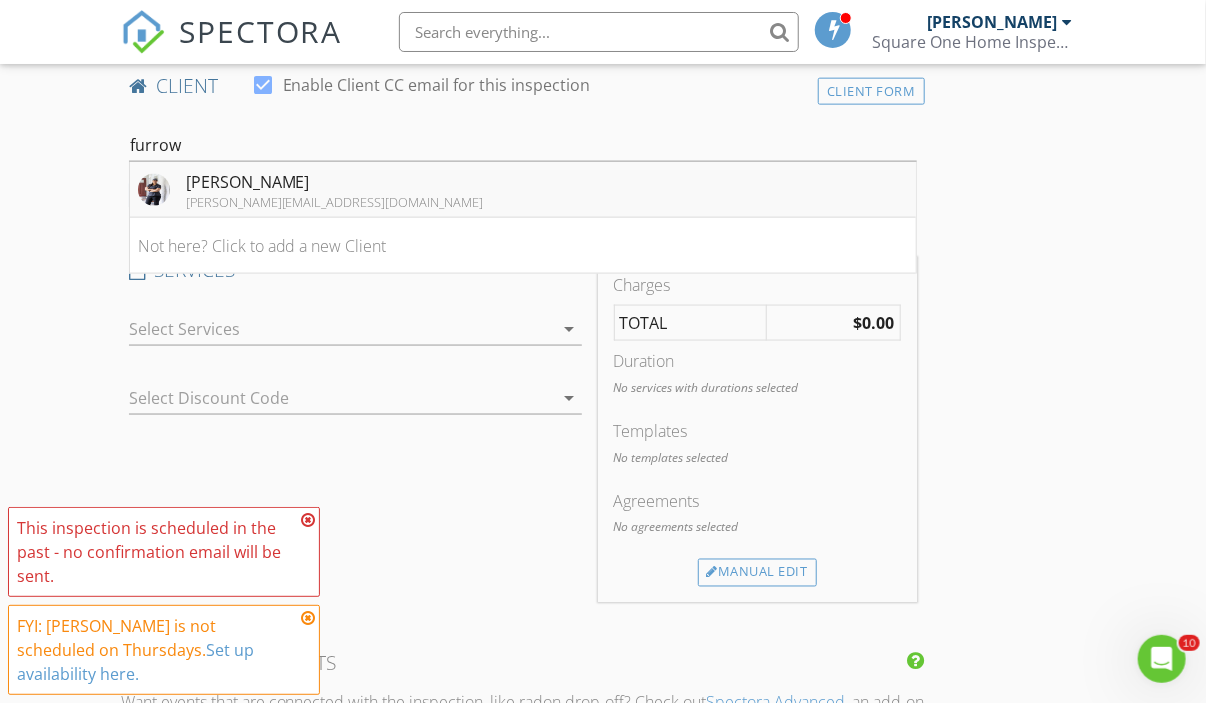 click at bounding box center (154, 190) 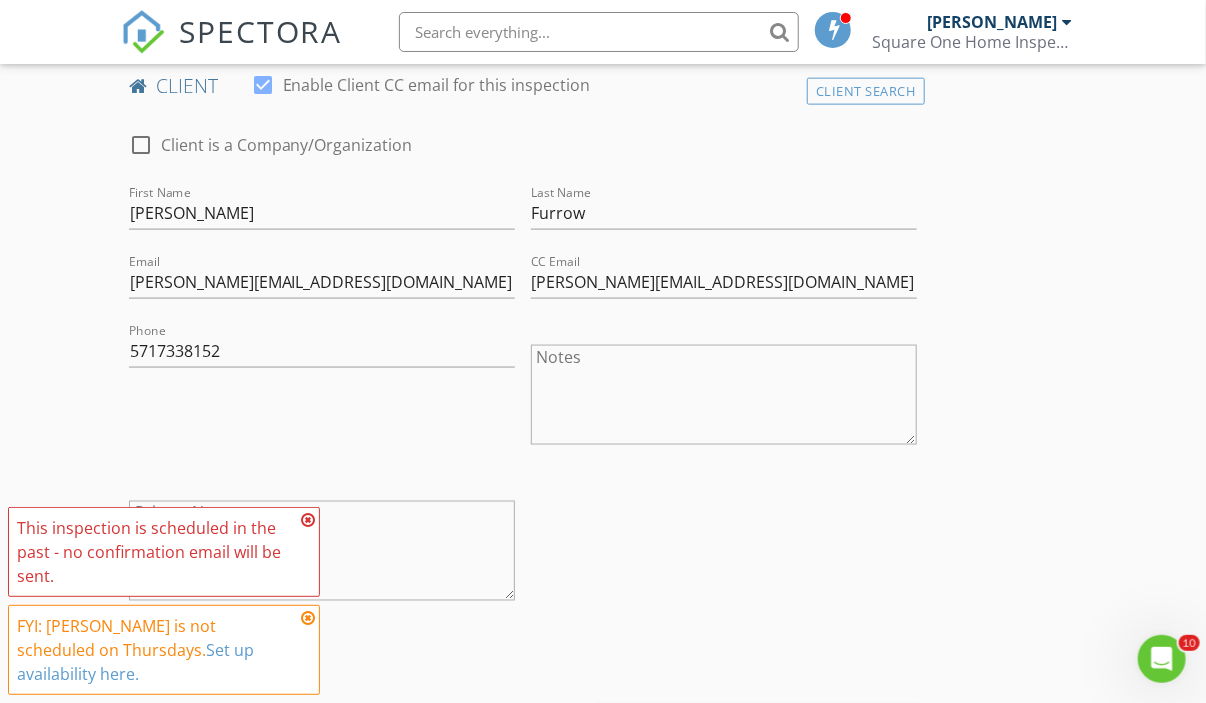 scroll, scrollTop: 1400, scrollLeft: 0, axis: vertical 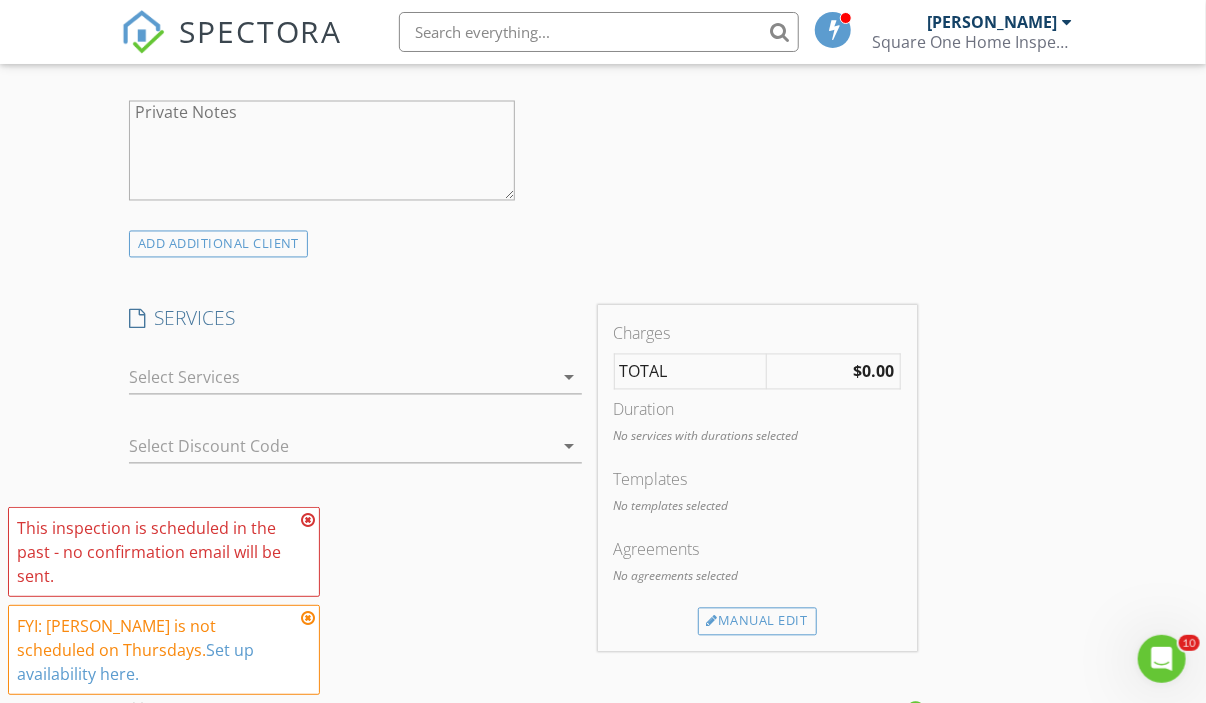 click at bounding box center (341, 378) 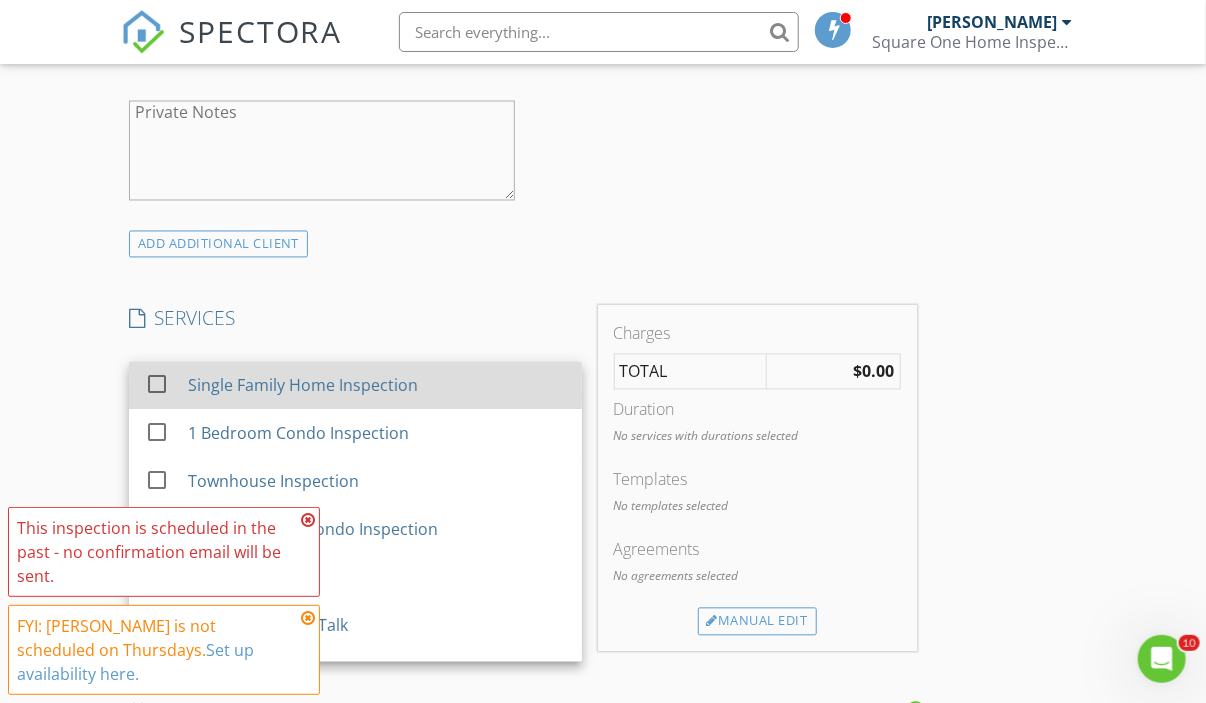 scroll, scrollTop: 84, scrollLeft: 0, axis: vertical 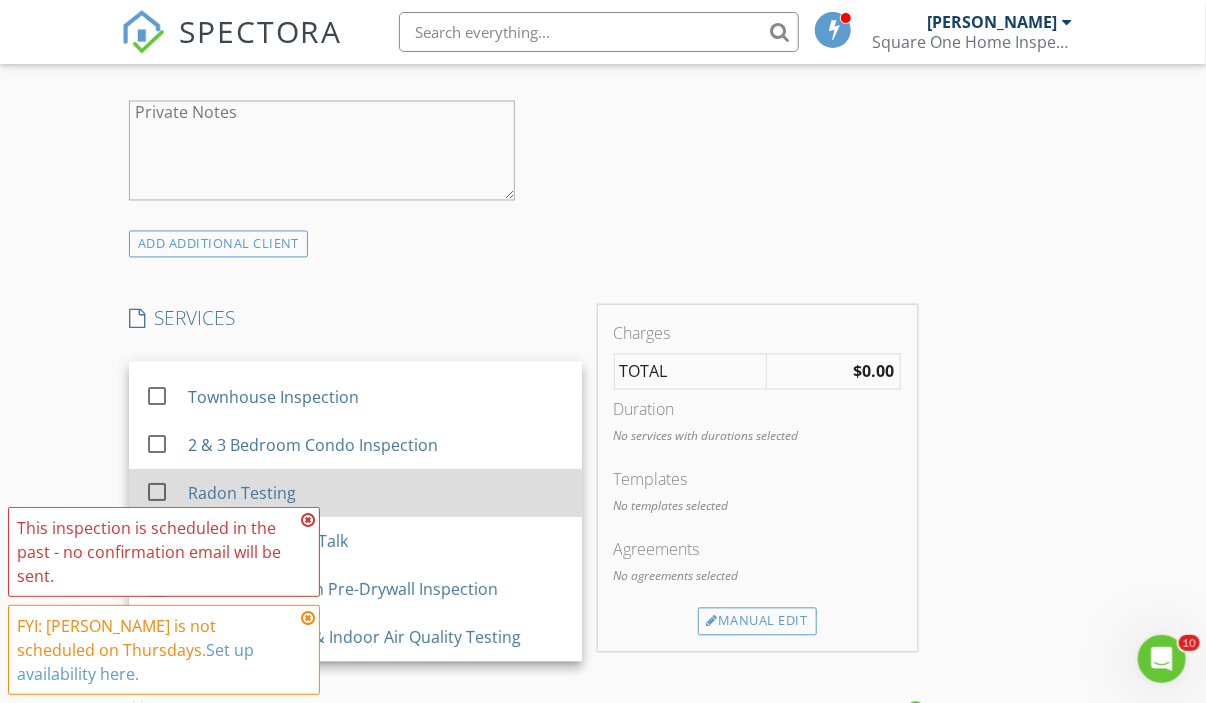 click on "Radon Testing" at bounding box center (242, 494) 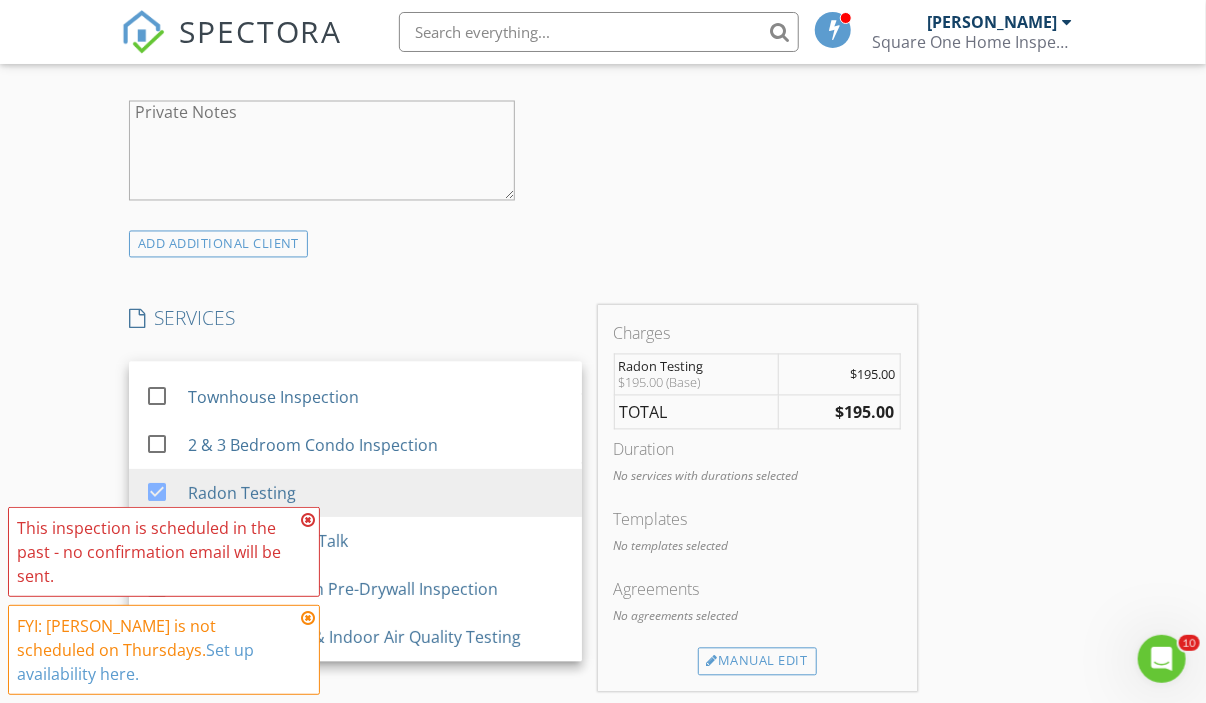 scroll, scrollTop: 1600, scrollLeft: 0, axis: vertical 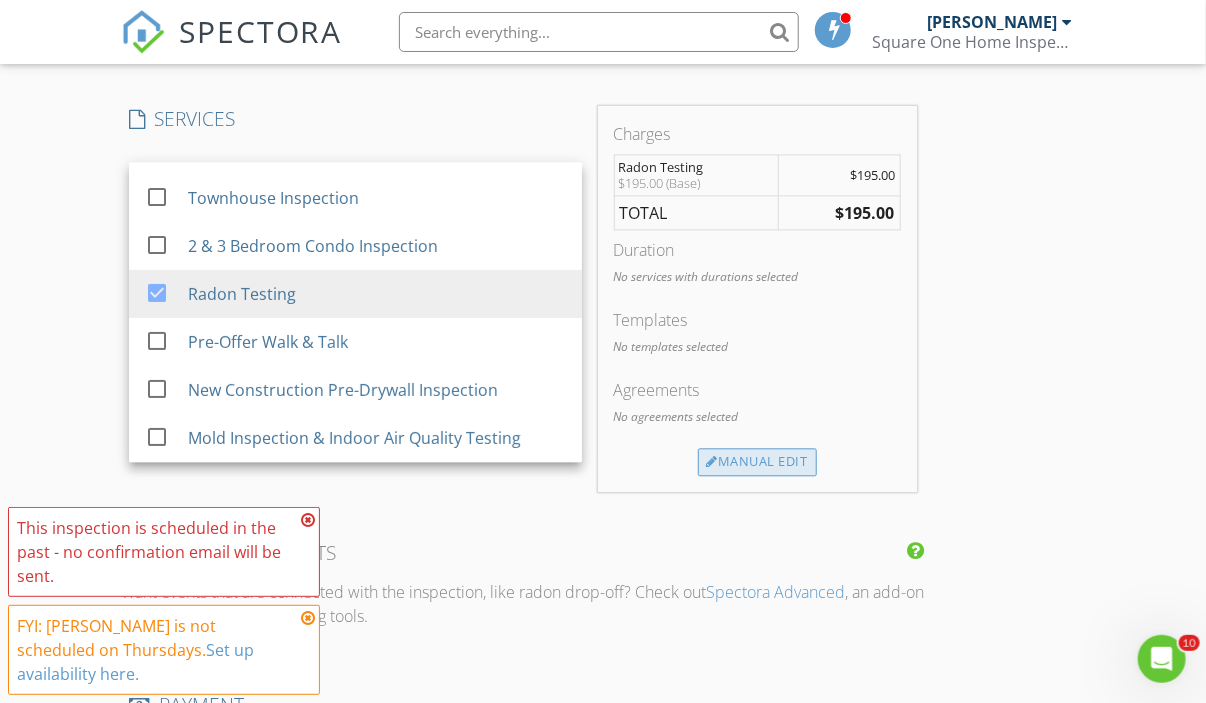 click on "Manual Edit" at bounding box center [757, 462] 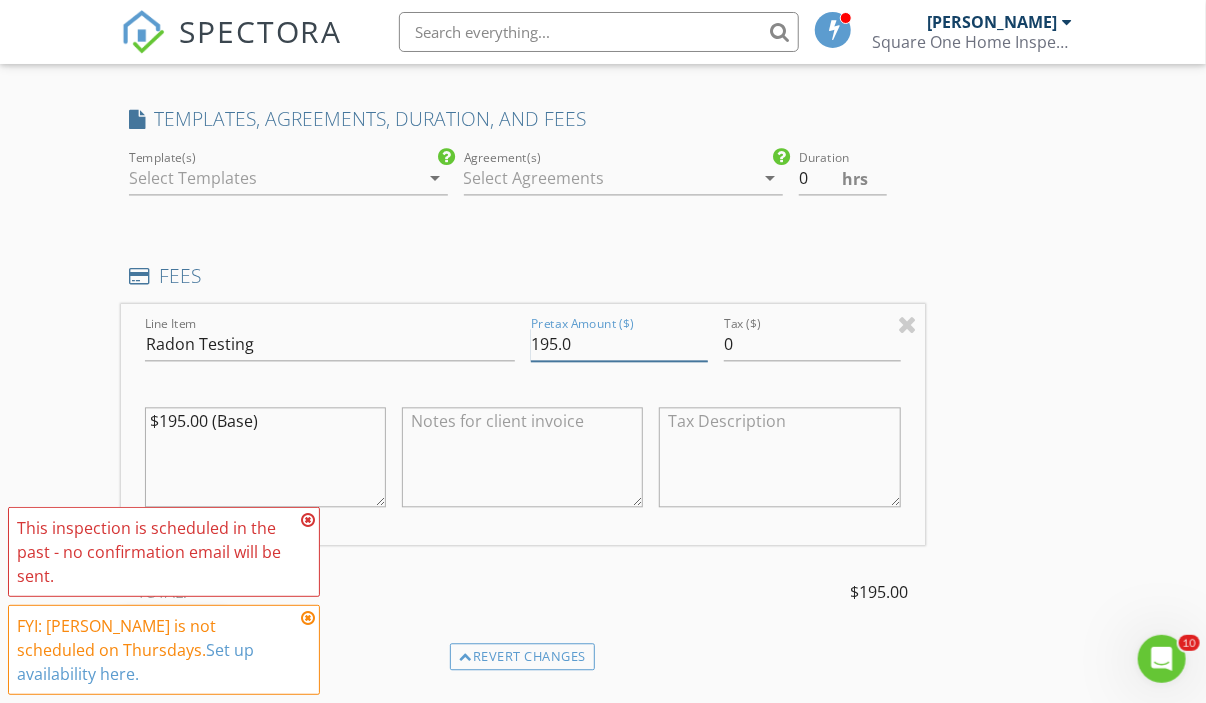 click on "195.0" at bounding box center (619, 344) 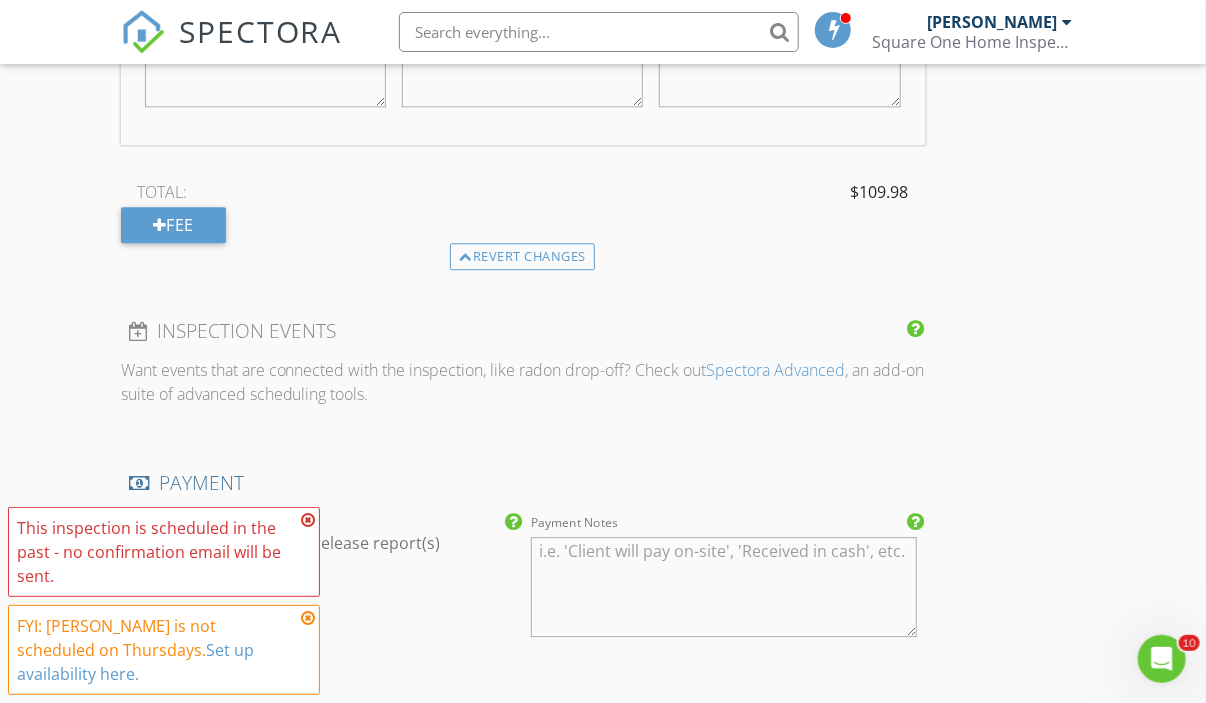 scroll, scrollTop: 2200, scrollLeft: 0, axis: vertical 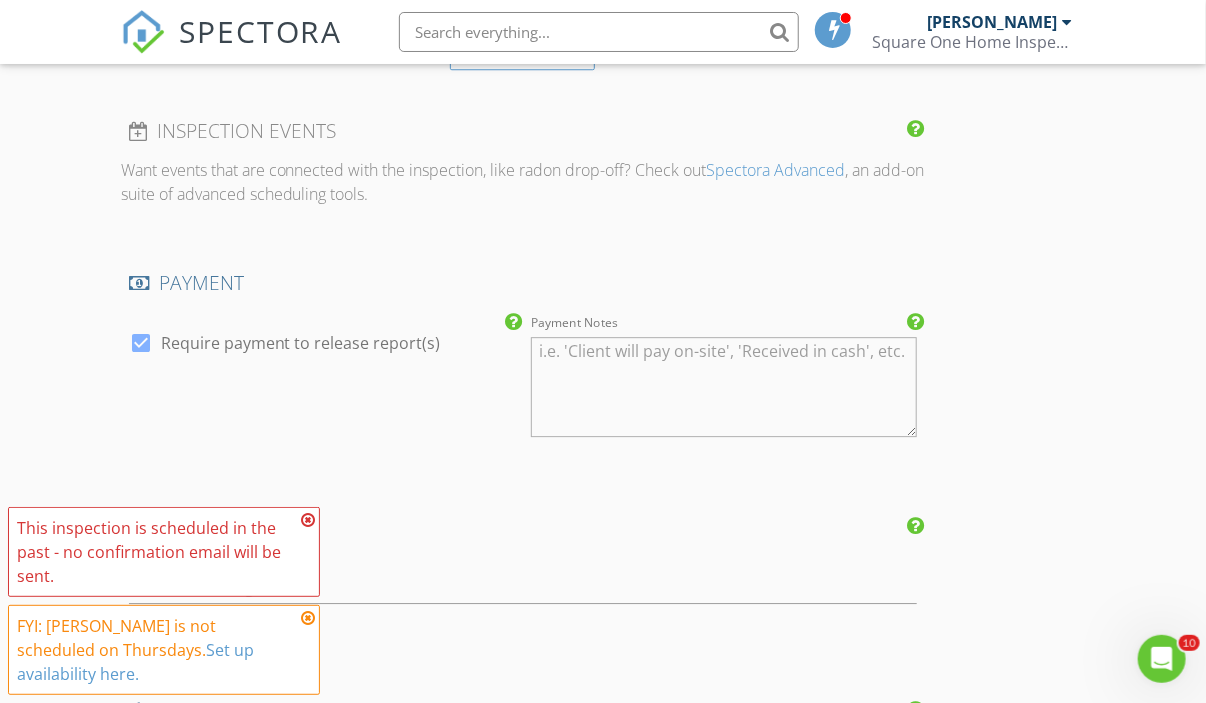 type on "109.98" 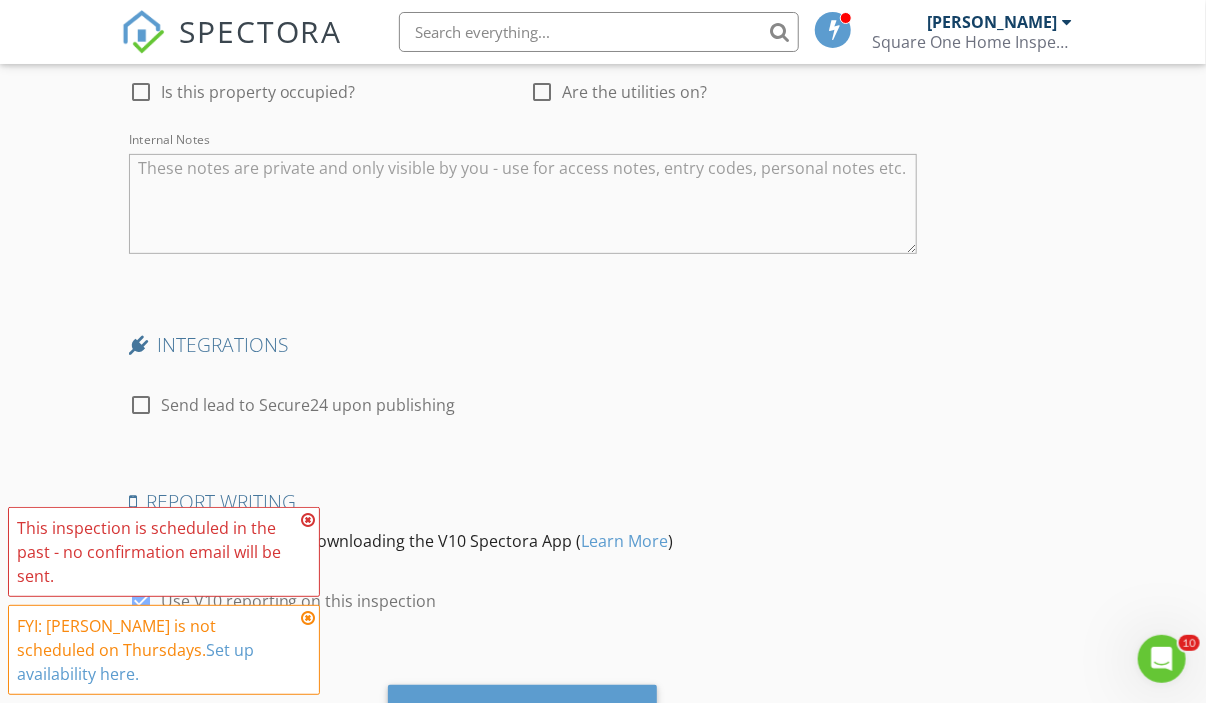 scroll, scrollTop: 3293, scrollLeft: 0, axis: vertical 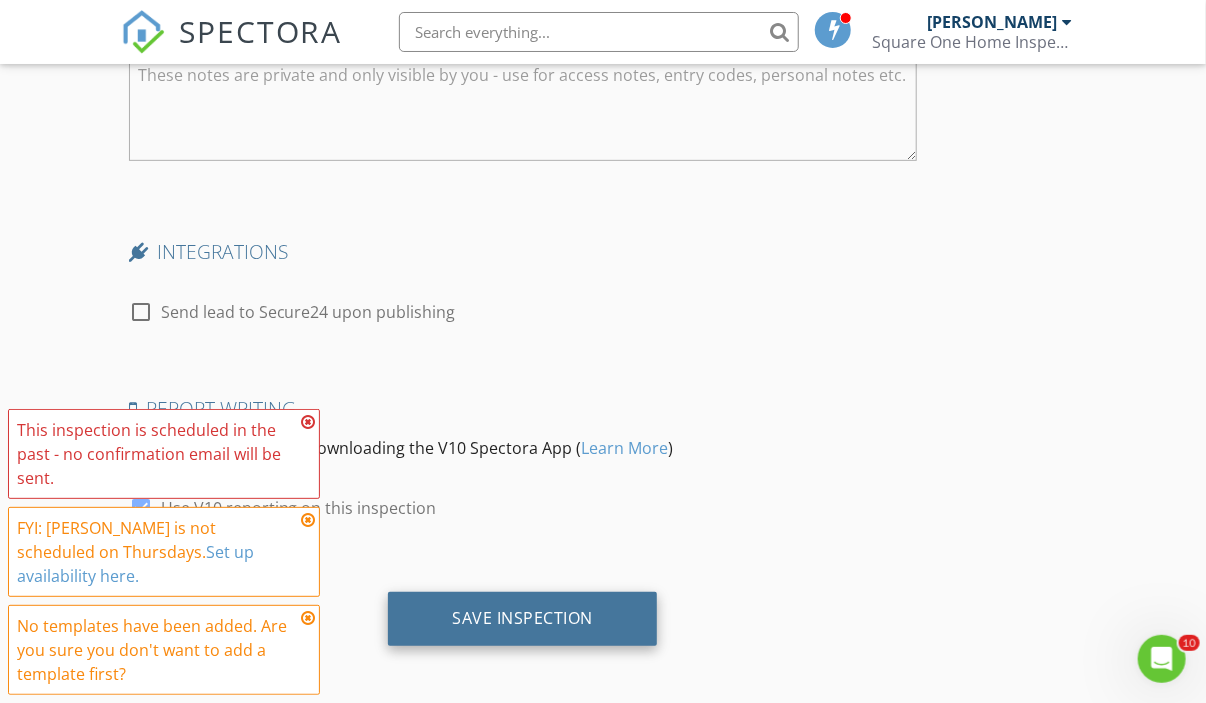 click on "Save Inspection" at bounding box center (522, 618) 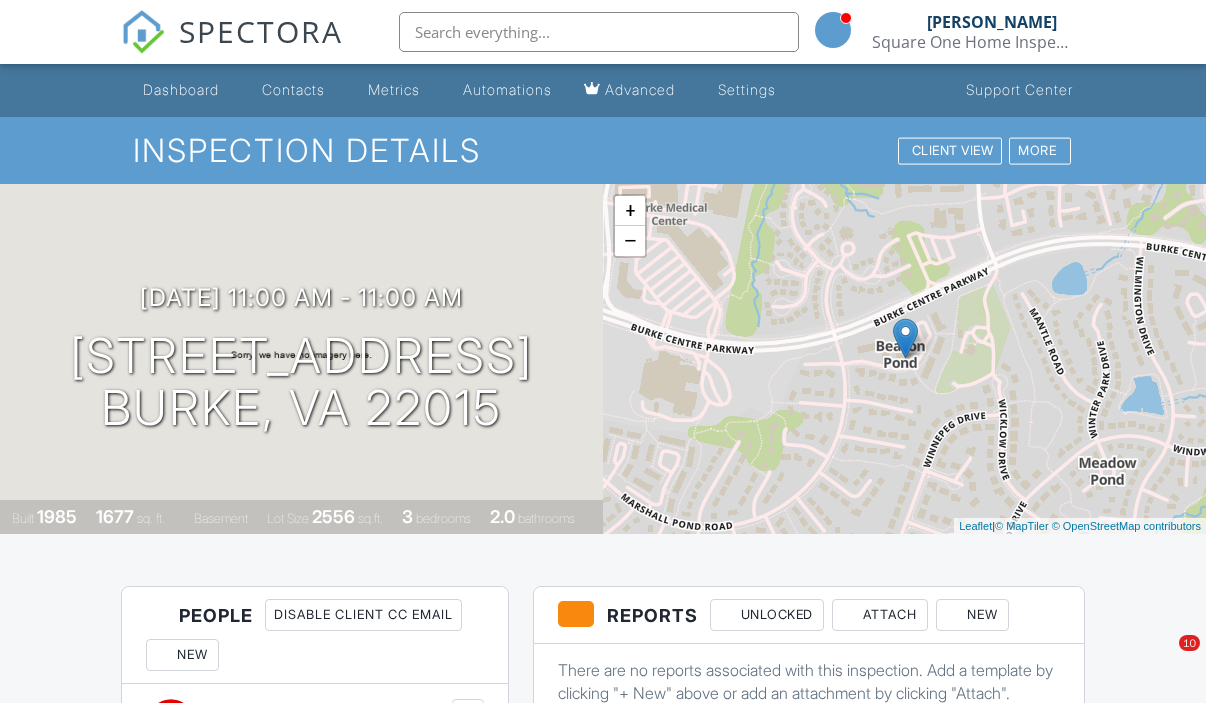 scroll, scrollTop: 0, scrollLeft: 0, axis: both 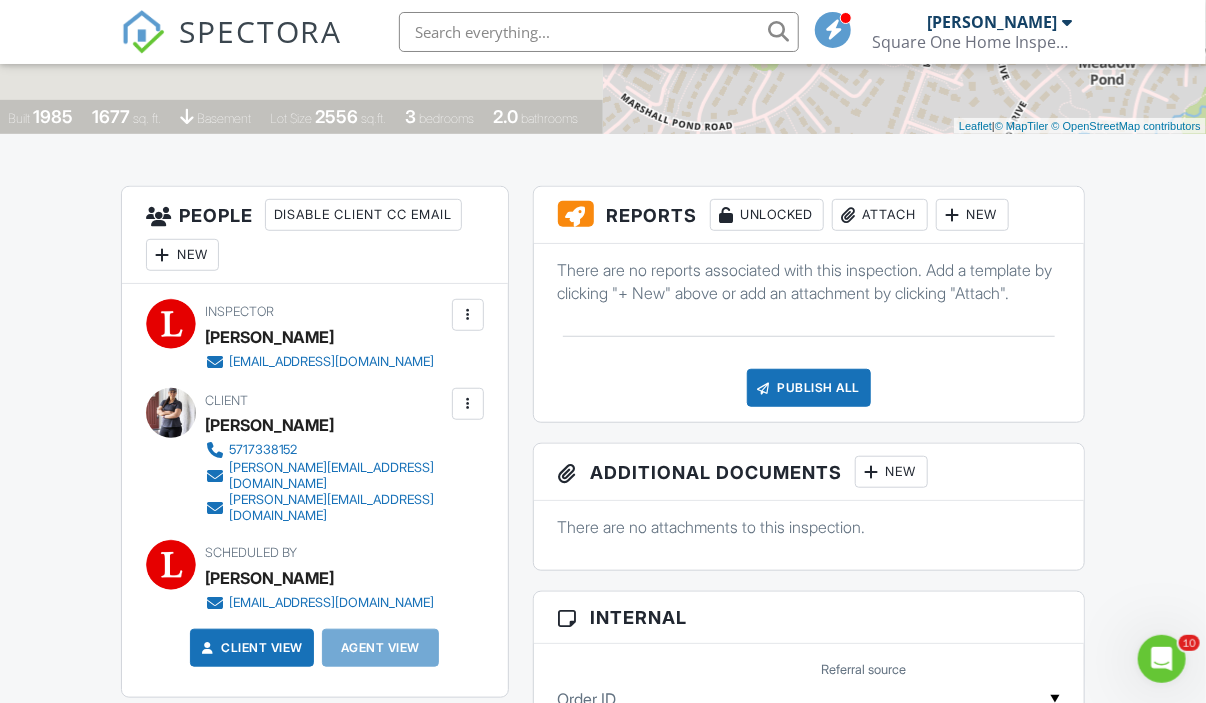 click on "New" at bounding box center [891, 472] 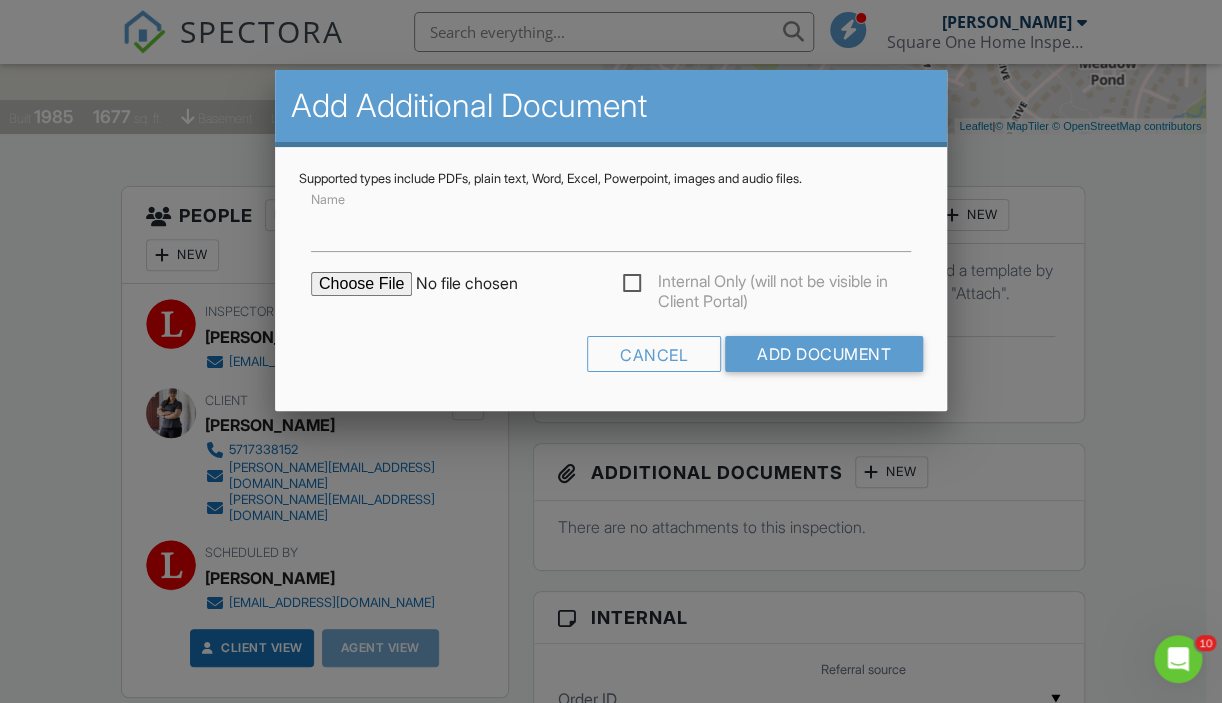 click at bounding box center (481, 284) 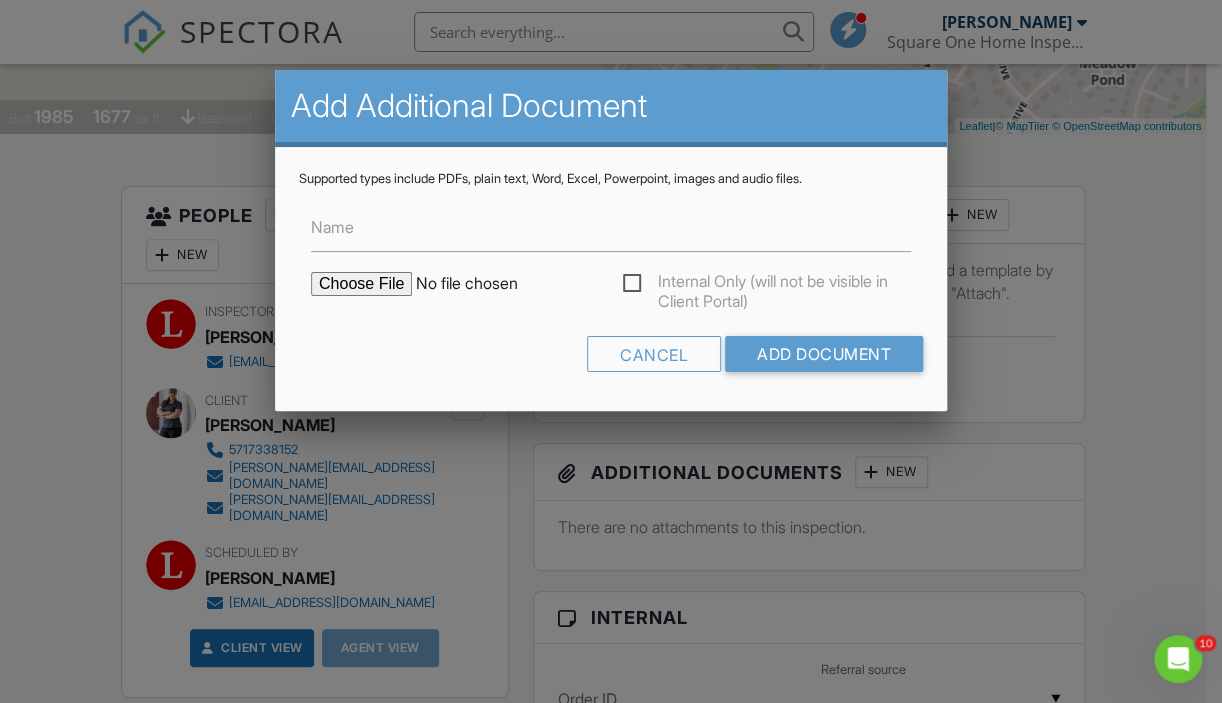 type on "C:\fakepath\10025 Beacon Pond Ln. - Rn (P).pdf" 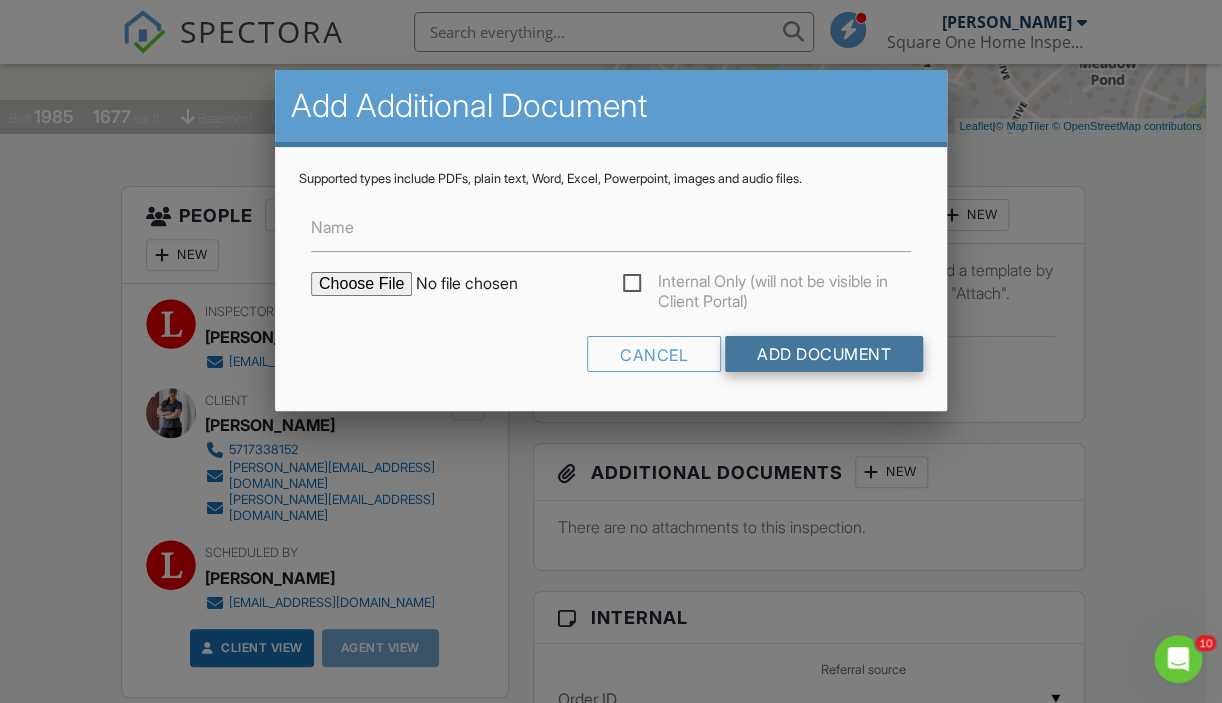 click on "Add Document" at bounding box center [824, 354] 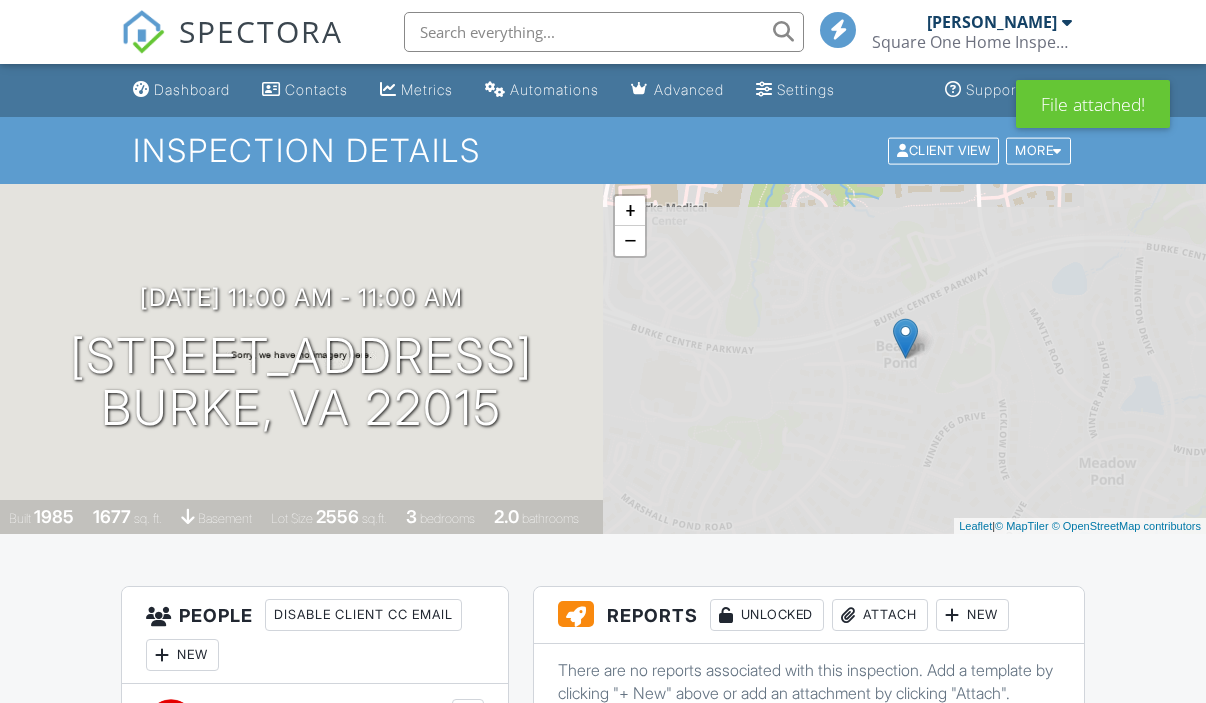click on "Publish All" at bounding box center (809, 788) 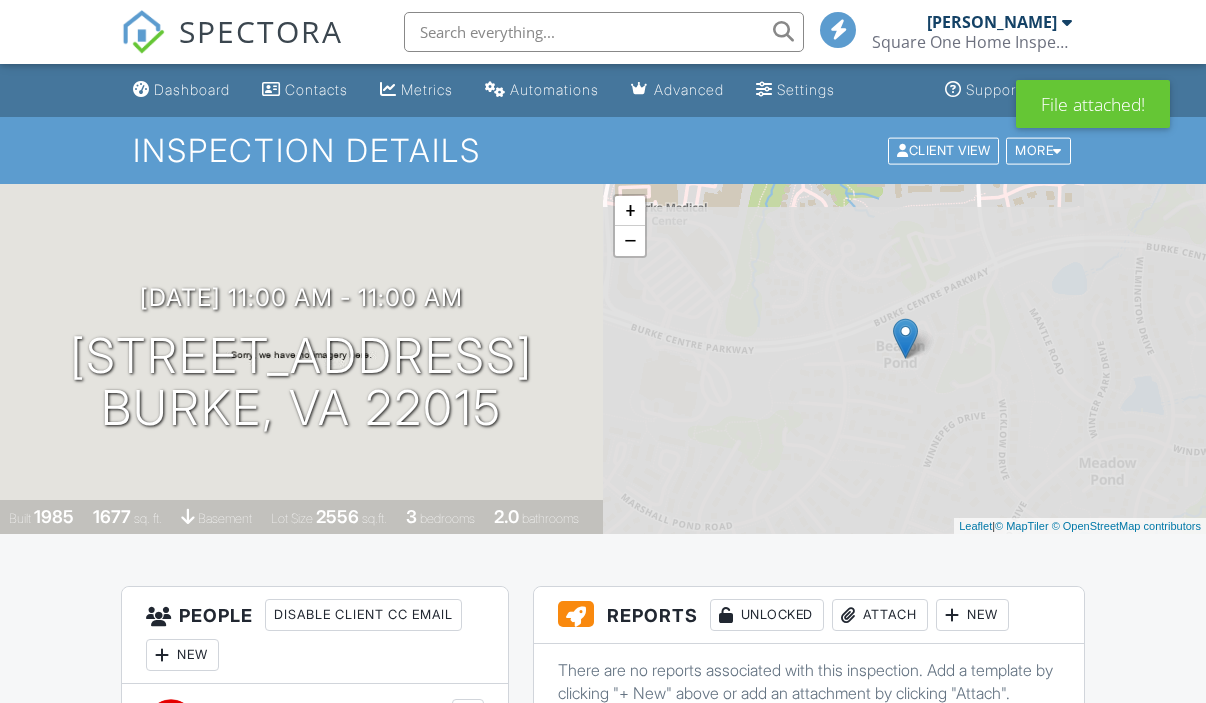 click on "Edit" at bounding box center [0, 0] 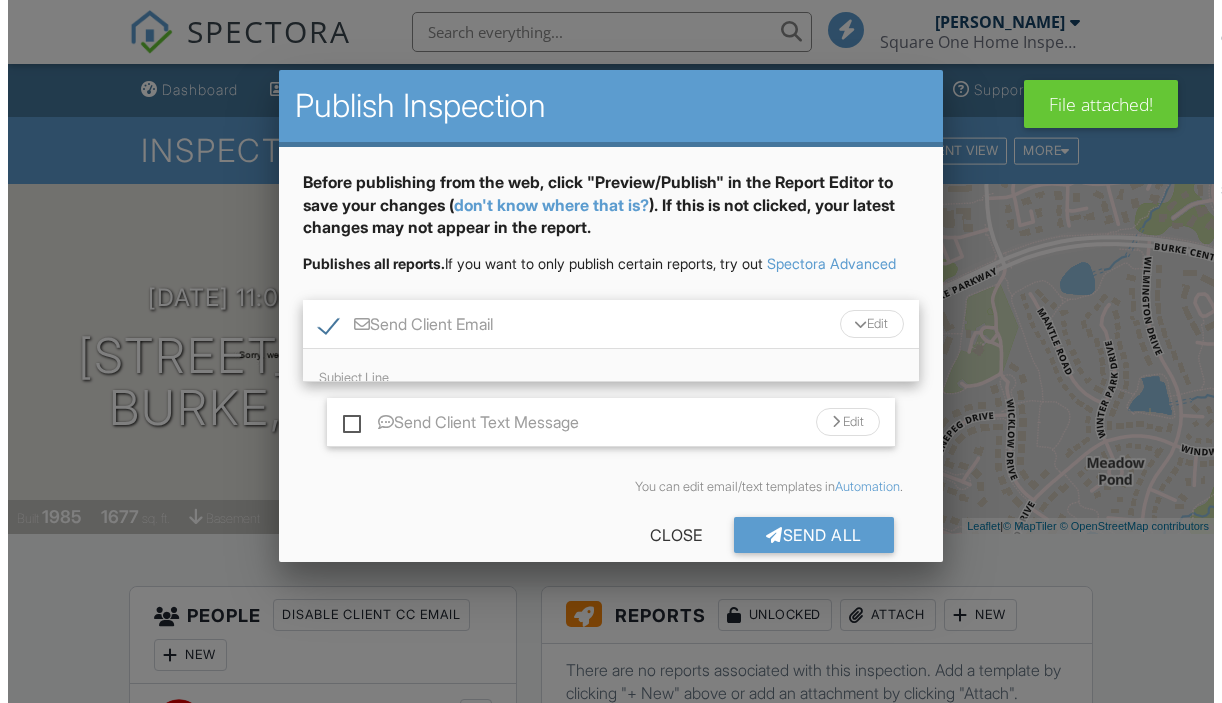 scroll, scrollTop: 400, scrollLeft: 0, axis: vertical 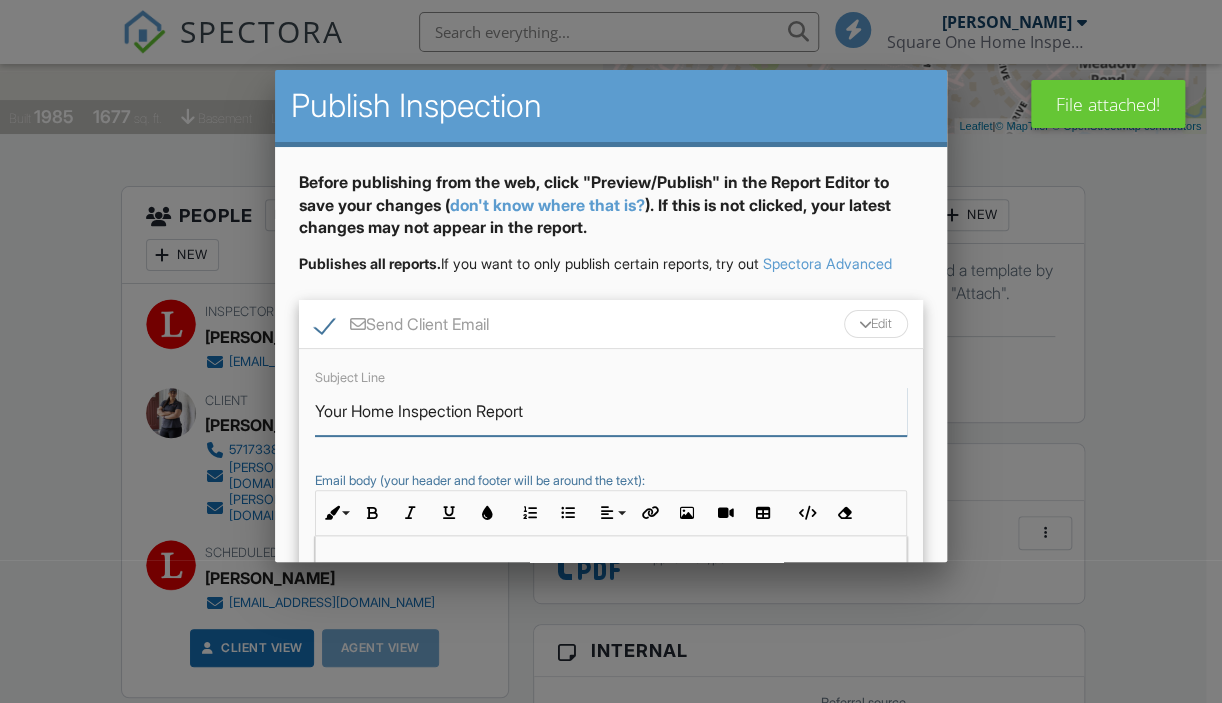 click on "Your Home Inspection Report" at bounding box center (611, 411) 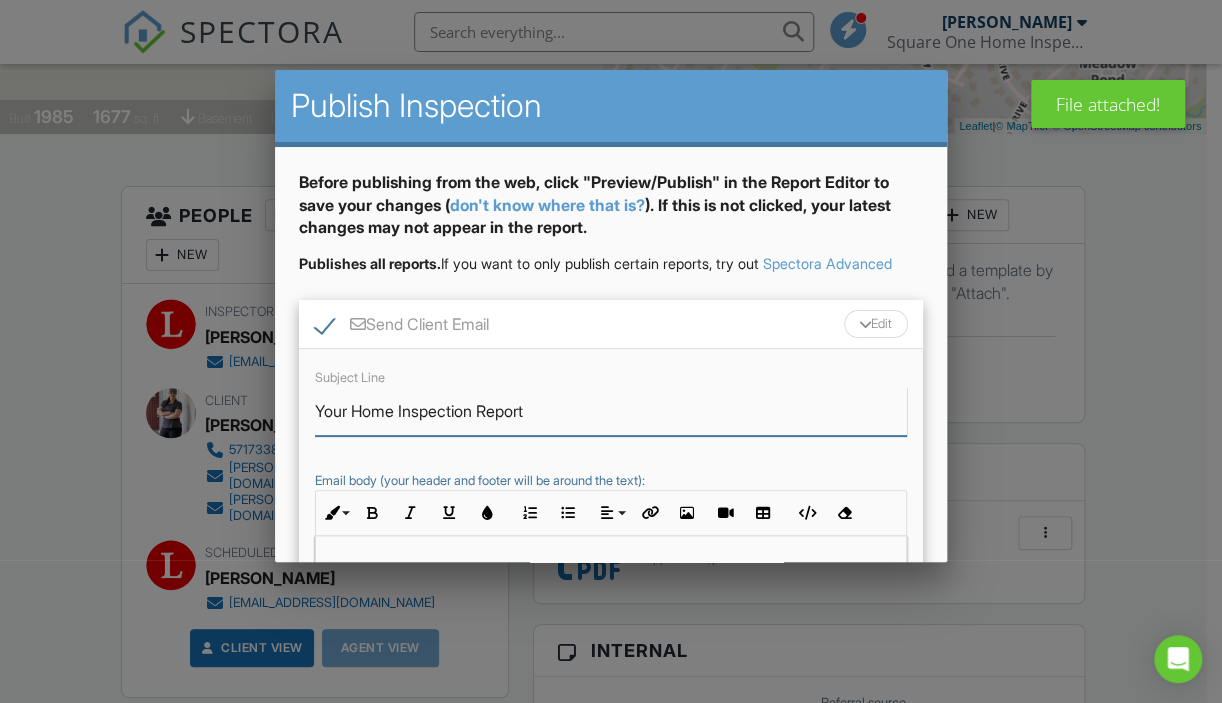 drag, startPoint x: 483, startPoint y: 438, endPoint x: 355, endPoint y: 431, distance: 128.19127 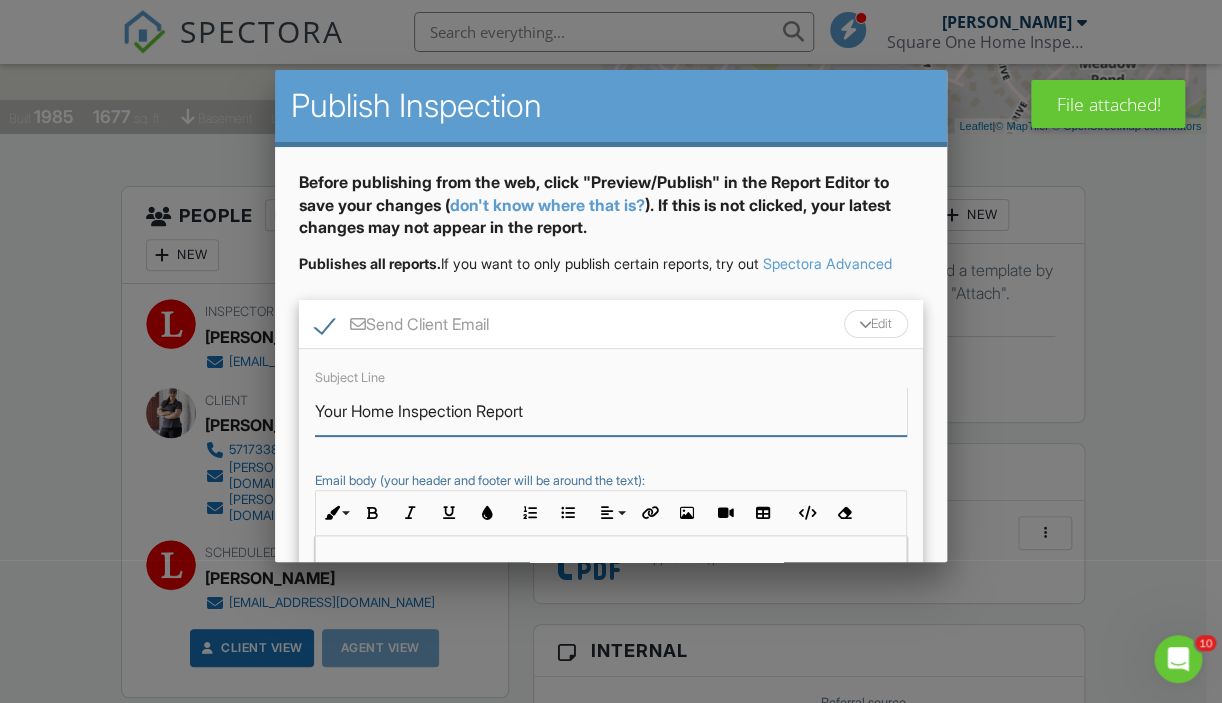 scroll, scrollTop: 0, scrollLeft: 0, axis: both 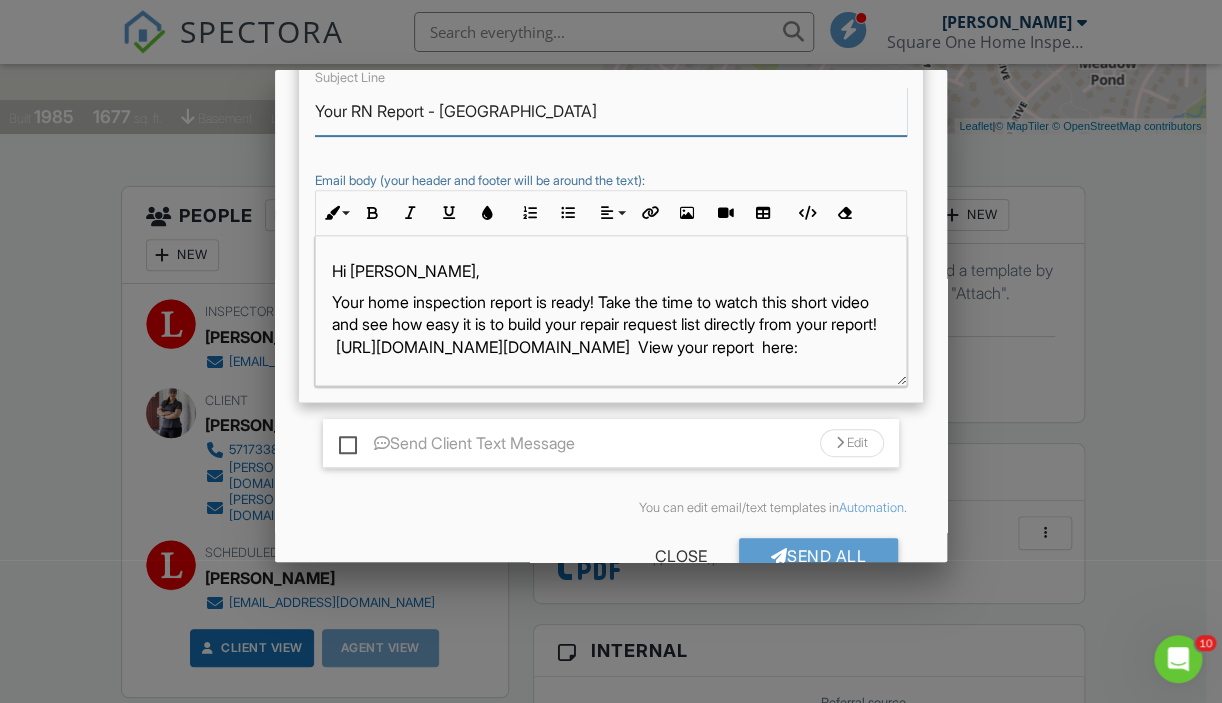 type on "Your RN Report - 10025 Beacon Pond" 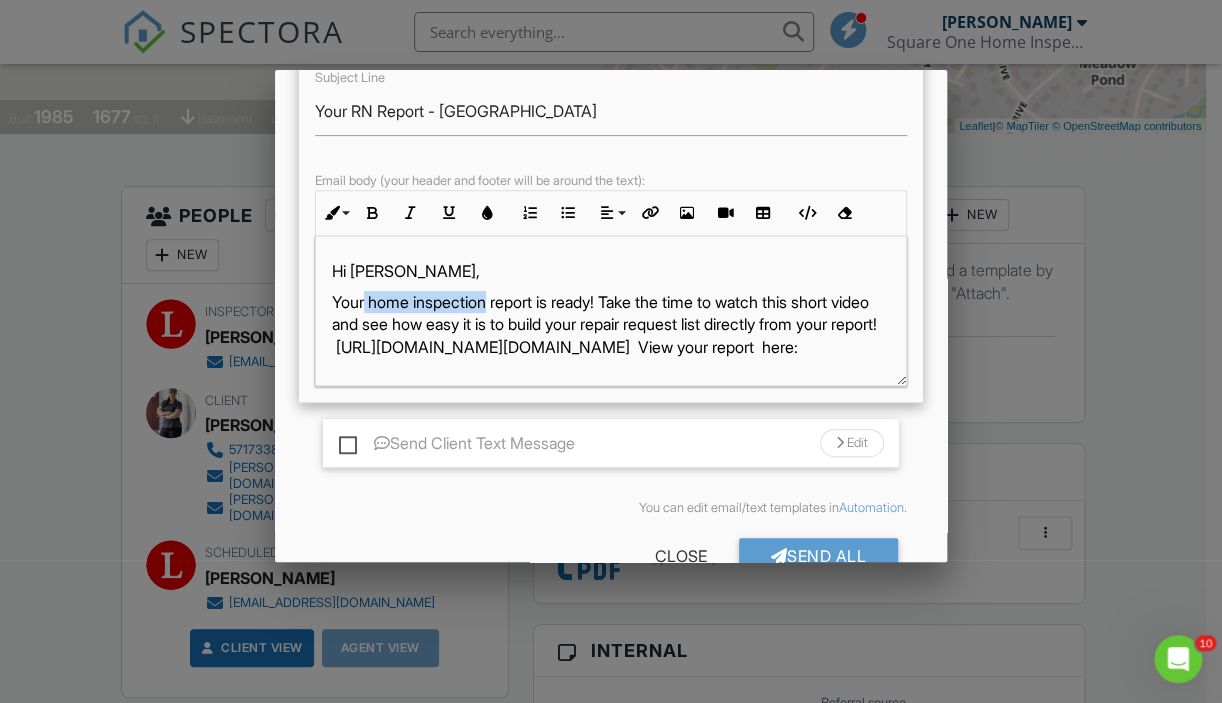 drag, startPoint x: 495, startPoint y: 322, endPoint x: 363, endPoint y: 326, distance: 132.0606 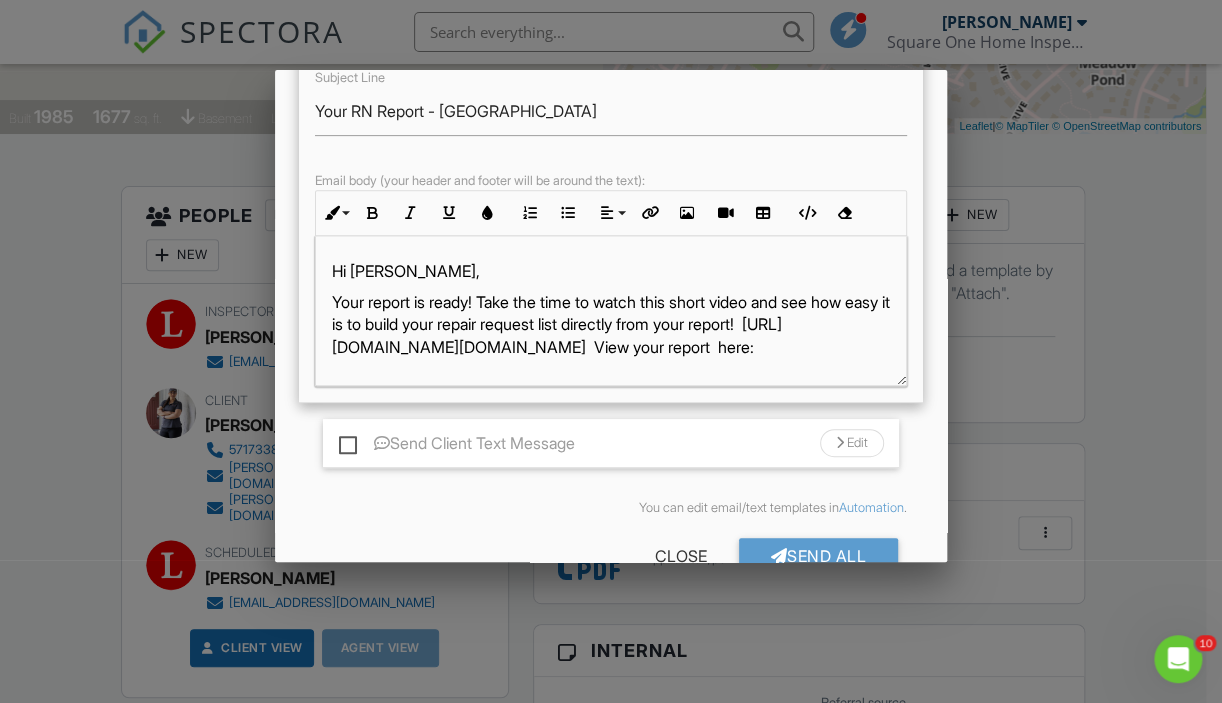 drag, startPoint x: 489, startPoint y: 321, endPoint x: 856, endPoint y: 370, distance: 370.25665 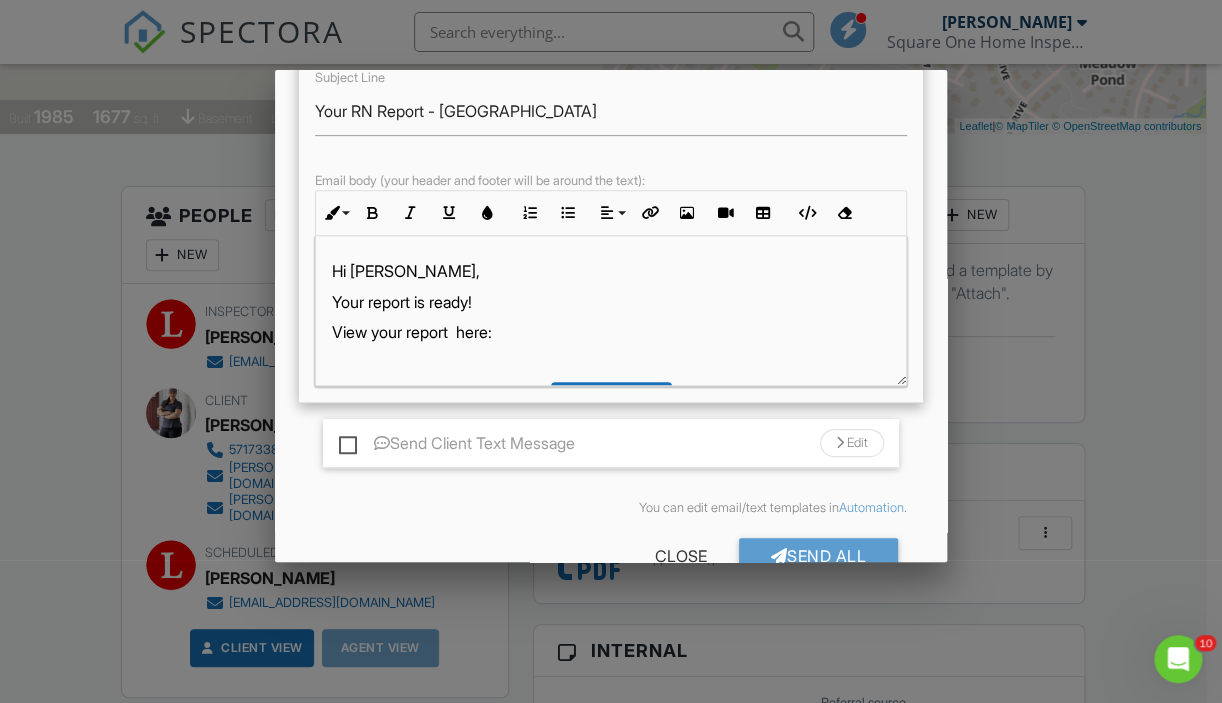 click on "Edit" at bounding box center (852, 443) 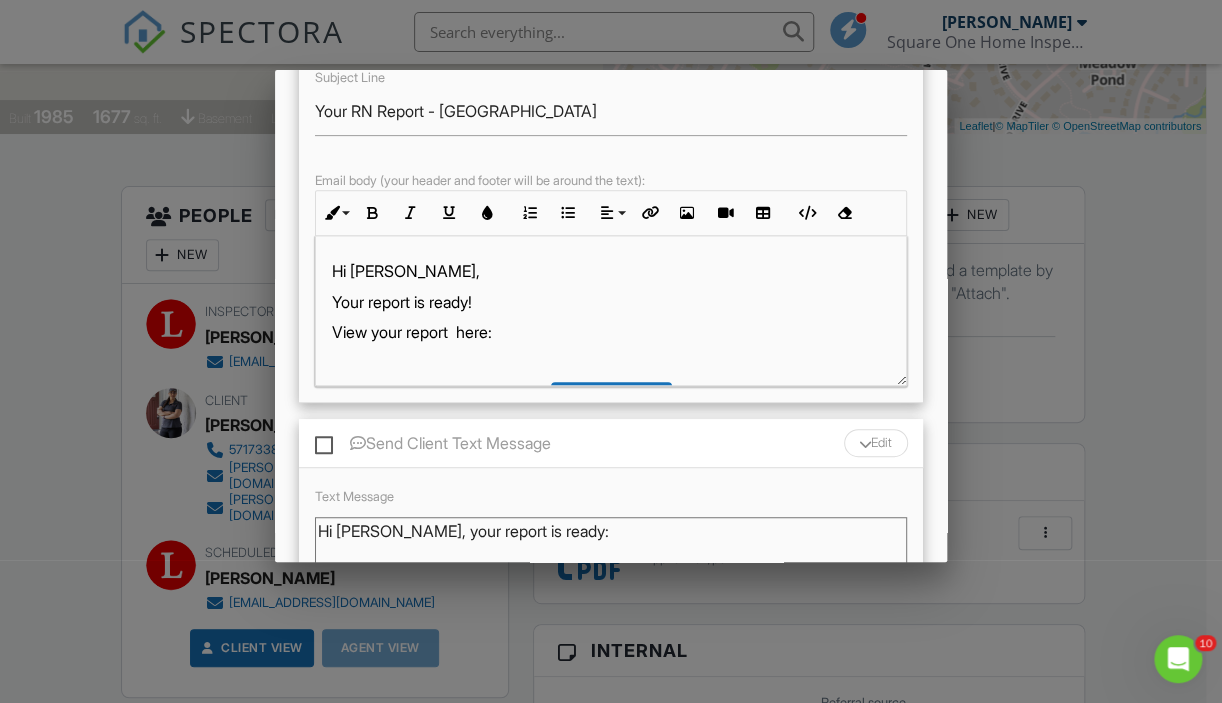 click on "Send Client Text Message" at bounding box center [433, 446] 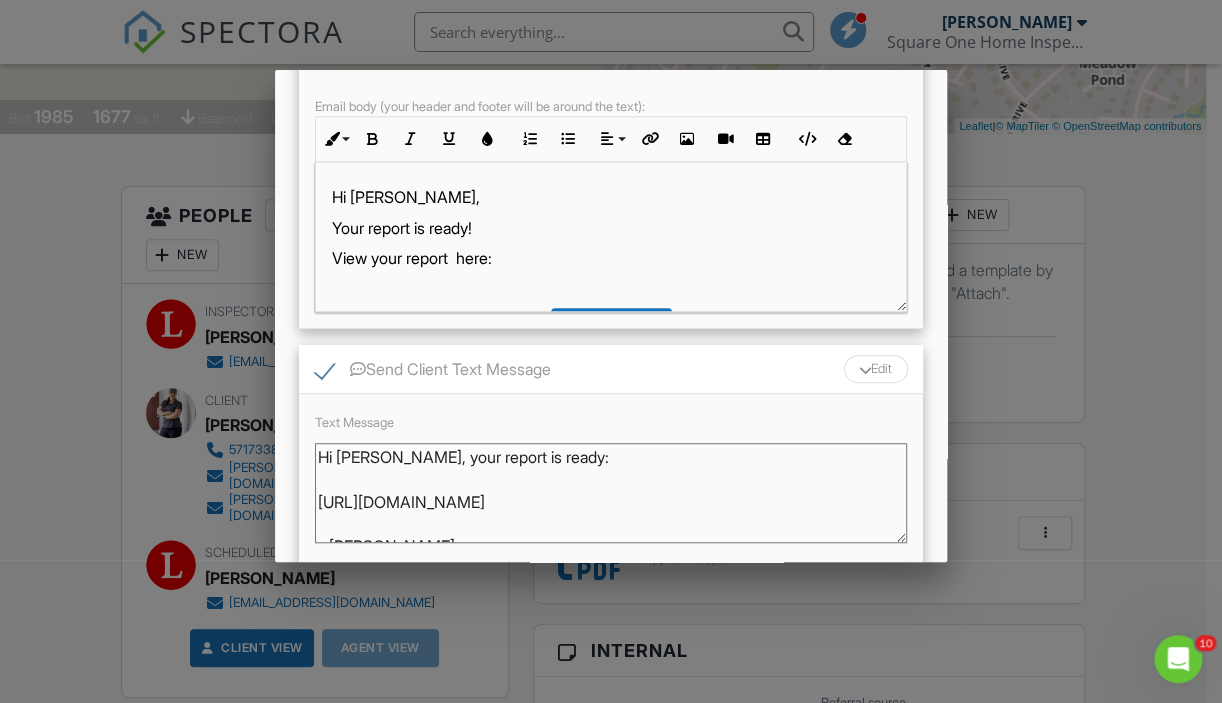 scroll, scrollTop: 500, scrollLeft: 0, axis: vertical 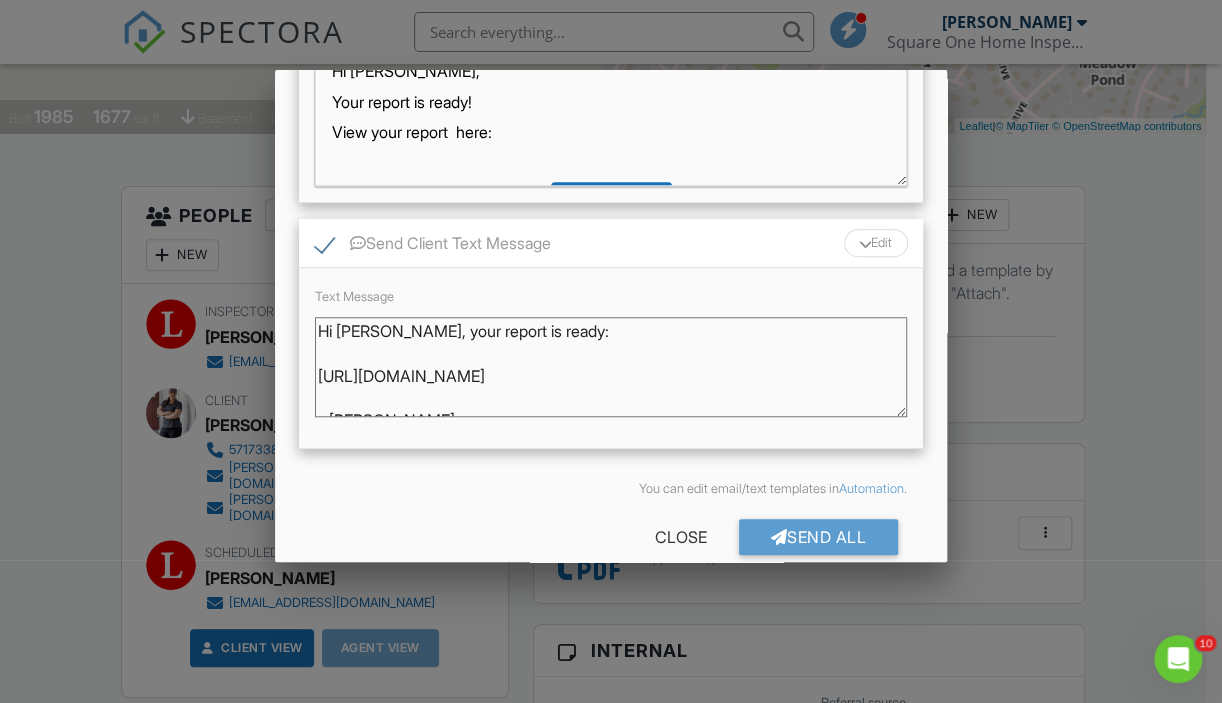 click on "Hi Tiffani, your report is ready:
https://app.spectora.com/u/APHwQCC
- Lee Fletcher" at bounding box center [611, 367] 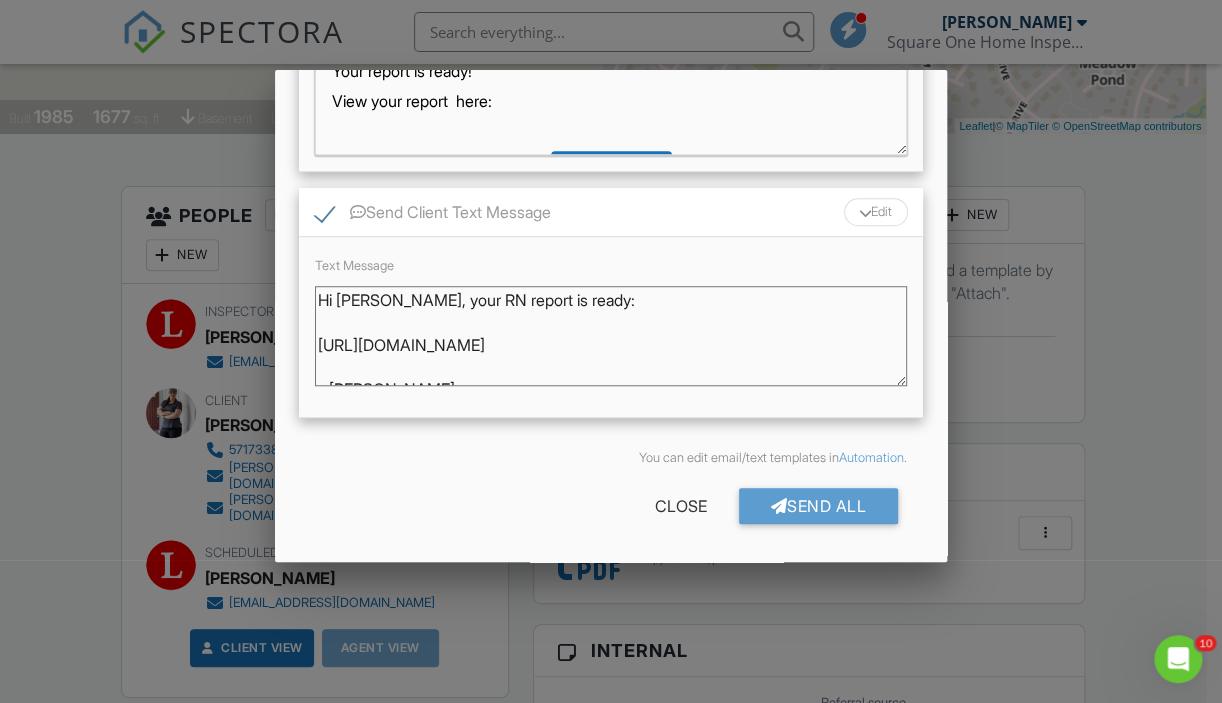 scroll, scrollTop: 549, scrollLeft: 0, axis: vertical 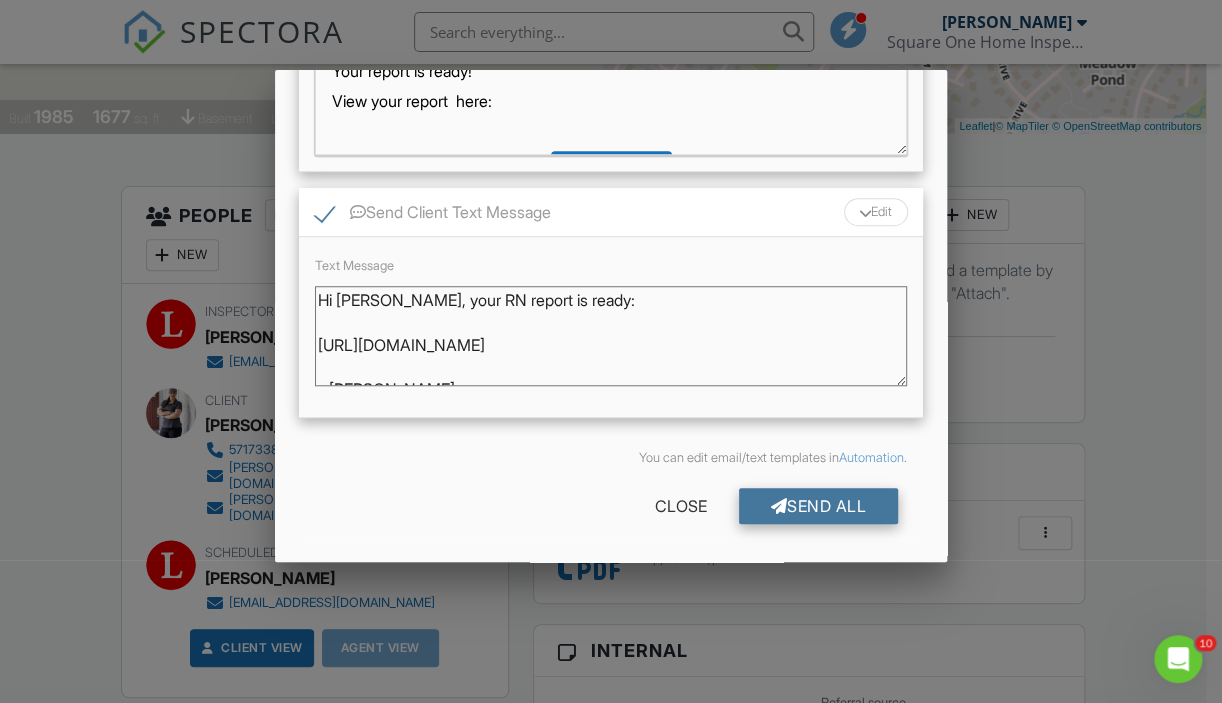 type on "Hi Tiffani, your RN report is ready:
https://app.spectora.com/u/APHwQCC
- Lee Fletcher" 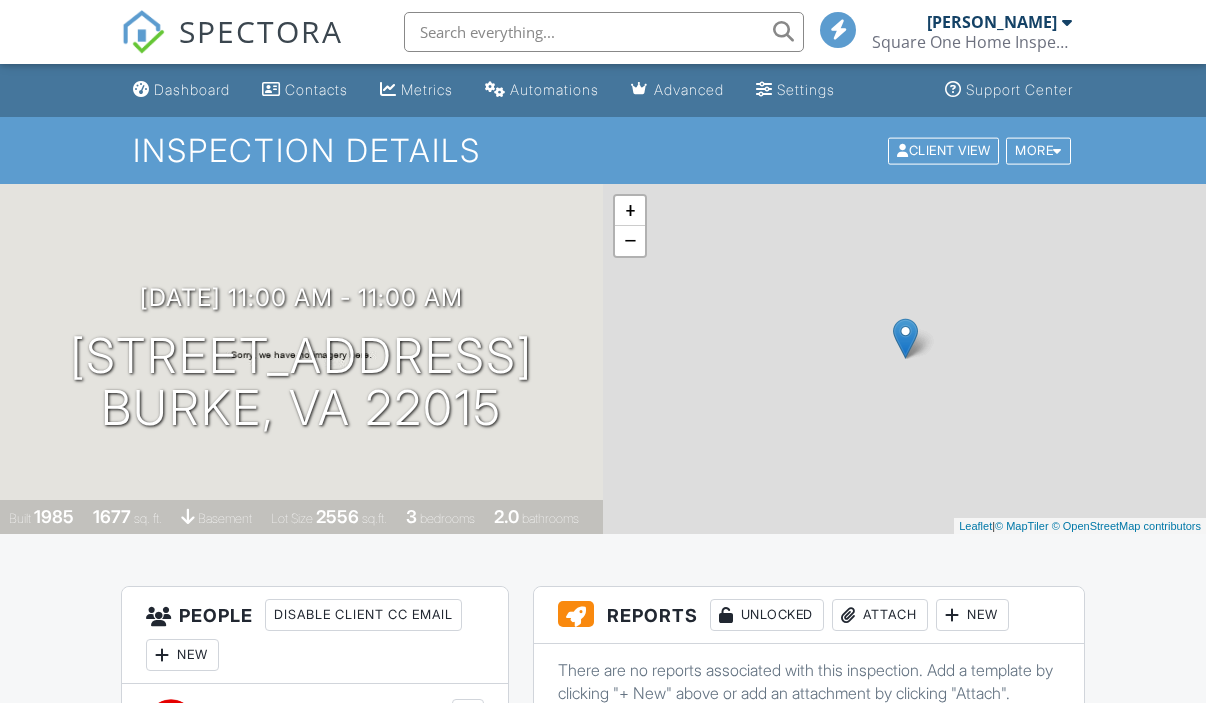 scroll, scrollTop: 402, scrollLeft: 0, axis: vertical 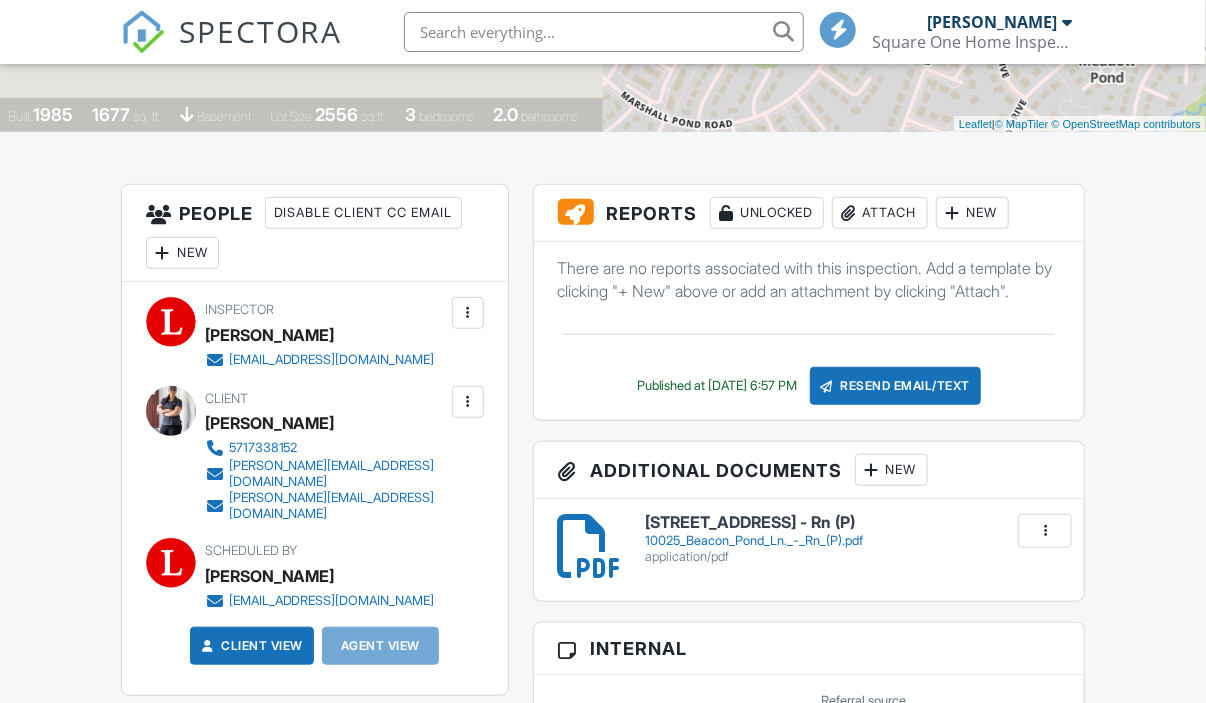 click at bounding box center [604, 32] 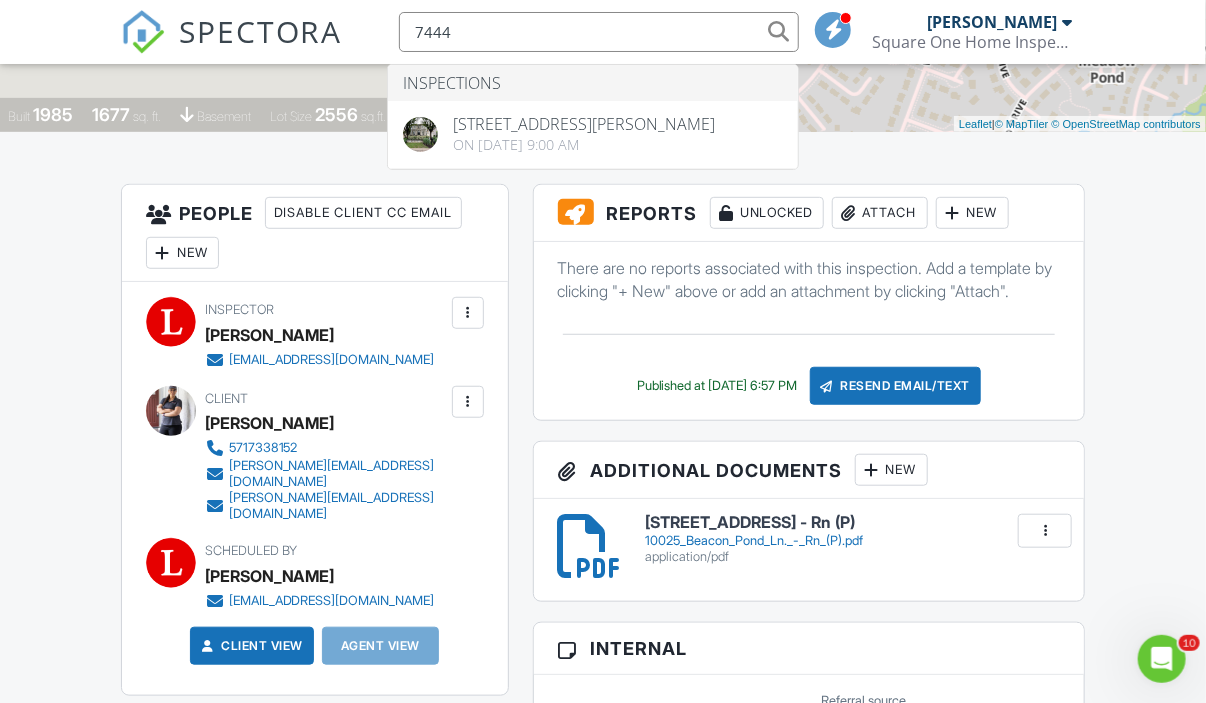 scroll, scrollTop: 0, scrollLeft: 0, axis: both 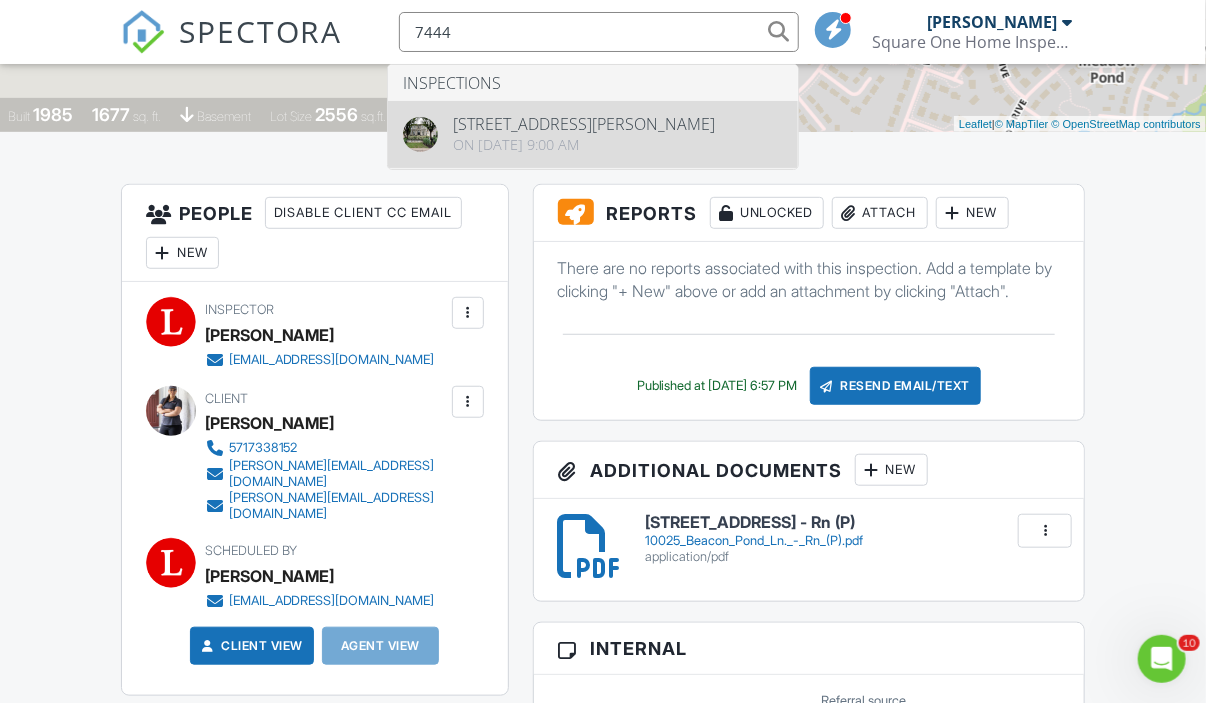 type on "7444" 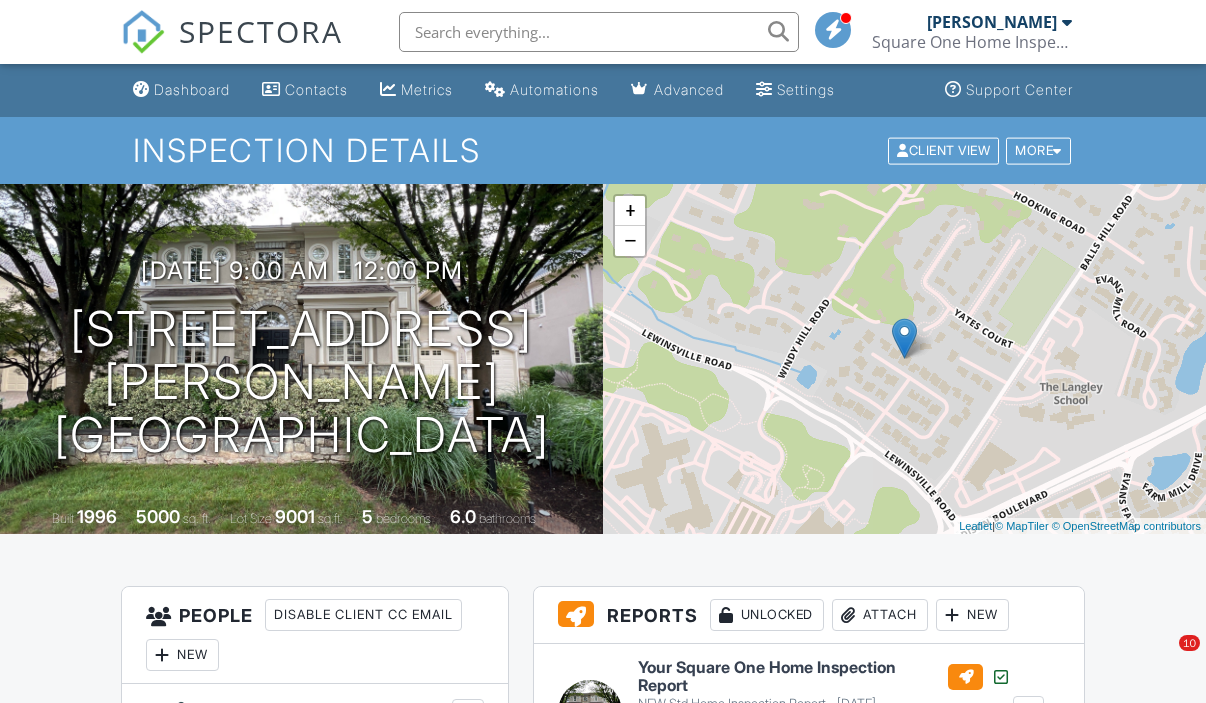 scroll, scrollTop: 0, scrollLeft: 0, axis: both 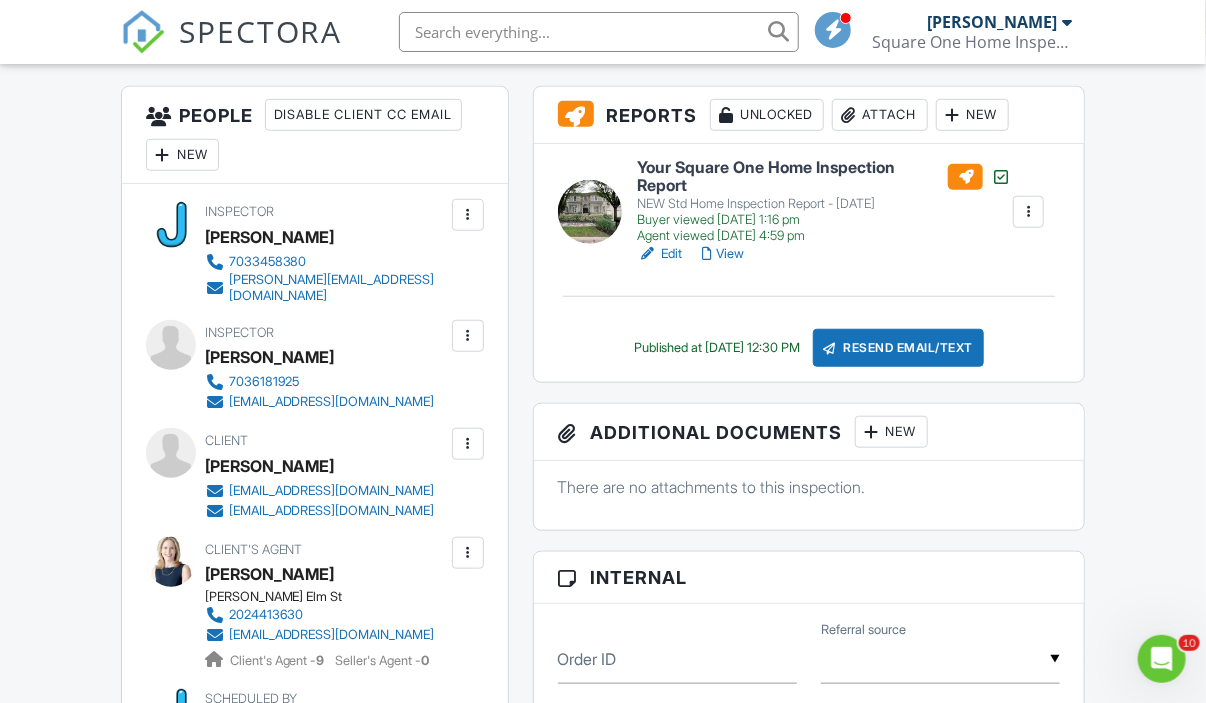click on "New" at bounding box center [891, 432] 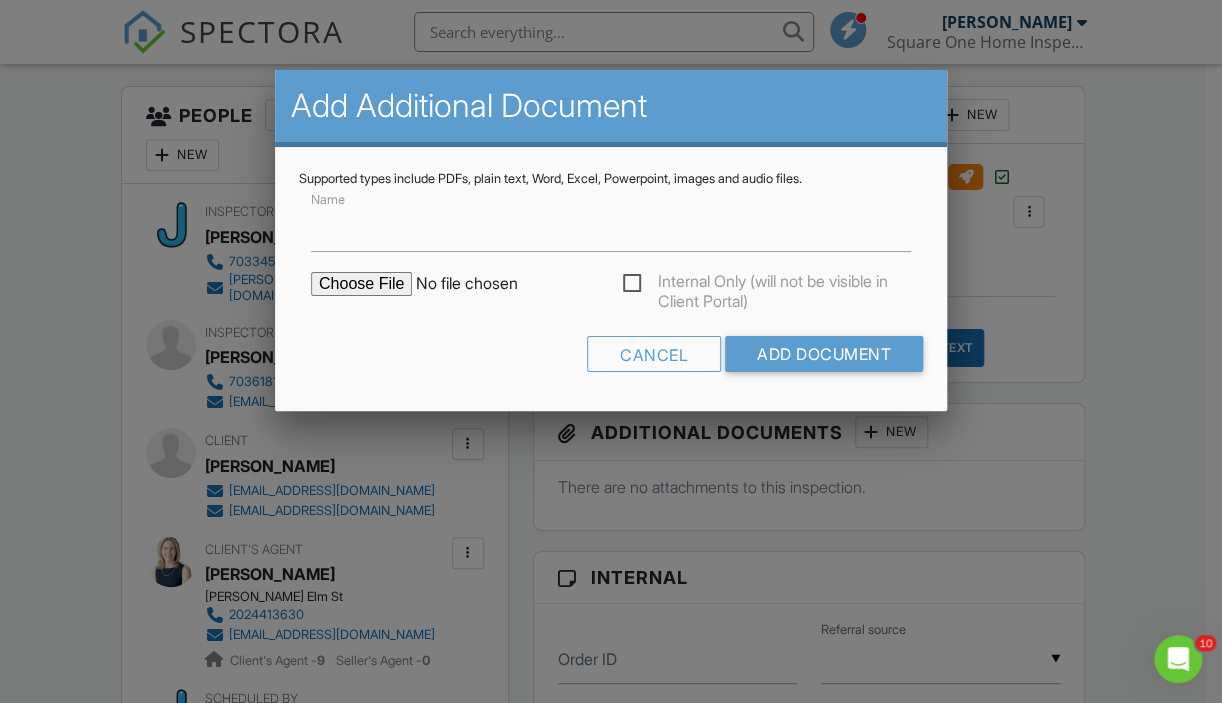 click at bounding box center (481, 284) 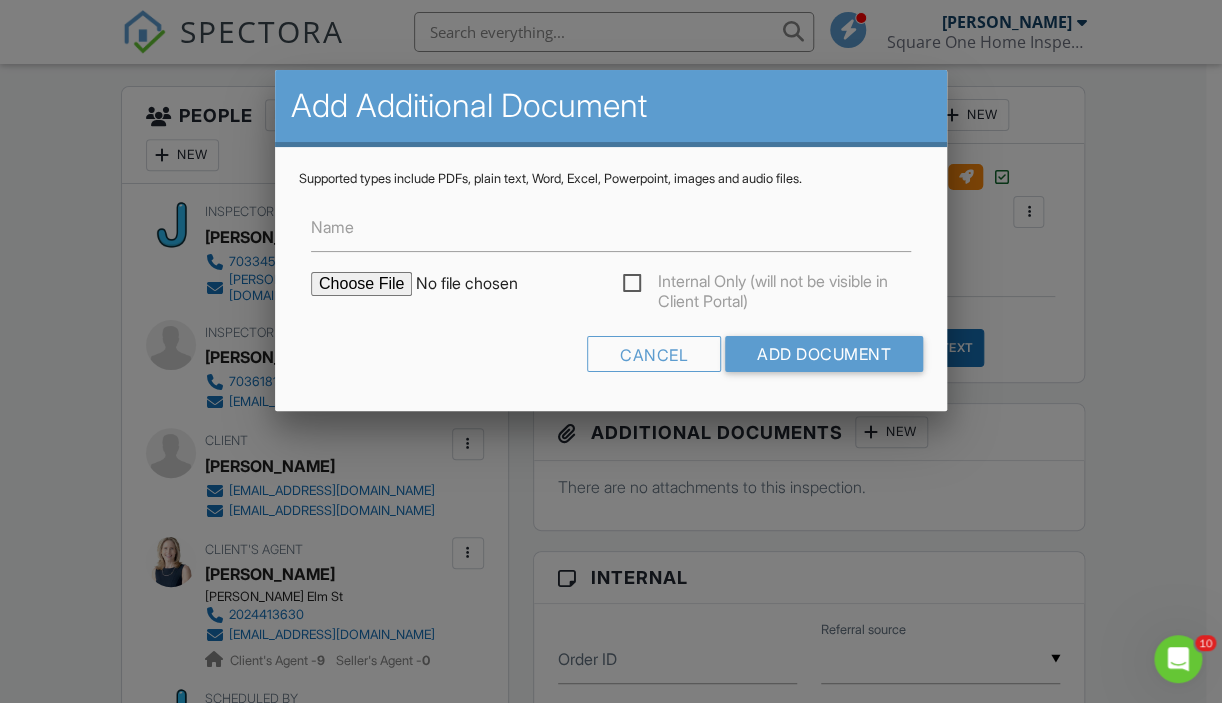 type on "C:\fakepath\7444 Old Maple Squ. - Rn (P).pdf" 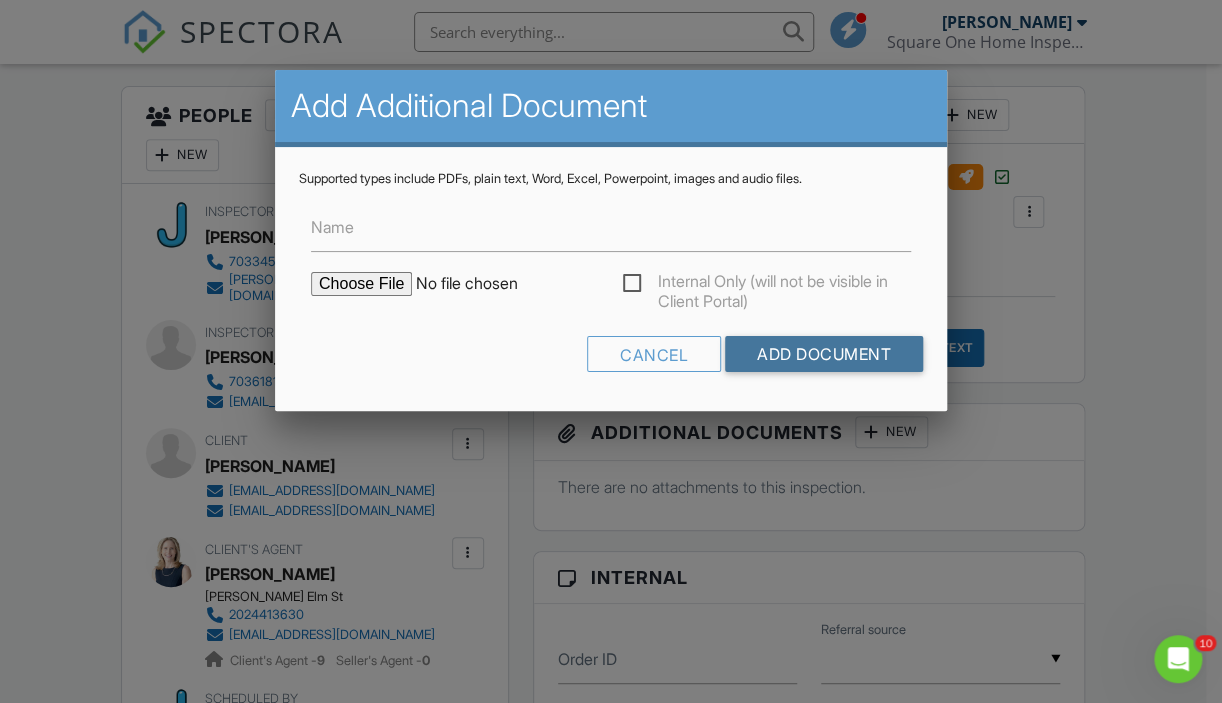 click on "Add Document" at bounding box center (824, 354) 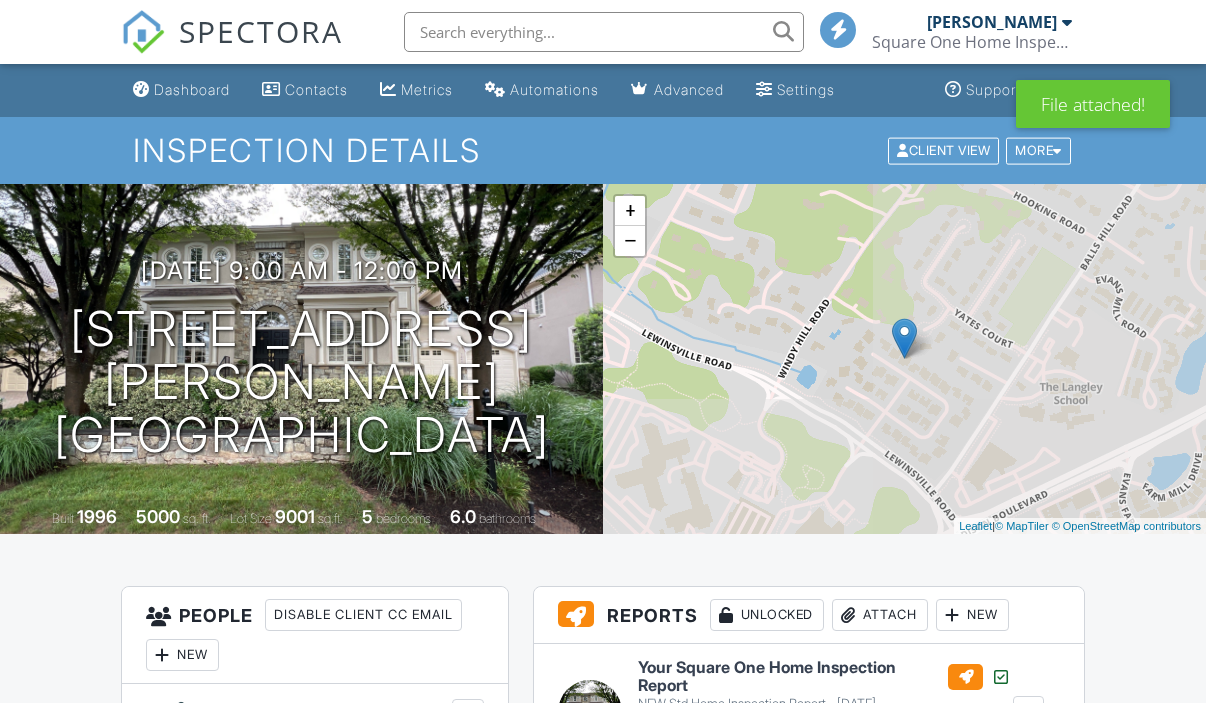 click on "Dashboard
Contacts
Metrics
Automations
Advanced
Settings
Support Center
Inspection Details
Client View
More
Property Details
Reschedule
Reorder / Copy
Share
Cancel
[GEOGRAPHIC_DATA]
Print Order
Convert to V9
View Change Log
[DATE]  9:00 am
- 12:00 pm
[STREET_ADDRESS]
[PERSON_NAME], VA 22102
Built
1996
5000
sq. ft.
Lot Size
9001
sq.ft.
5
bedrooms
6.0
bathrooms
+ − Leaflet  |  © MapTiler   © OpenStreetMap contributors
All emails and texts are disabled for this inspection!
Turn on emails and texts
Turn on and Requeue Notifications
Reports
Unlocked
Attach
New
Your Square One Home Inspection Report
Buyer viewed [DATE]  1:16 pm" at bounding box center (603, 2221) 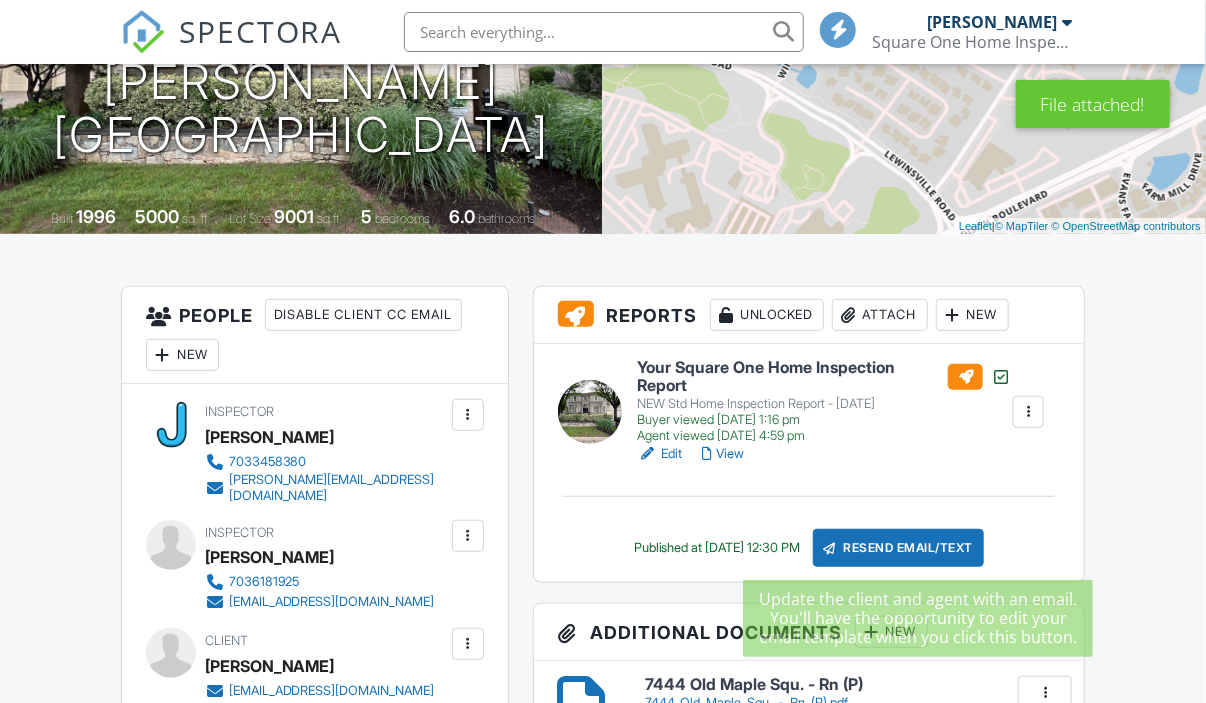 scroll, scrollTop: 300, scrollLeft: 0, axis: vertical 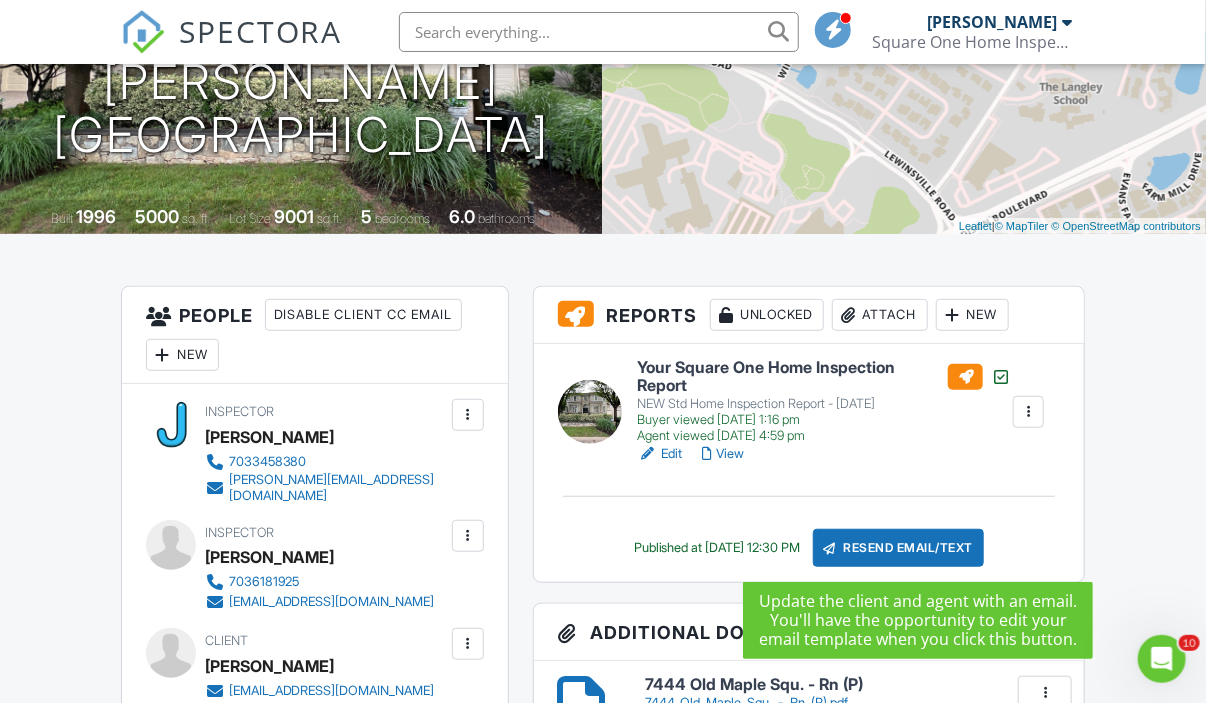 click at bounding box center (830, 548) 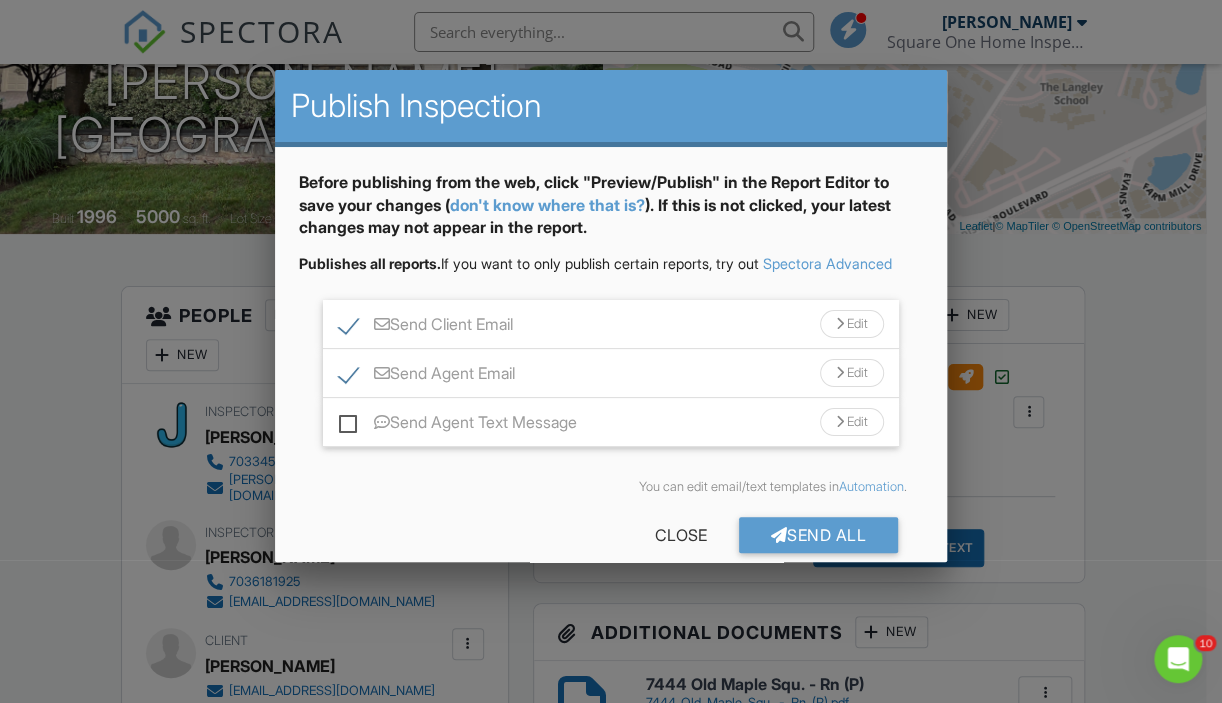 click on "Edit" at bounding box center (852, 324) 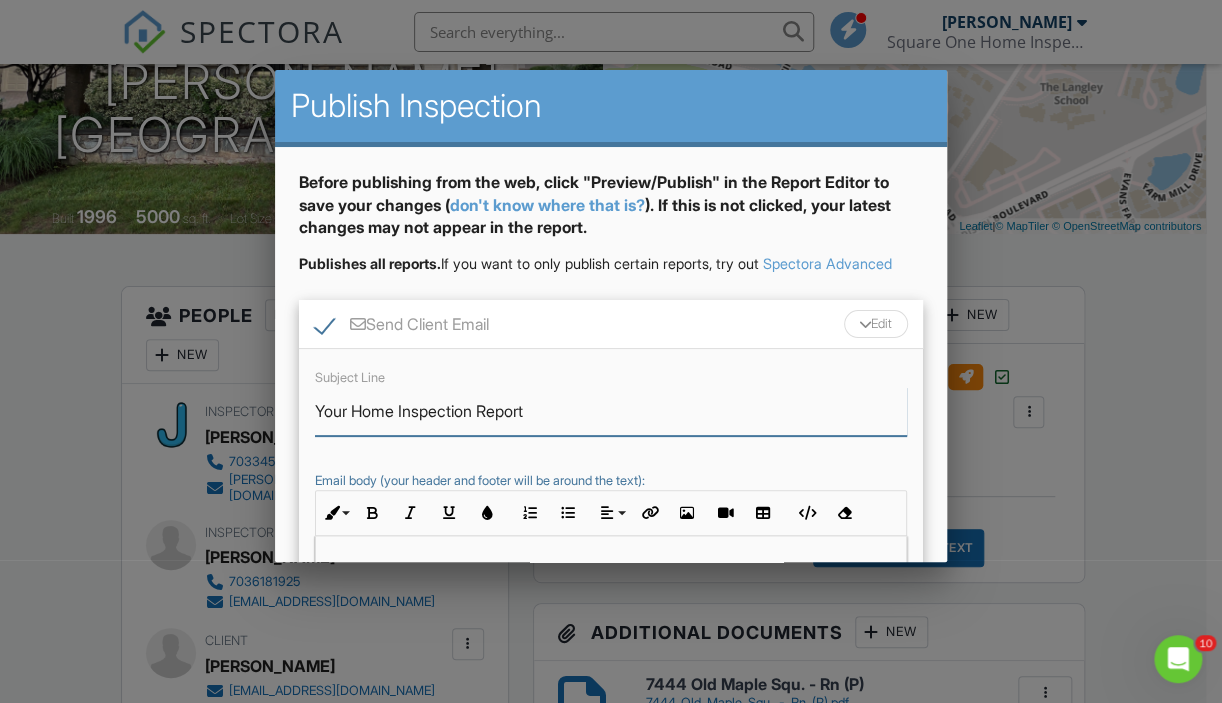 drag, startPoint x: 482, startPoint y: 434, endPoint x: 359, endPoint y: 442, distance: 123.25989 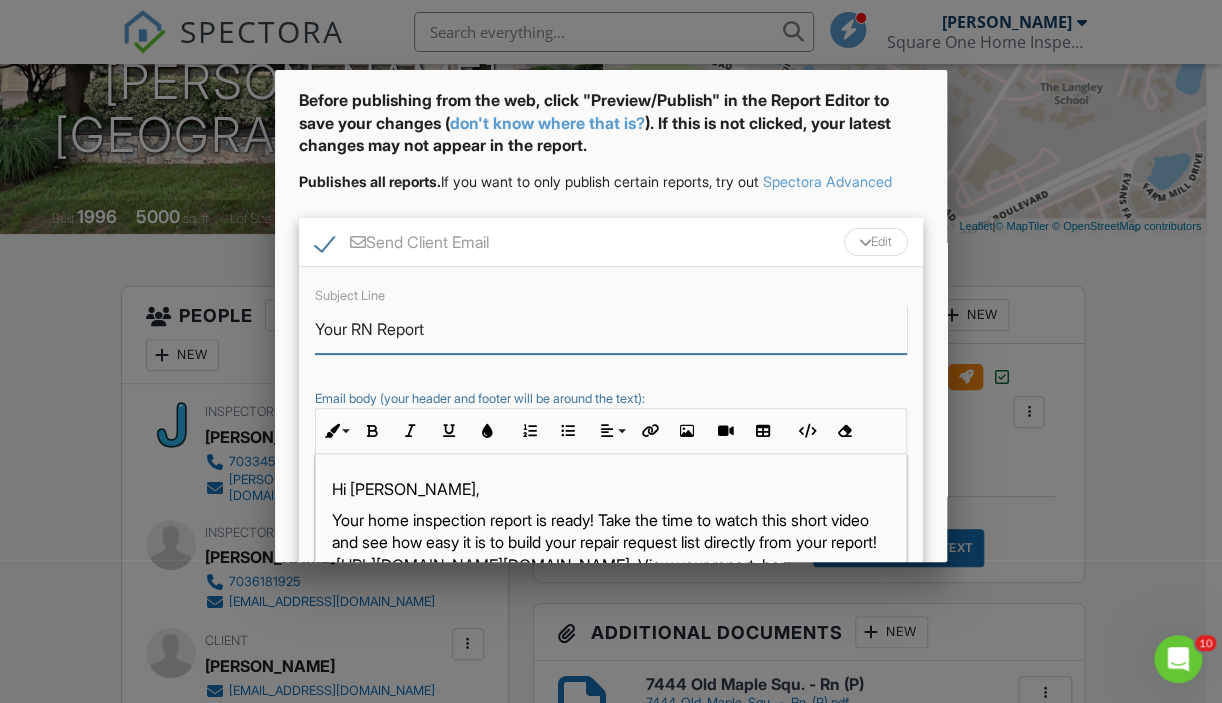 scroll, scrollTop: 100, scrollLeft: 0, axis: vertical 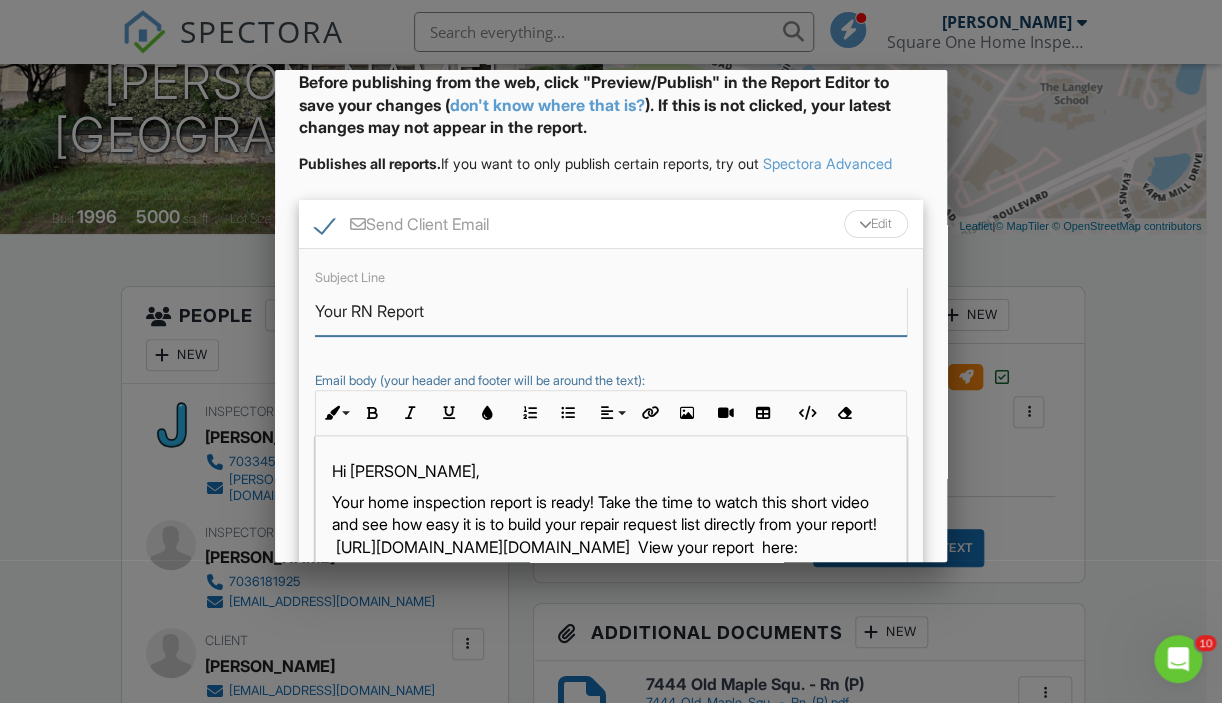 type on "Your RN Report" 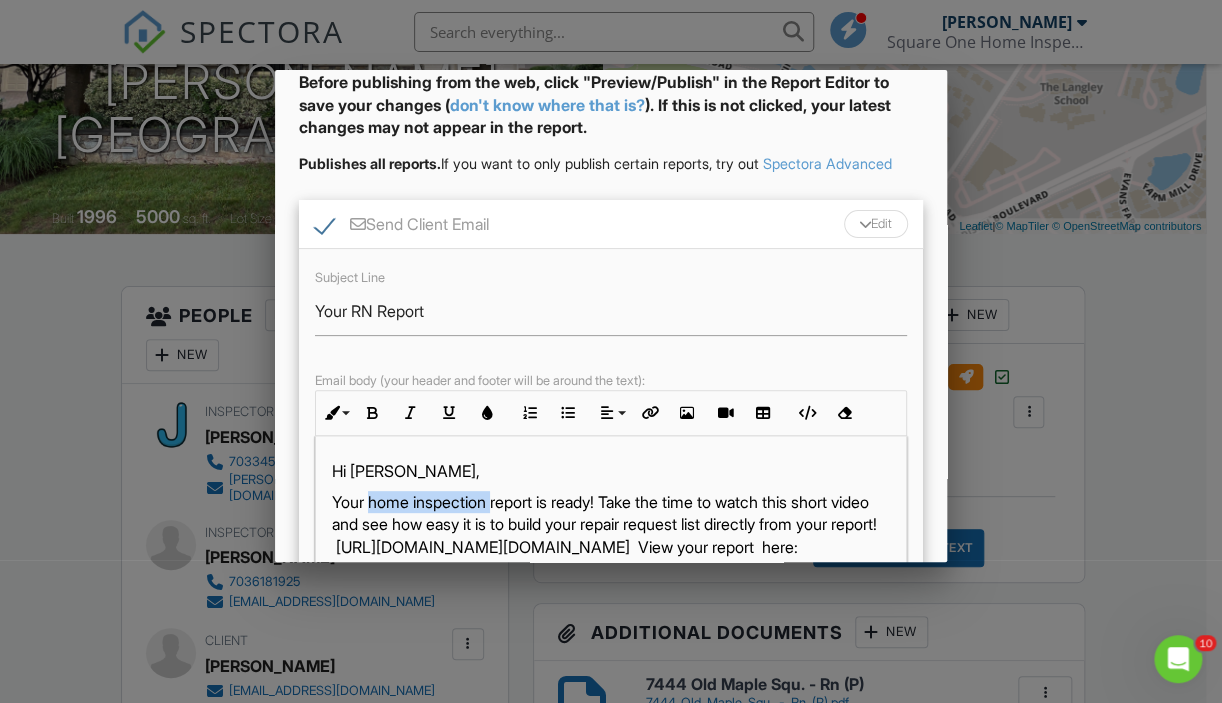 drag, startPoint x: 496, startPoint y: 519, endPoint x: 369, endPoint y: 515, distance: 127.06297 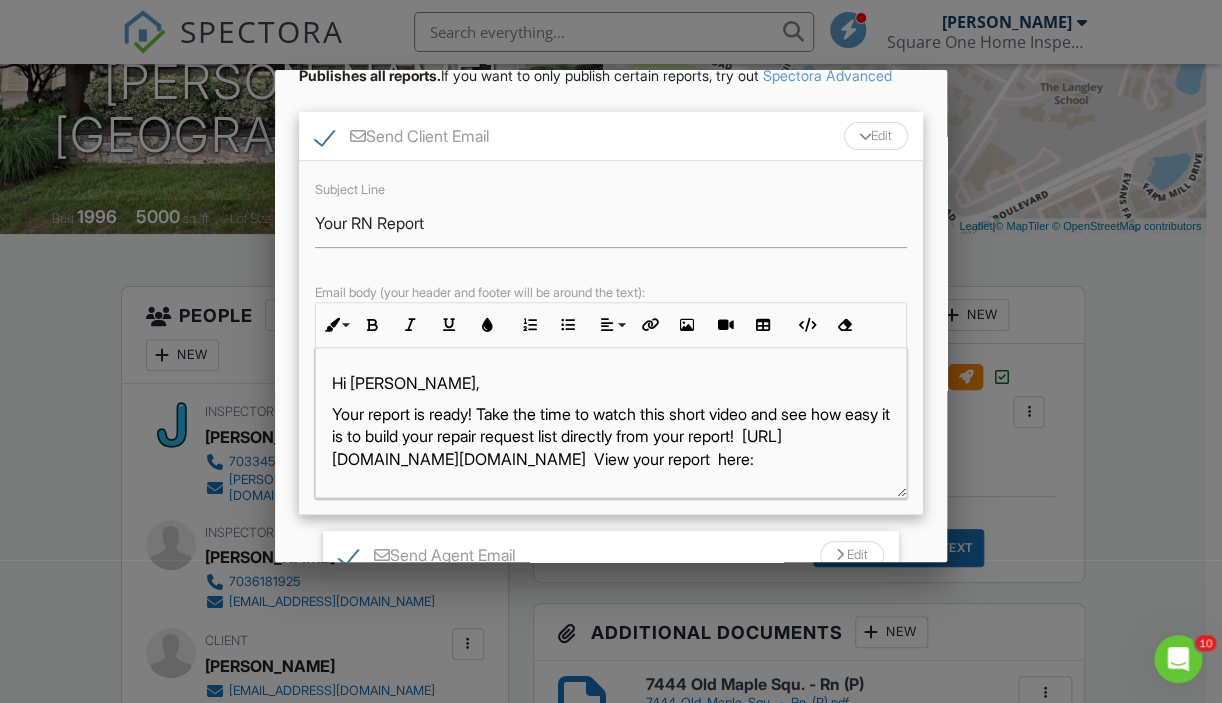 scroll, scrollTop: 300, scrollLeft: 0, axis: vertical 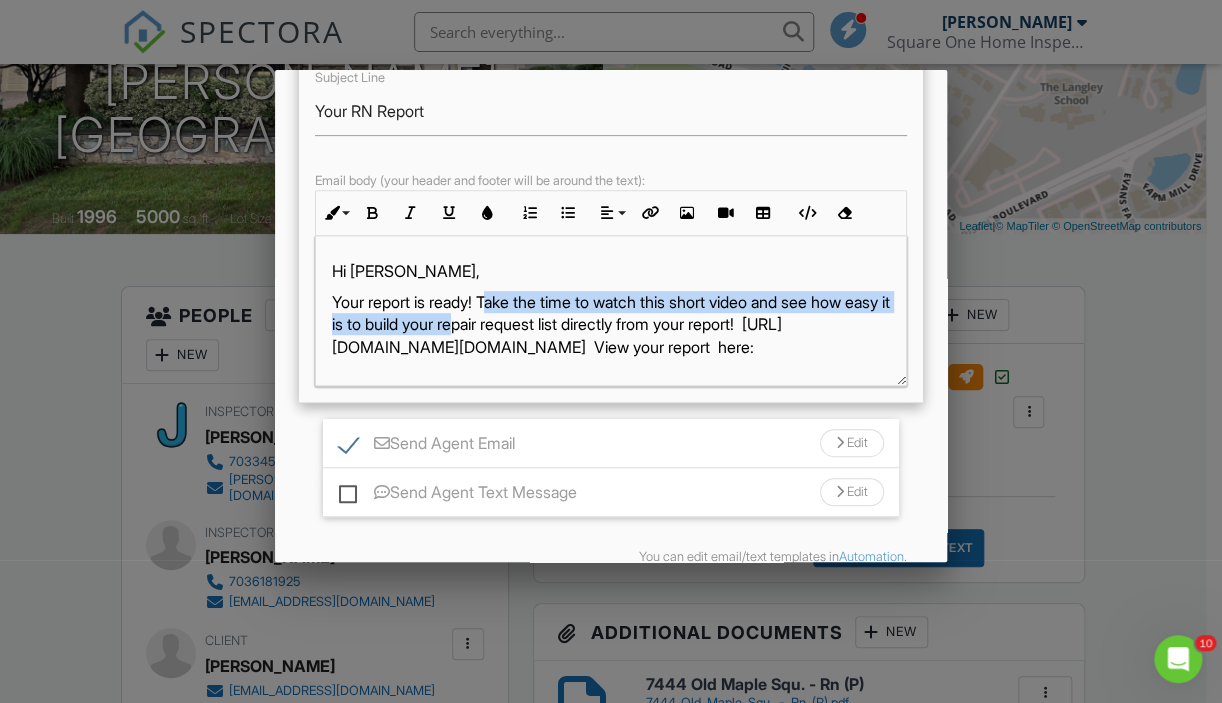 drag, startPoint x: 493, startPoint y: 322, endPoint x: 553, endPoint y: 339, distance: 62.361847 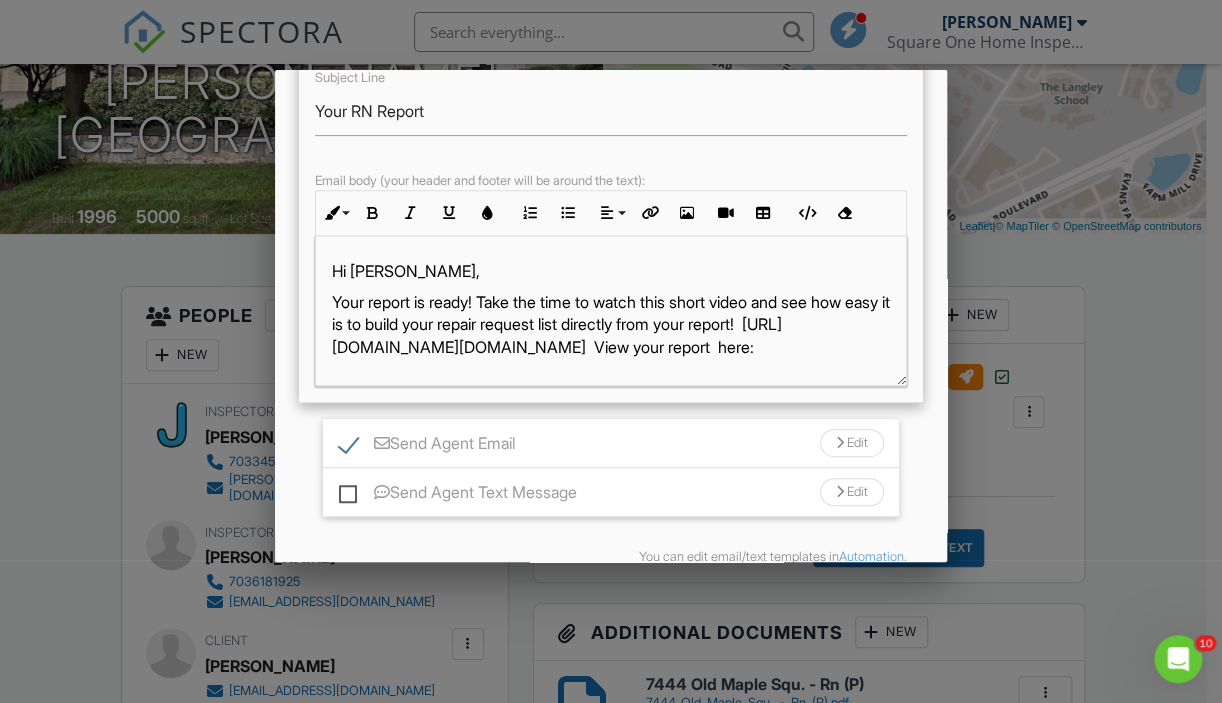 drag, startPoint x: 488, startPoint y: 320, endPoint x: 845, endPoint y: 362, distance: 359.4621 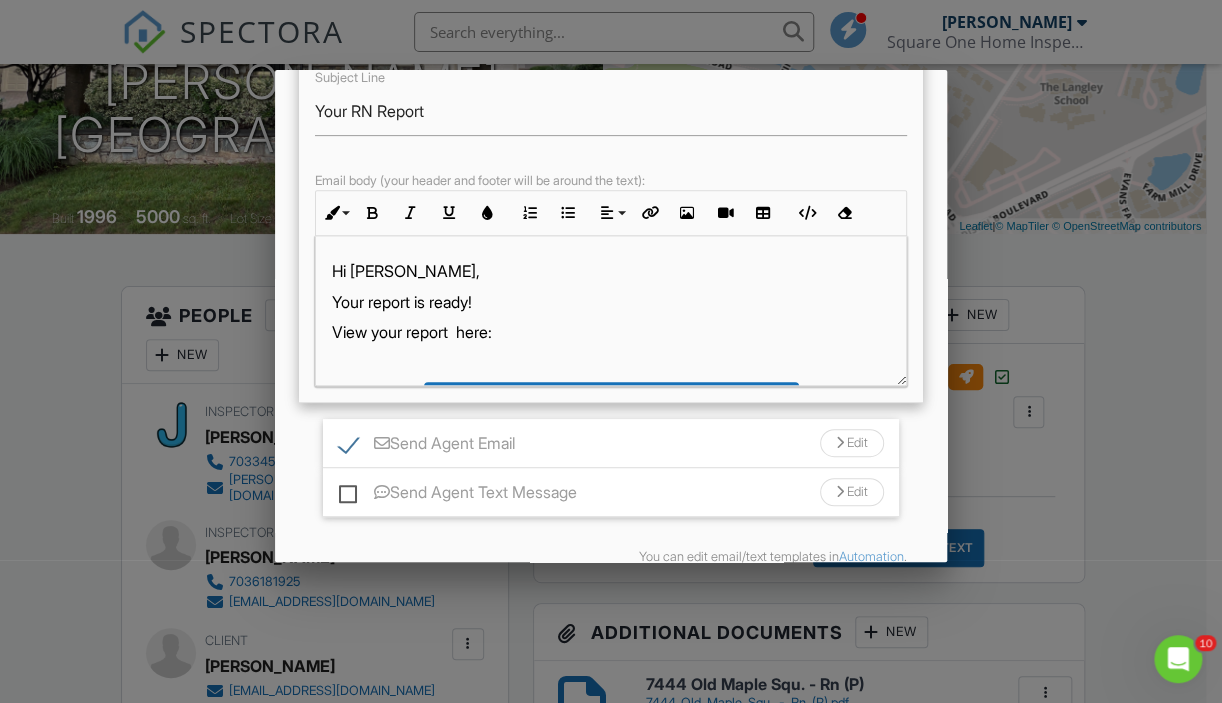 click on "Edit" at bounding box center (852, 443) 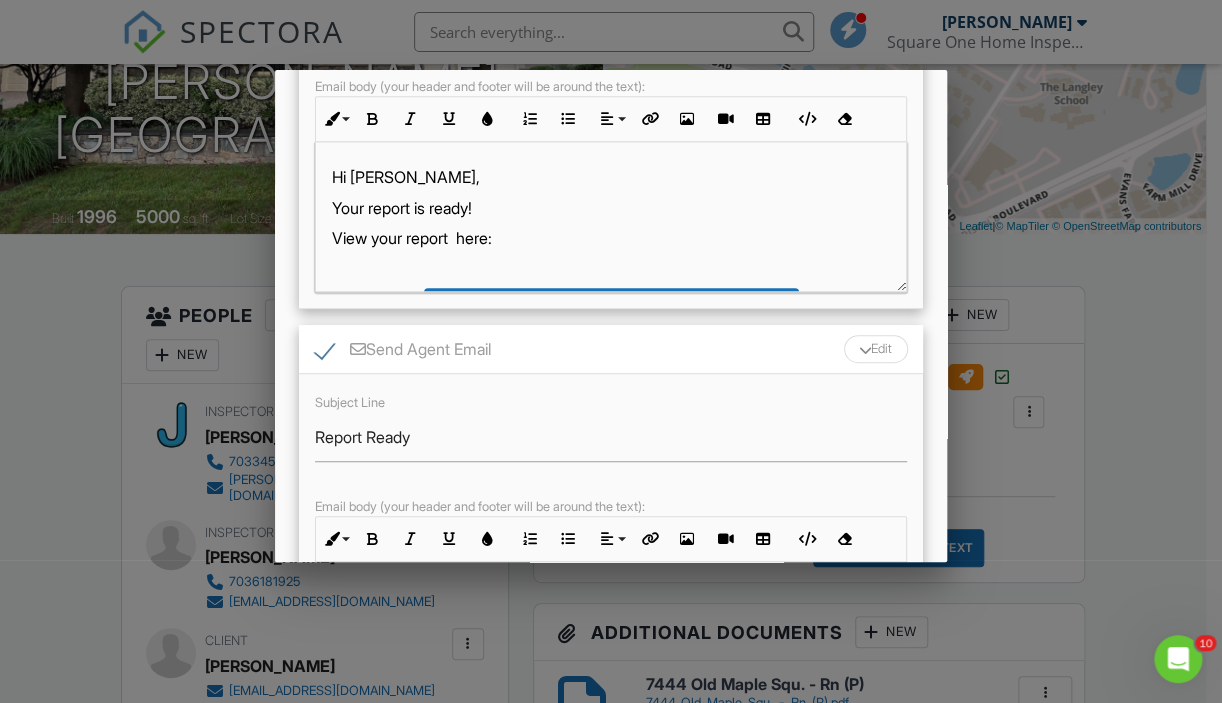 scroll, scrollTop: 500, scrollLeft: 0, axis: vertical 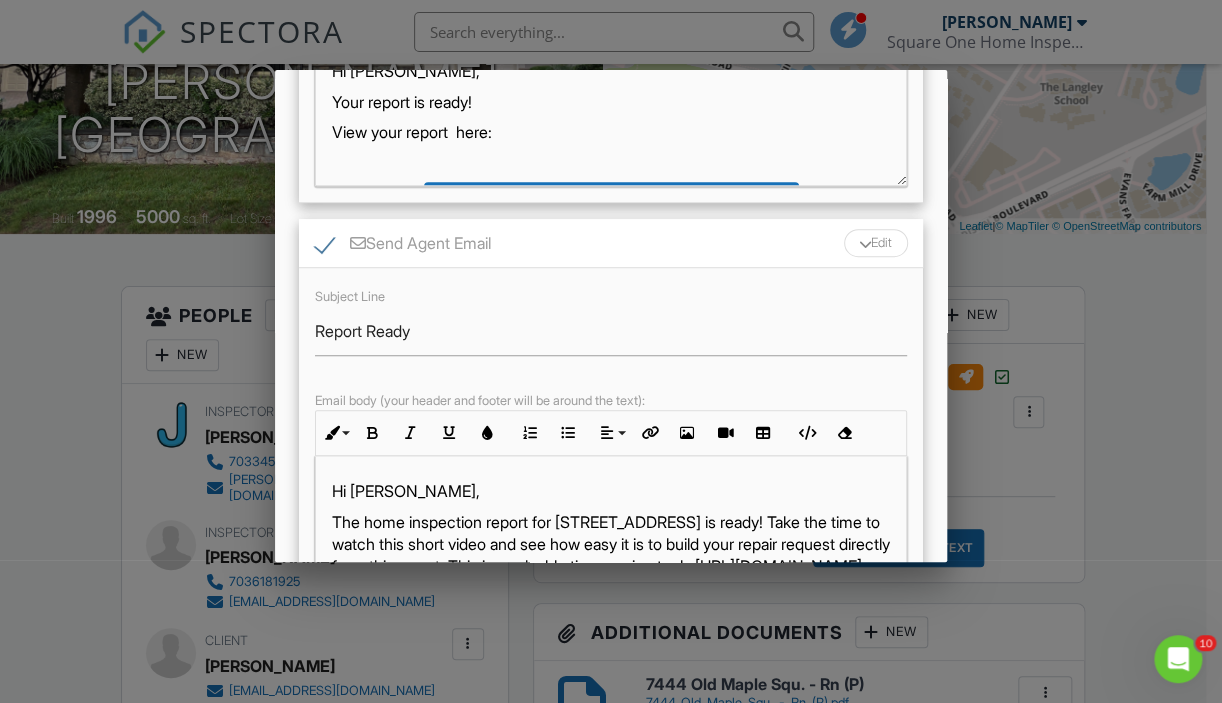 click on "Subject Line
Report Ready
Email body (your header and footer will be around the text):
Inline Style XLarge Large Normal Small Light Small/Light Bold Italic Underline Colors Ordered List Unordered List Align Align Left Align Center Align Right Align Justify Insert Link Insert Image Insert Video Insert Table Code View Clear Formatting Hi lizzy, The home inspection report for 7444 Old Maple Square is ready! Take the time to watch this short video and see how easy it is to build your repair request directly from this report. This is a valuable time-saving tool.  https://www.youtube.com/watch?v=oake6nl0cE0&feature=youtu.be   View the inspection report here: Do you want to receive a quote for the home inspection report?  Use this link and upload the report to get a quote on most home inspection items.  CLICK HERE View Your Square One Home Inspection Report Let me know if you have any questions. Thank you!" at bounding box center [611, 445] 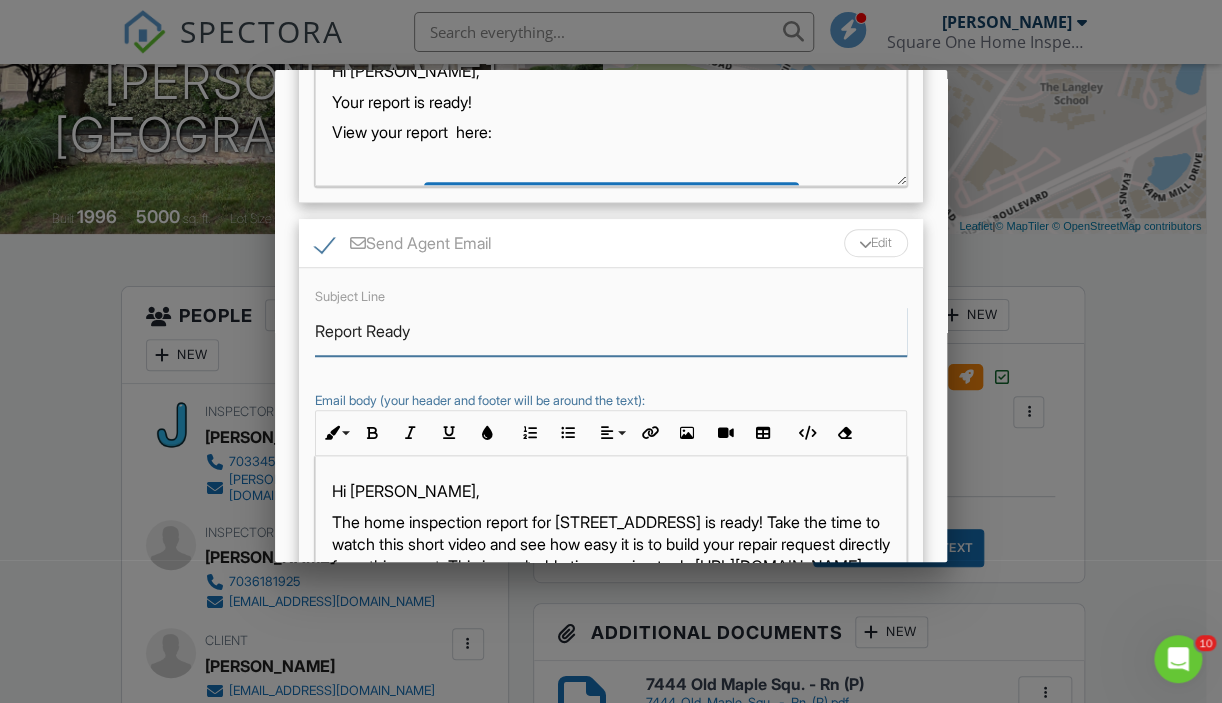 click on "Report Ready" at bounding box center (611, 331) 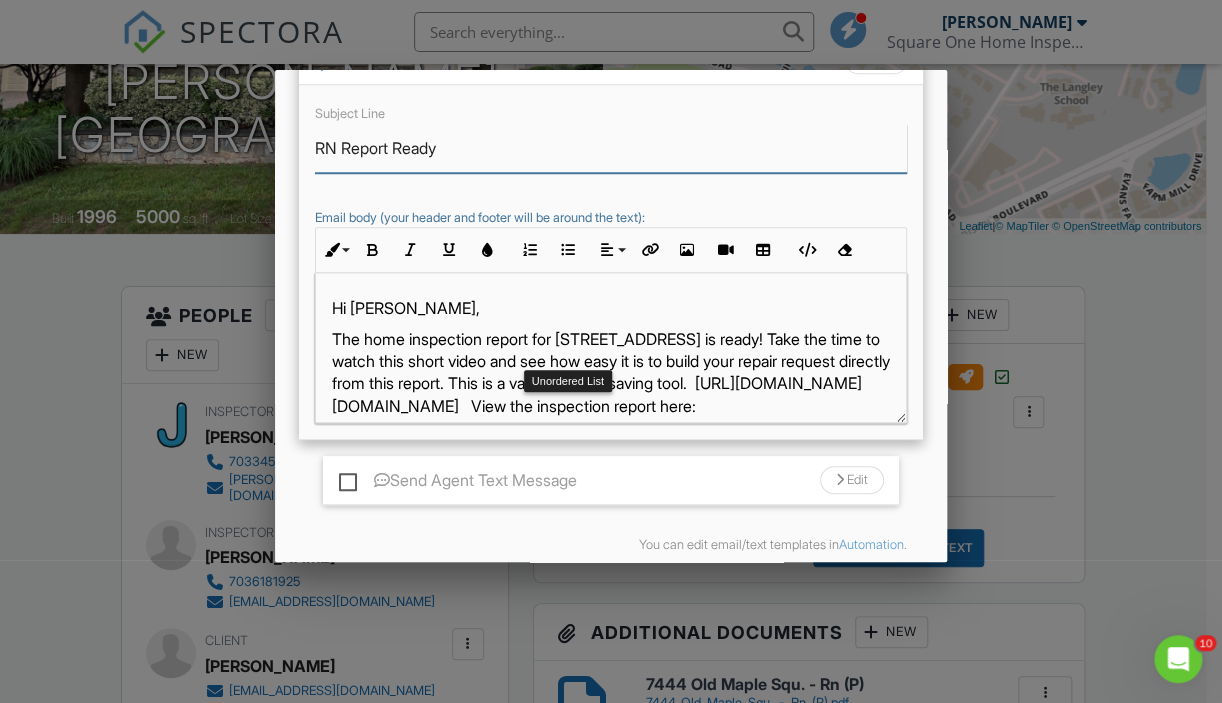 scroll, scrollTop: 700, scrollLeft: 0, axis: vertical 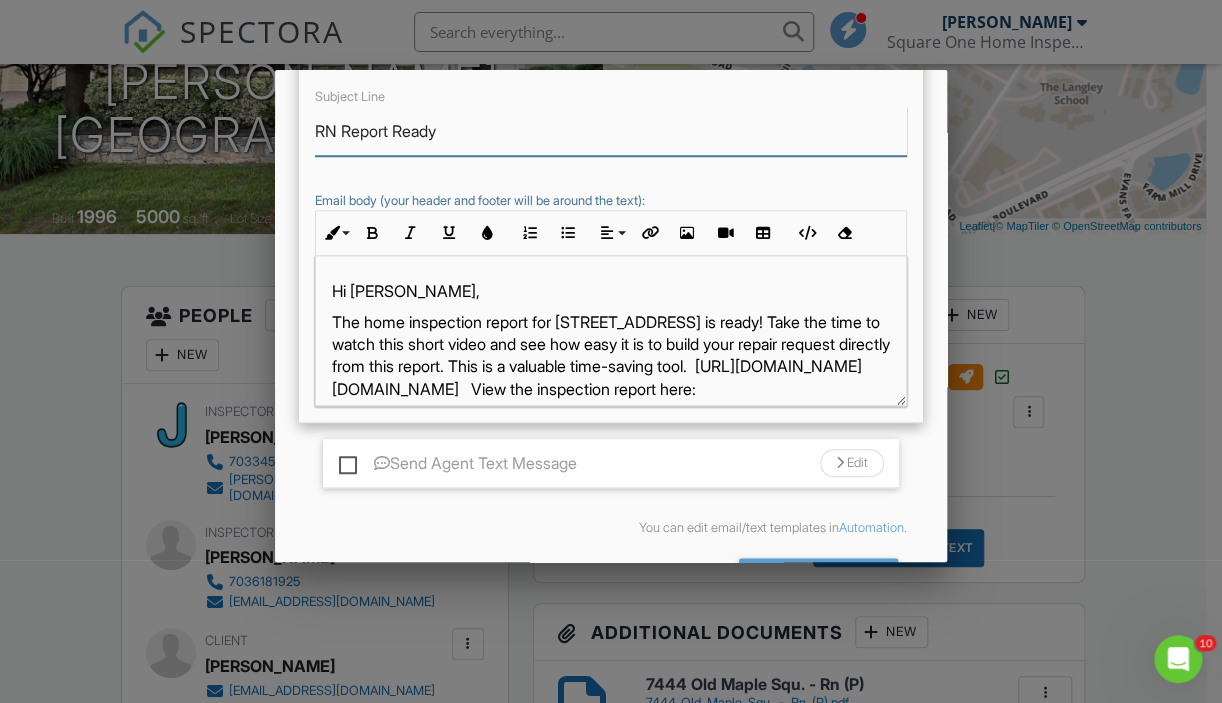 type on "RN Report Ready" 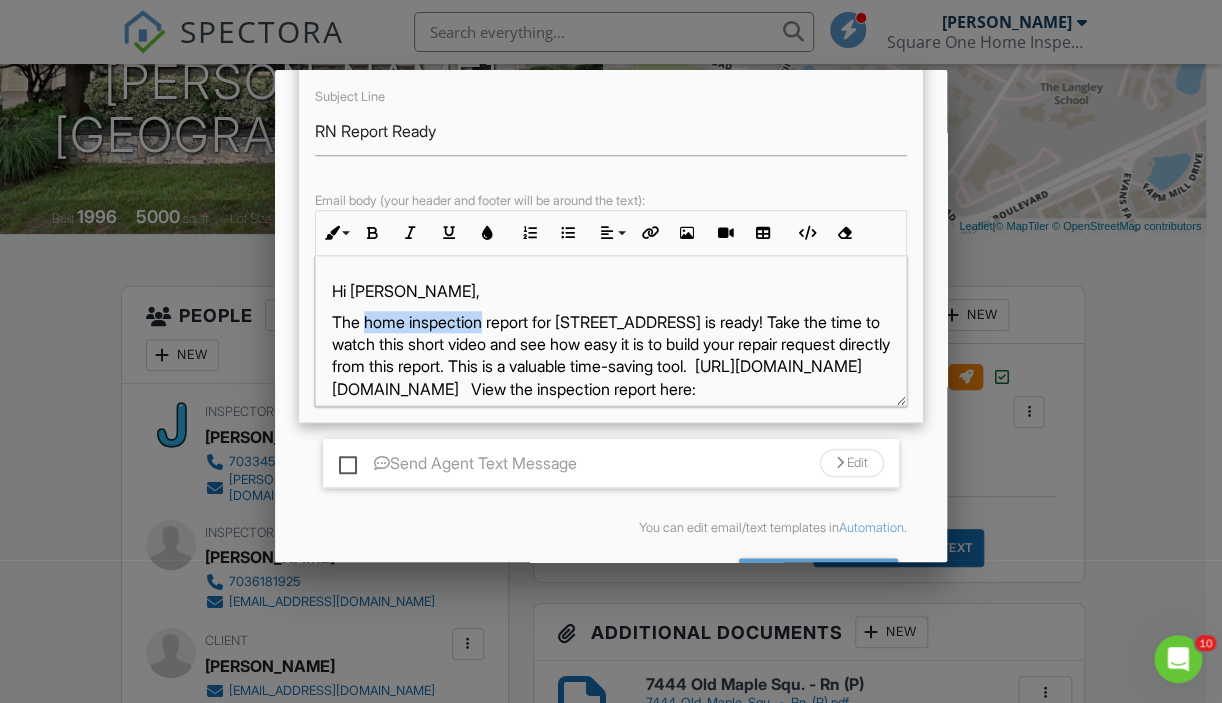 drag, startPoint x: 489, startPoint y: 346, endPoint x: 366, endPoint y: 341, distance: 123.101585 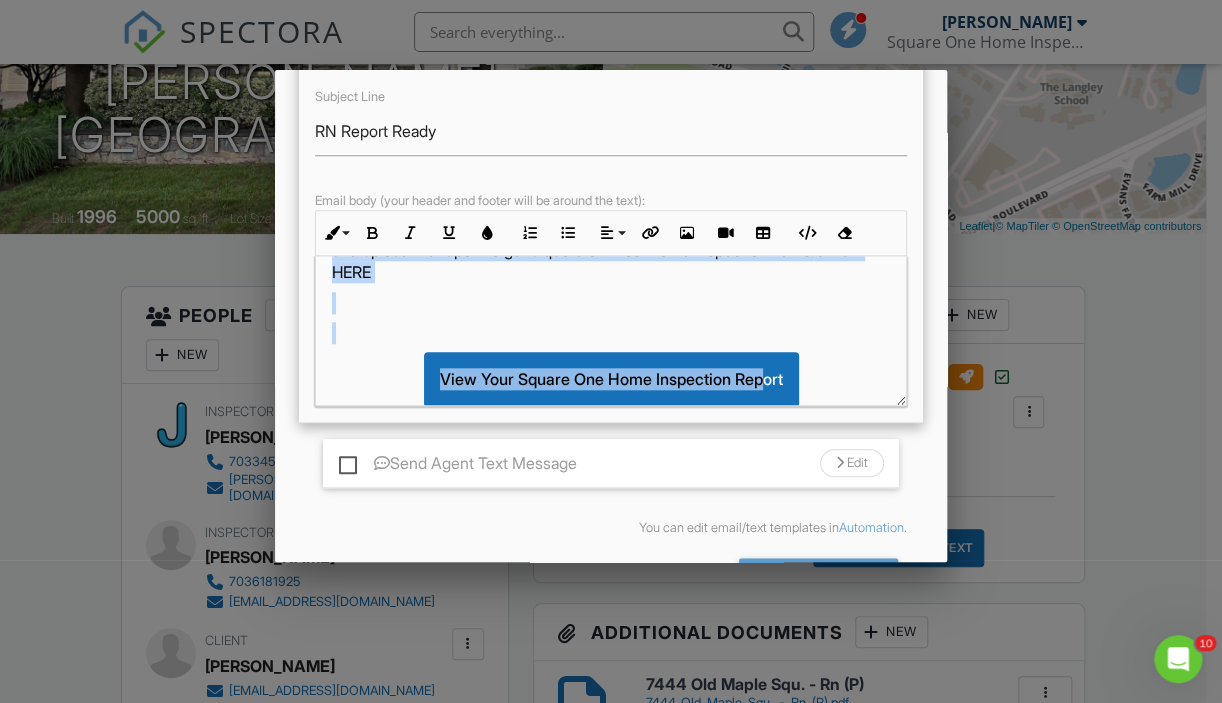 scroll, scrollTop: 243, scrollLeft: 0, axis: vertical 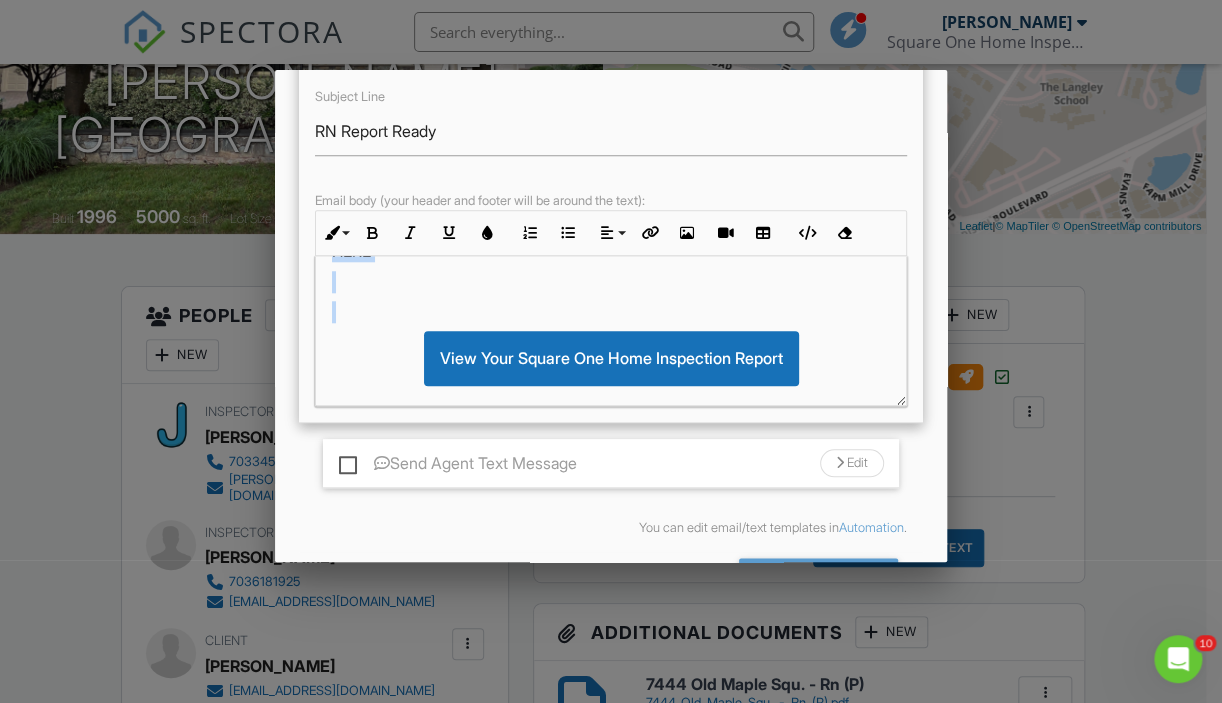 drag, startPoint x: 689, startPoint y: 342, endPoint x: 730, endPoint y: 342, distance: 41 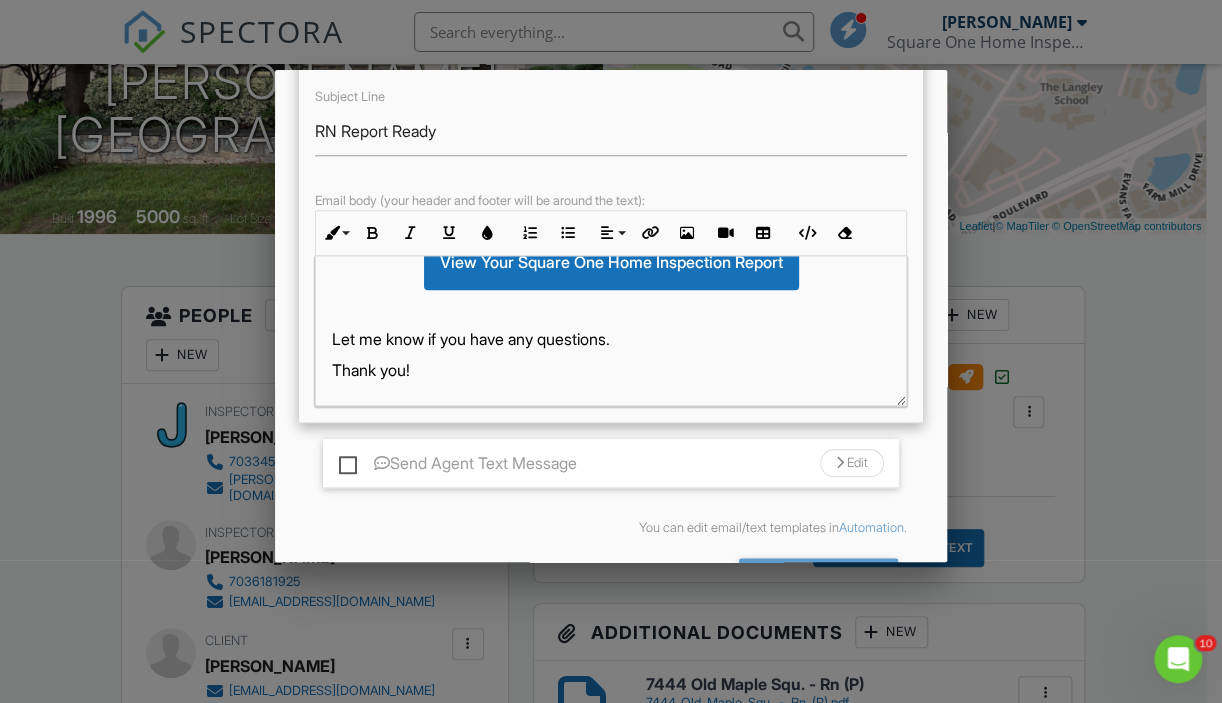 scroll, scrollTop: 135, scrollLeft: 0, axis: vertical 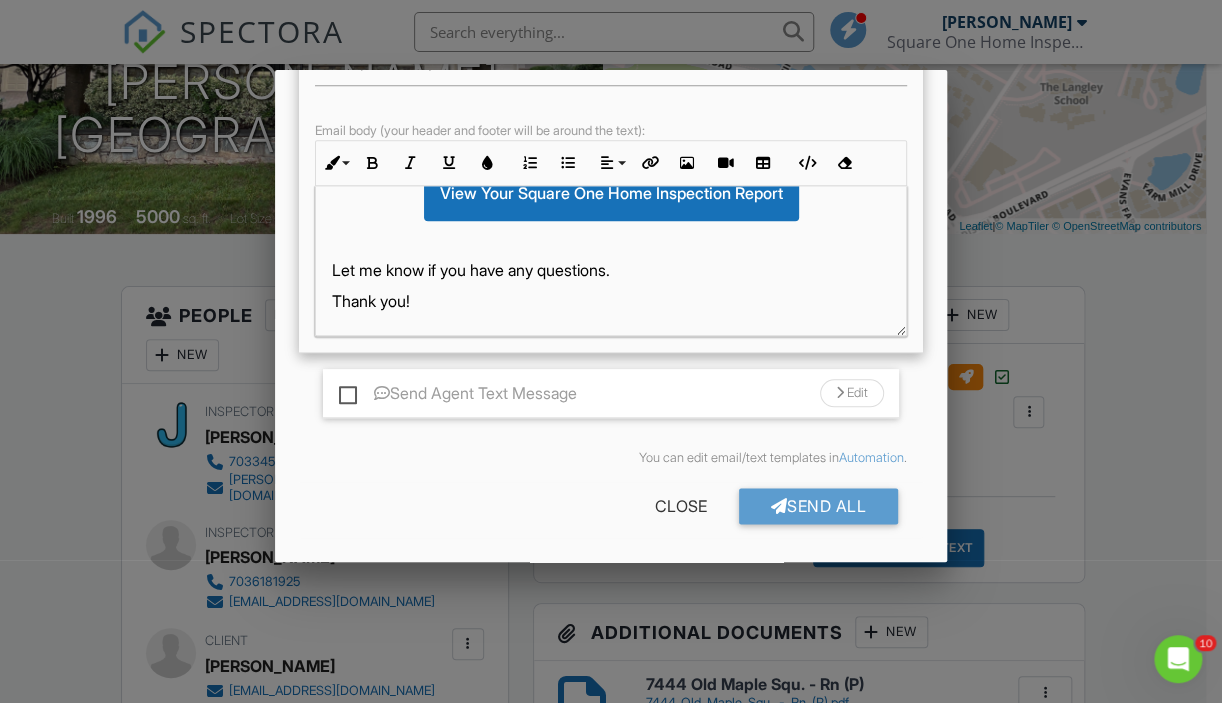 click on "Send Agent Text Message" at bounding box center [458, 396] 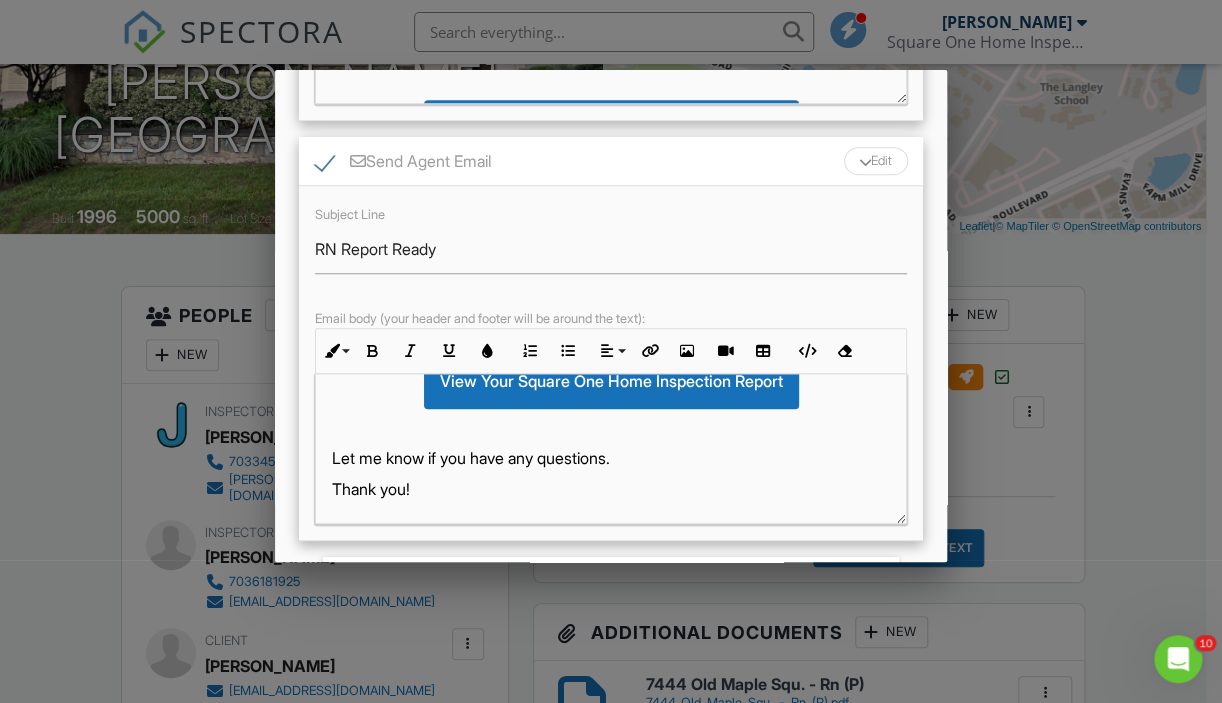 scroll, scrollTop: 688, scrollLeft: 0, axis: vertical 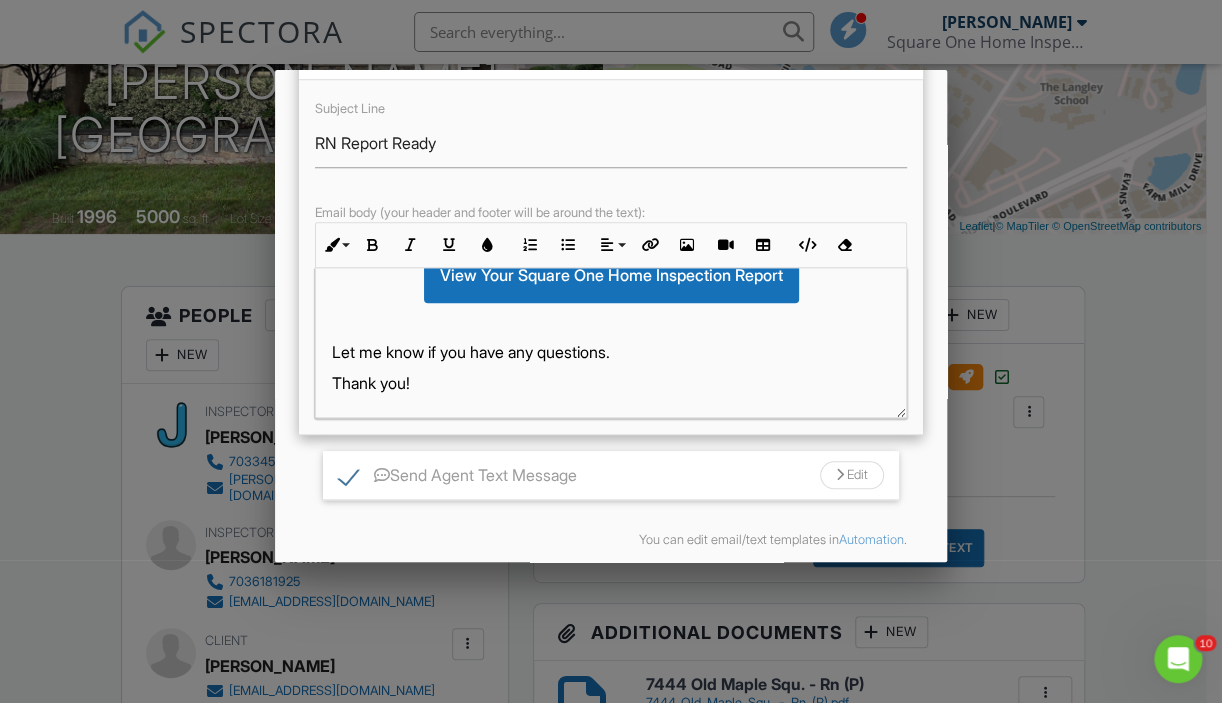click on "Edit" at bounding box center (852, 475) 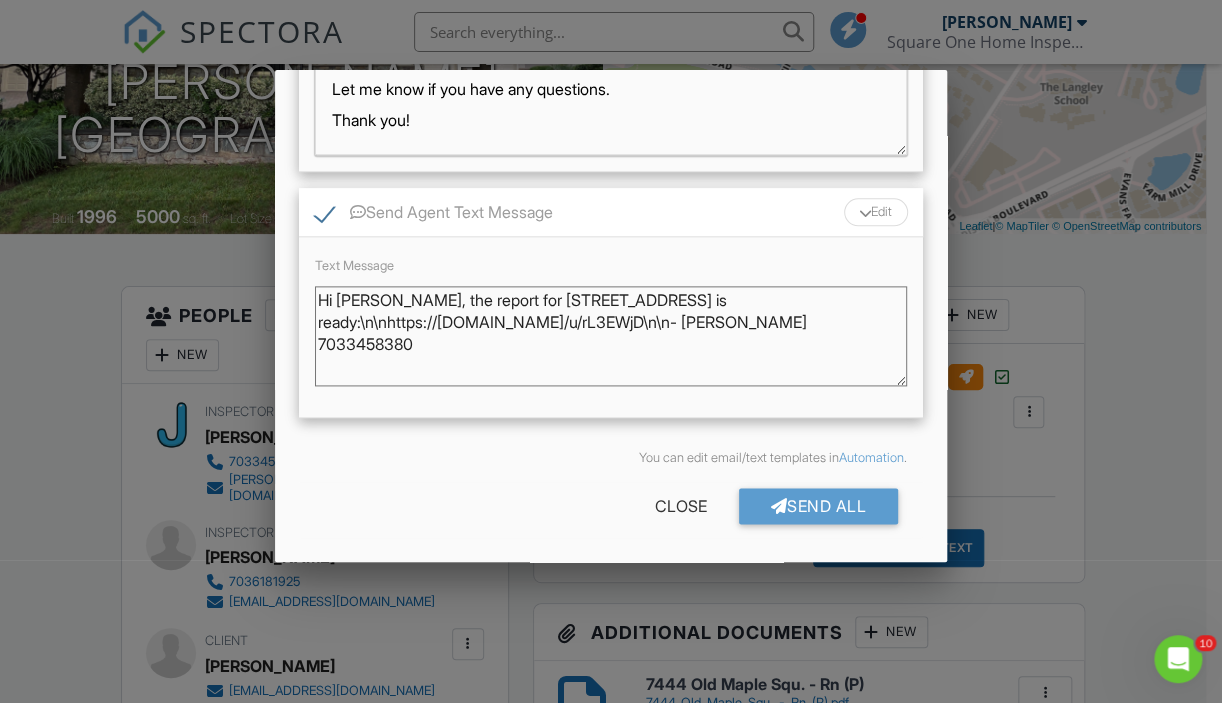 scroll, scrollTop: 968, scrollLeft: 0, axis: vertical 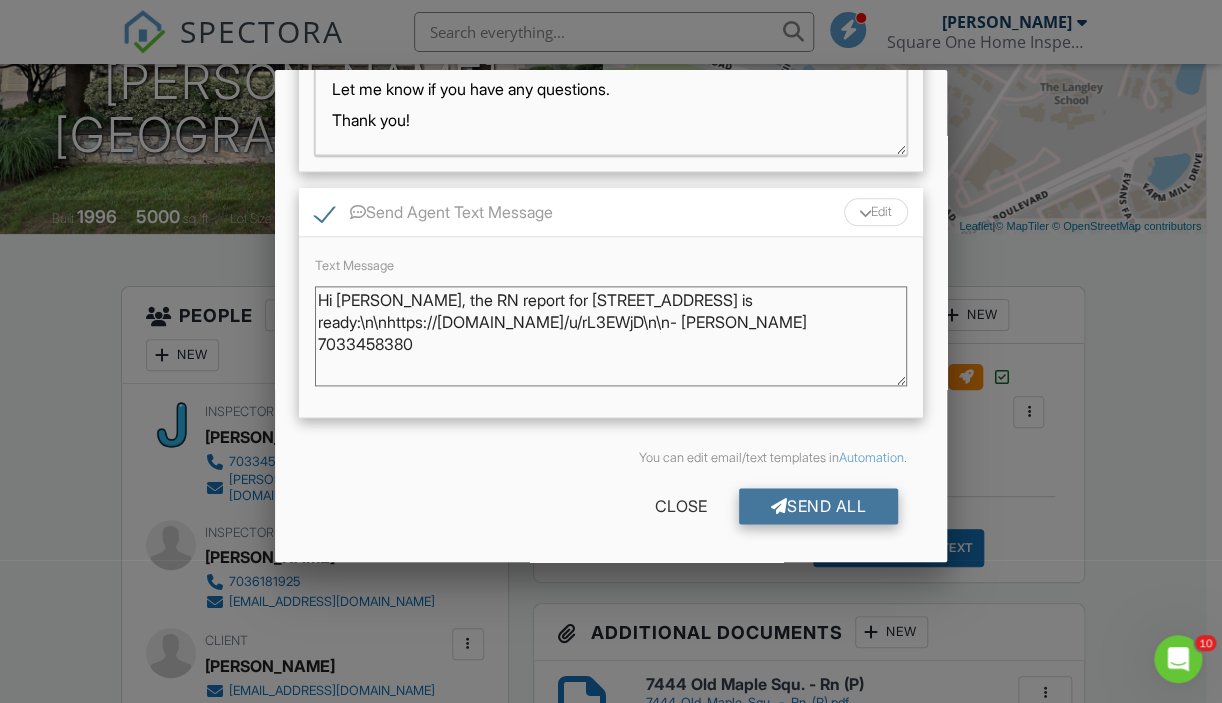 type on "Hi lizzy, the RN report for 7444 Old Maple Square is ready:\n\nhttps://app.spectora.com/u/rL3EWjD\n\n- Jim Fletcher 7033458380" 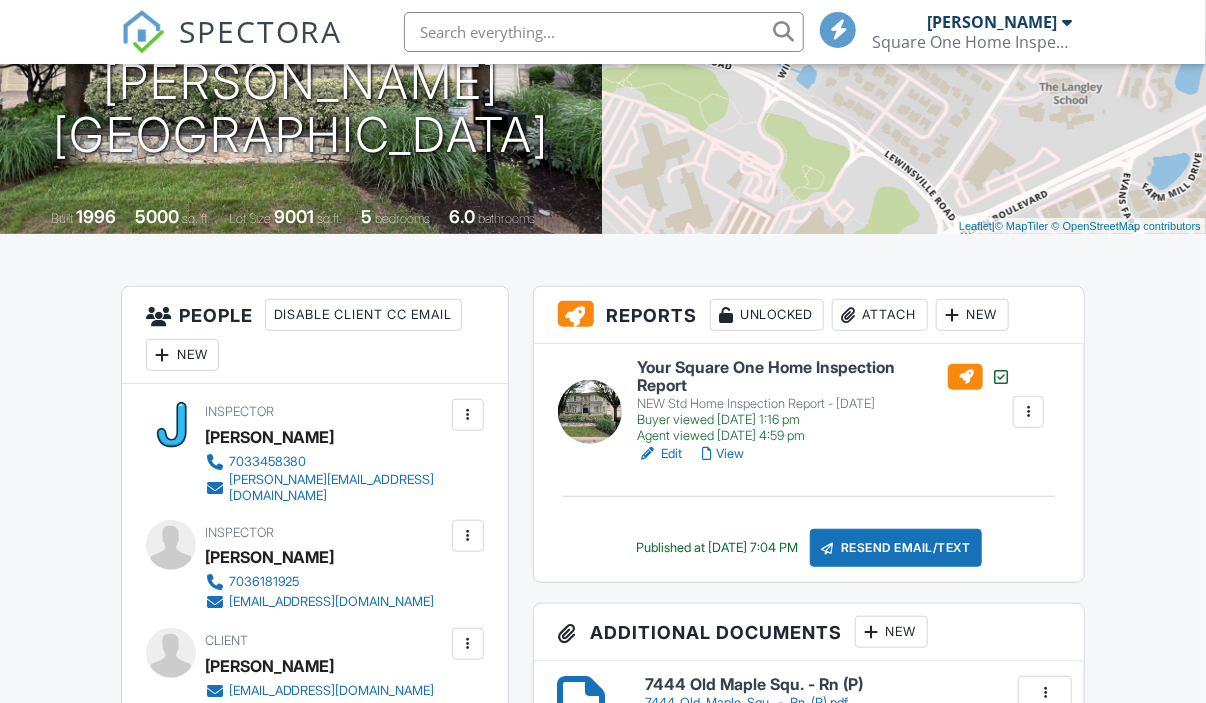 scroll, scrollTop: 300, scrollLeft: 0, axis: vertical 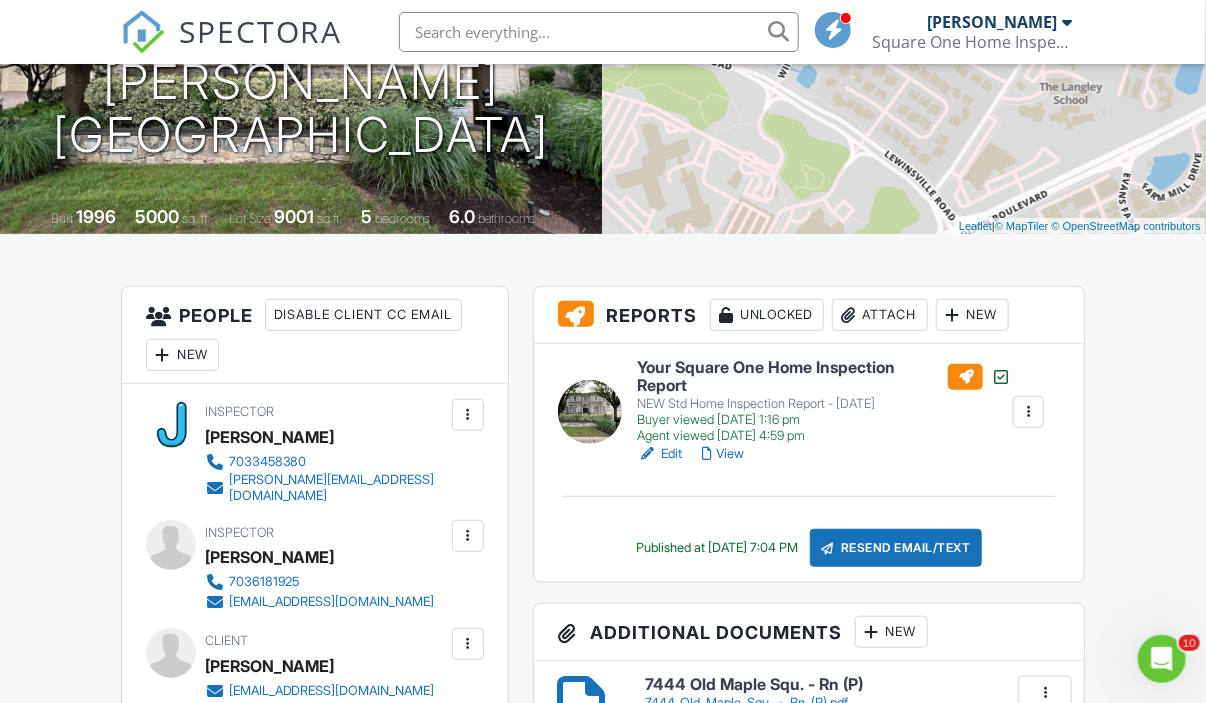 click at bounding box center [599, 32] 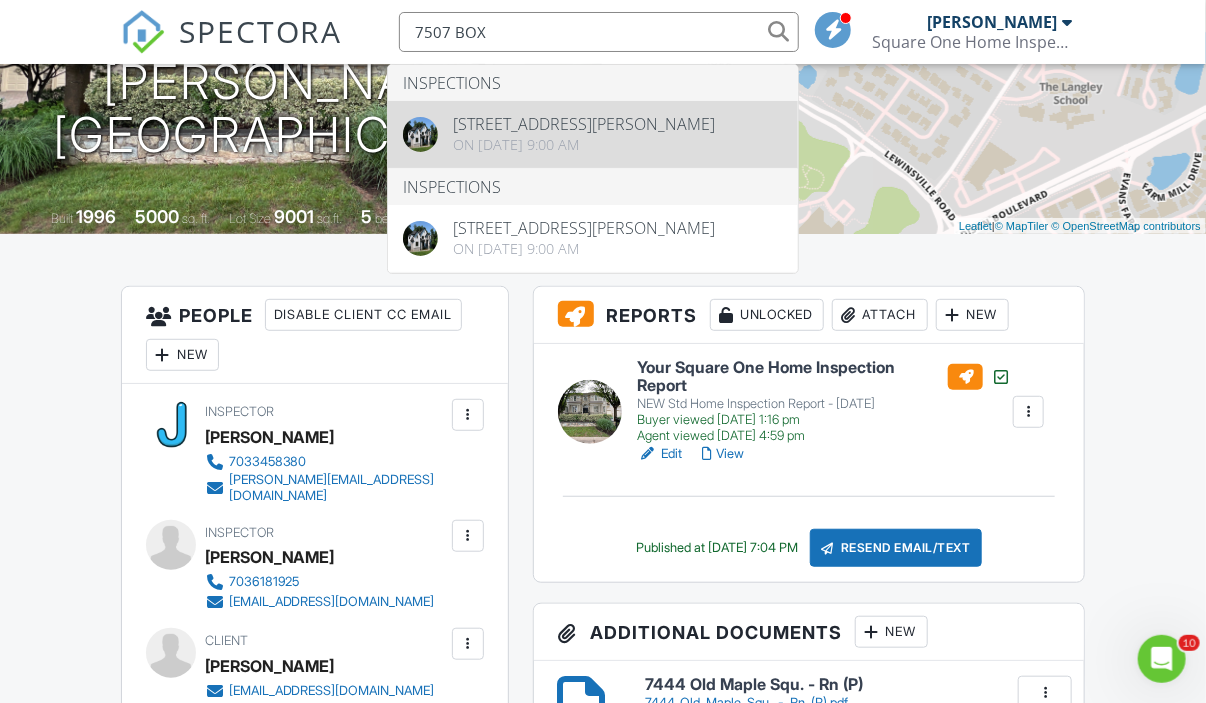 type on "7507 BOX" 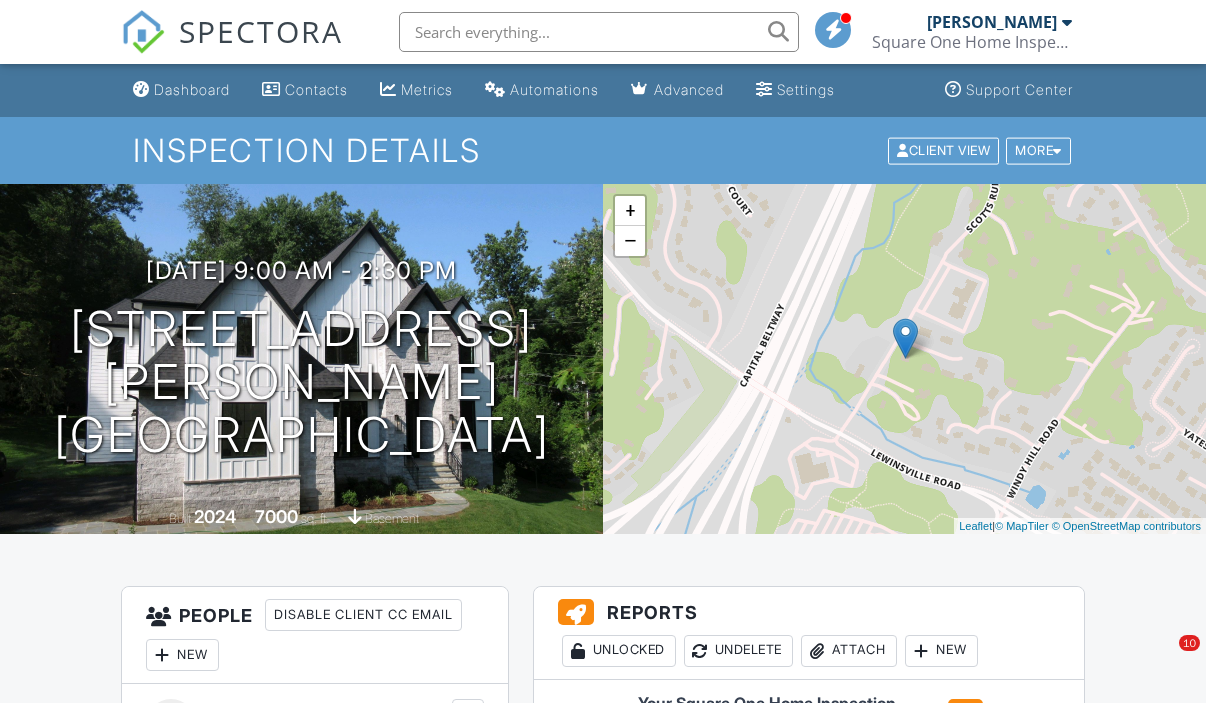 scroll, scrollTop: 0, scrollLeft: 0, axis: both 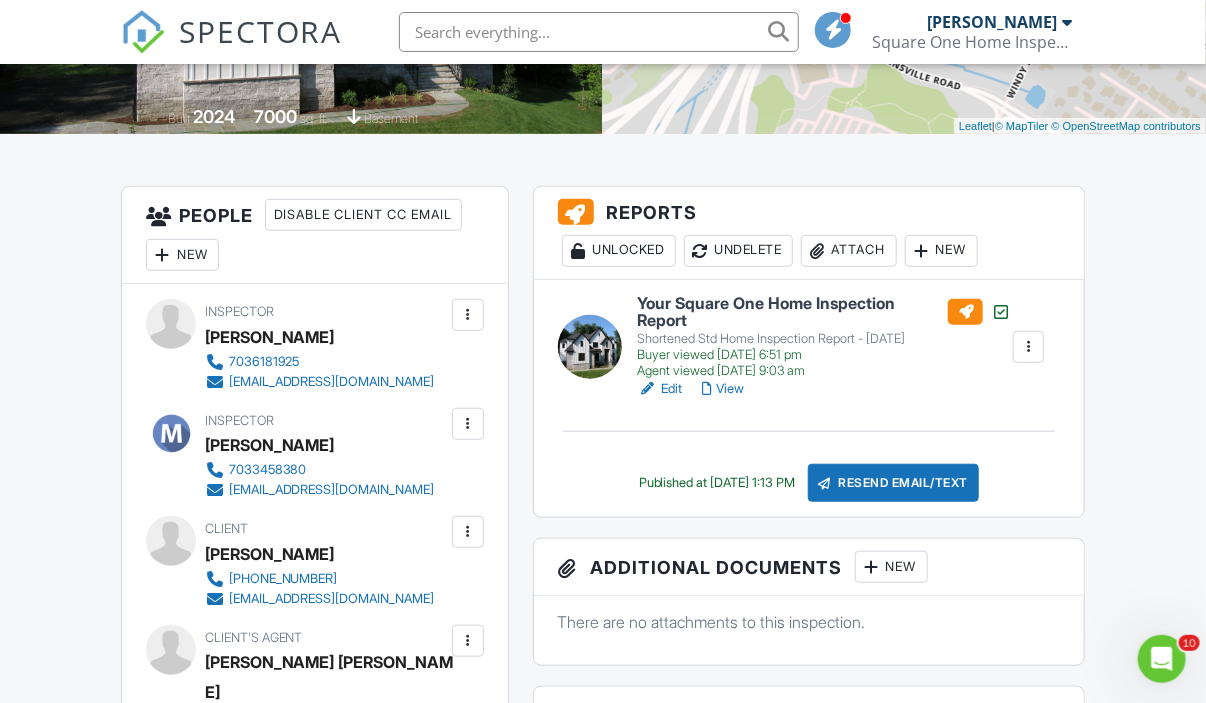 click at bounding box center (872, 567) 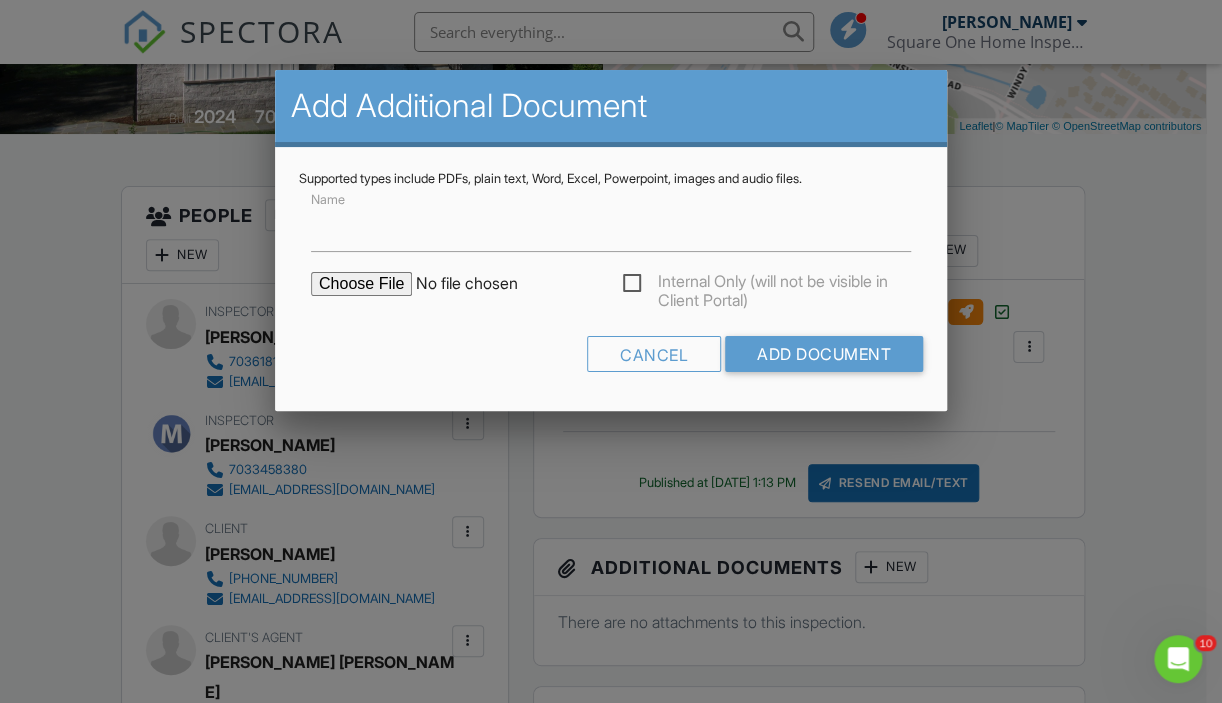 click at bounding box center [481, 284] 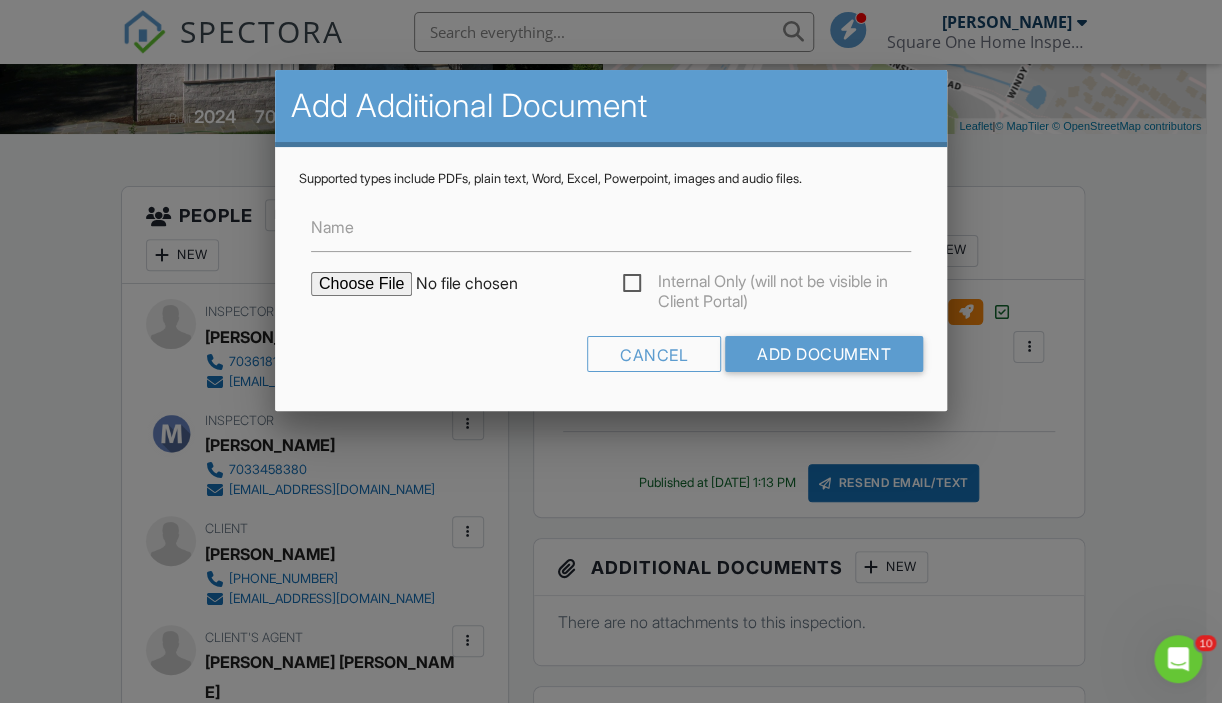 type on "C:\fakepath\7507 Box Elder Ct. - Rn (P).pdf" 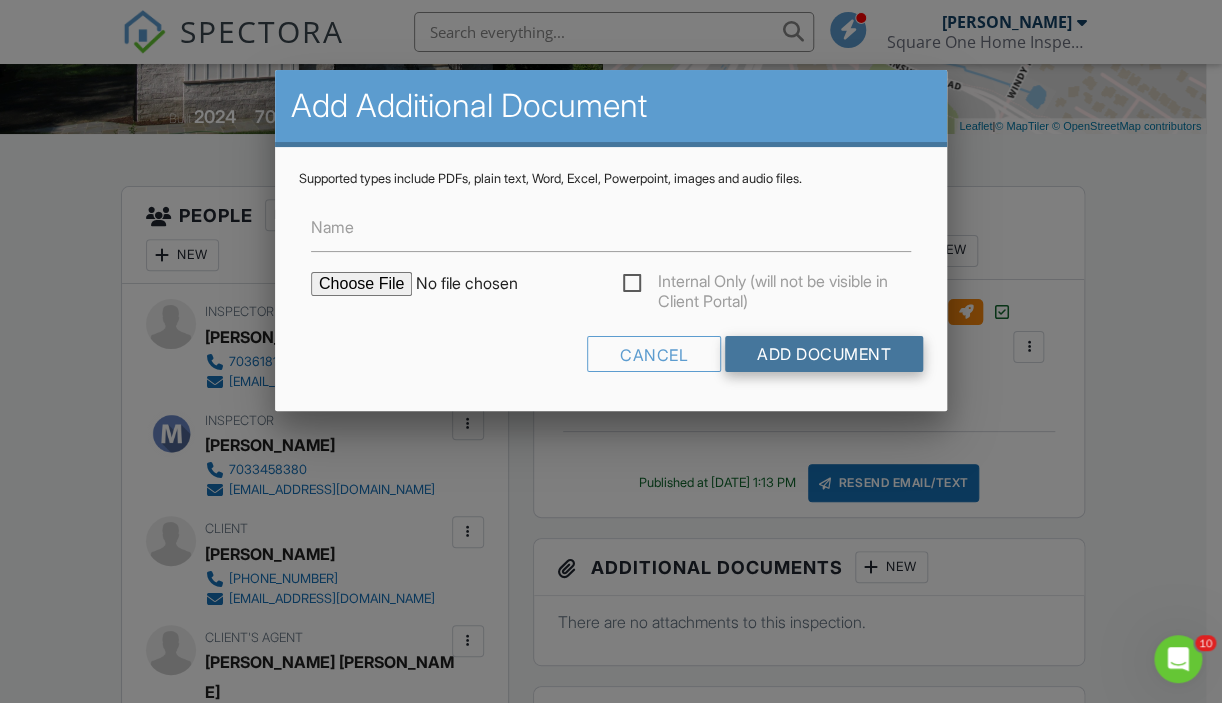 click on "Add Document" at bounding box center [824, 354] 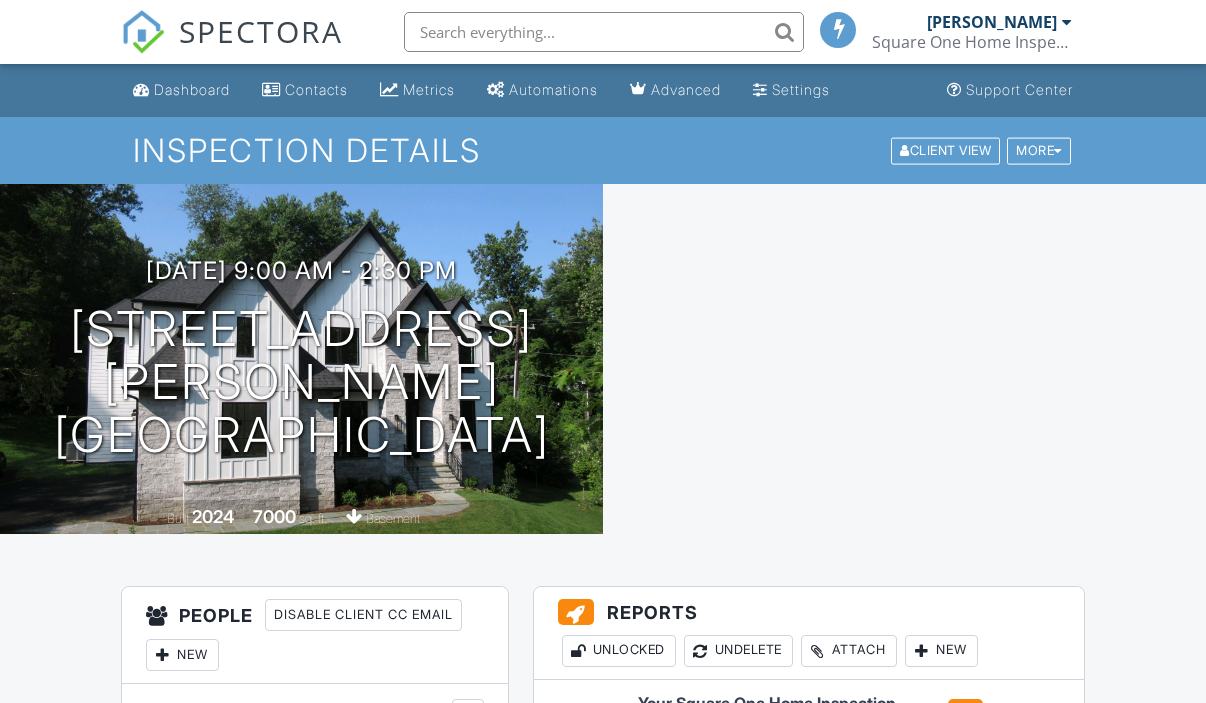 scroll, scrollTop: 0, scrollLeft: 0, axis: both 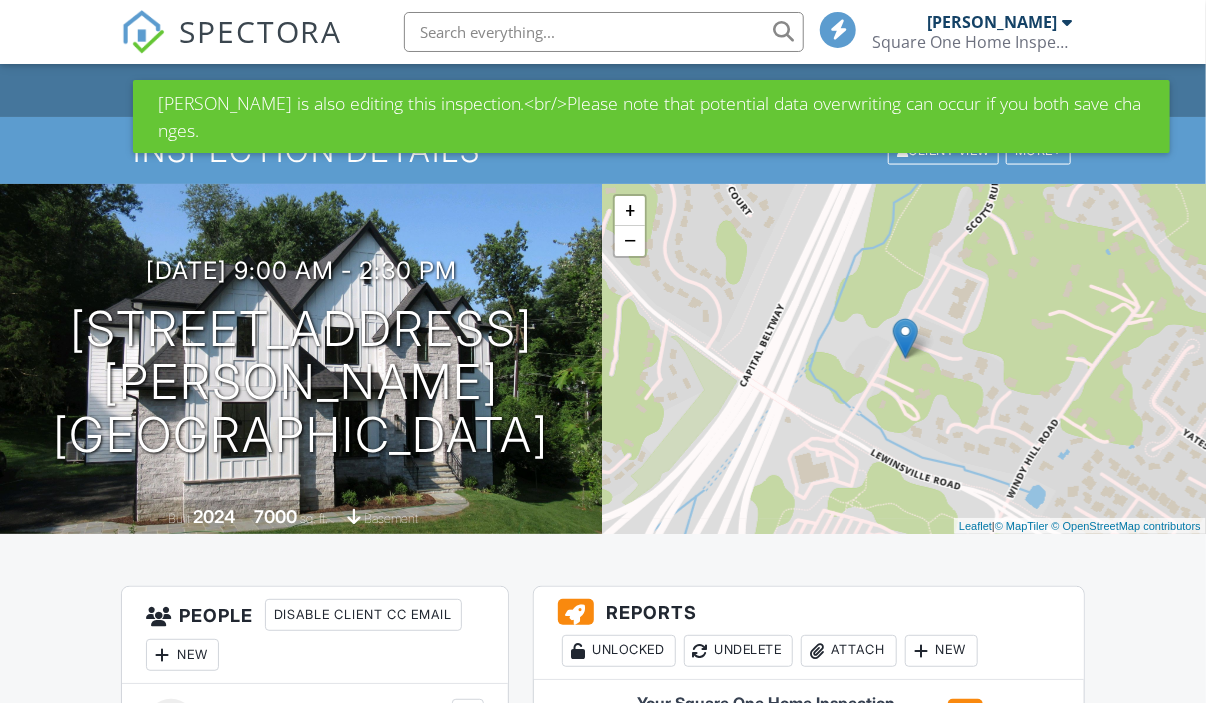 click on "Resend Email/Text" at bounding box center [894, 883] 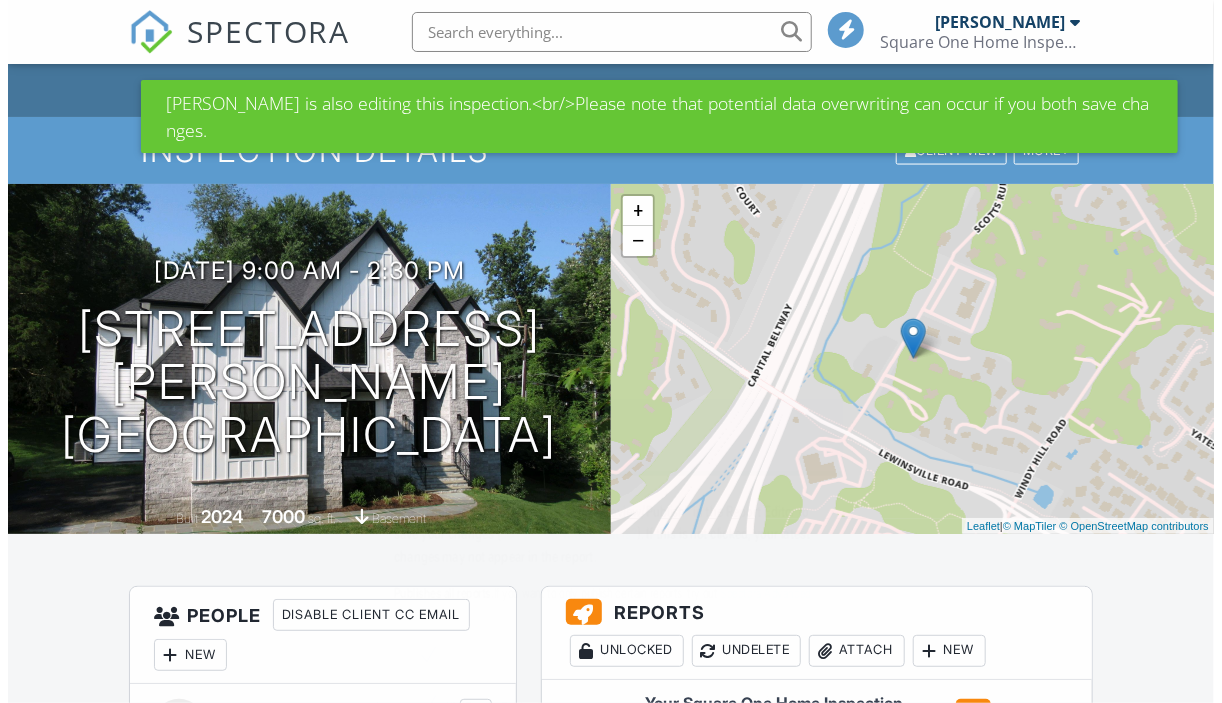 scroll, scrollTop: 400, scrollLeft: 0, axis: vertical 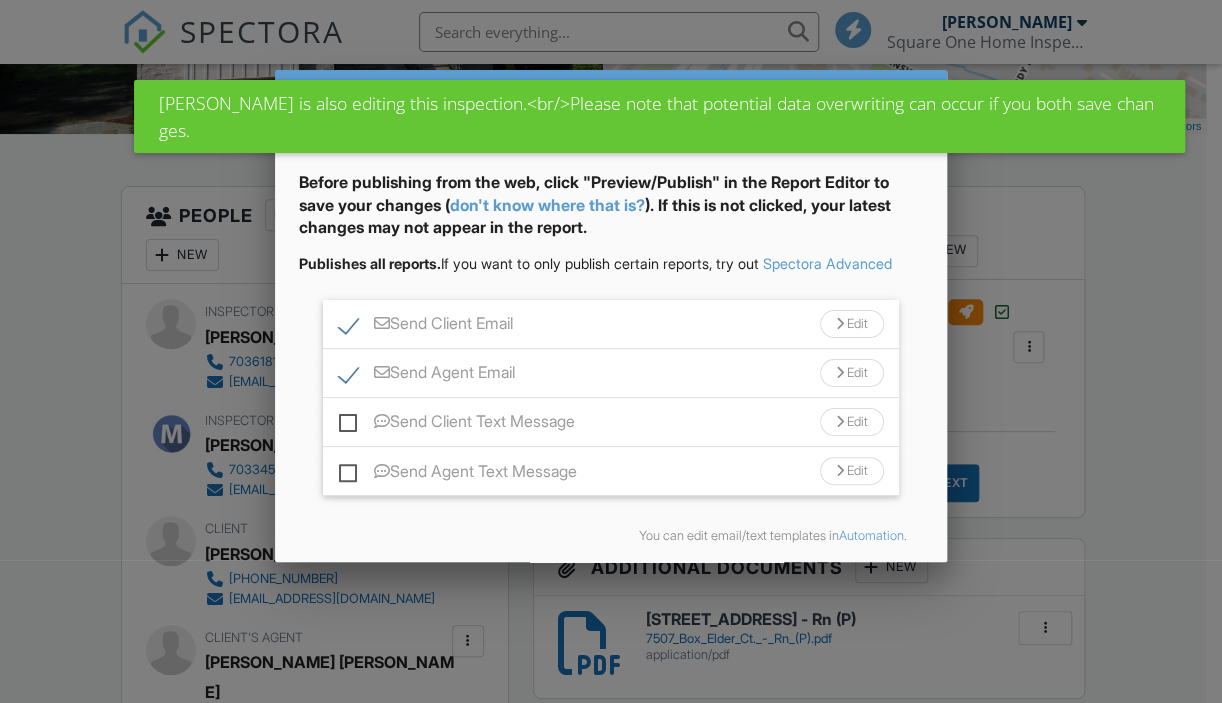 click on "Edit" at bounding box center (852, 324) 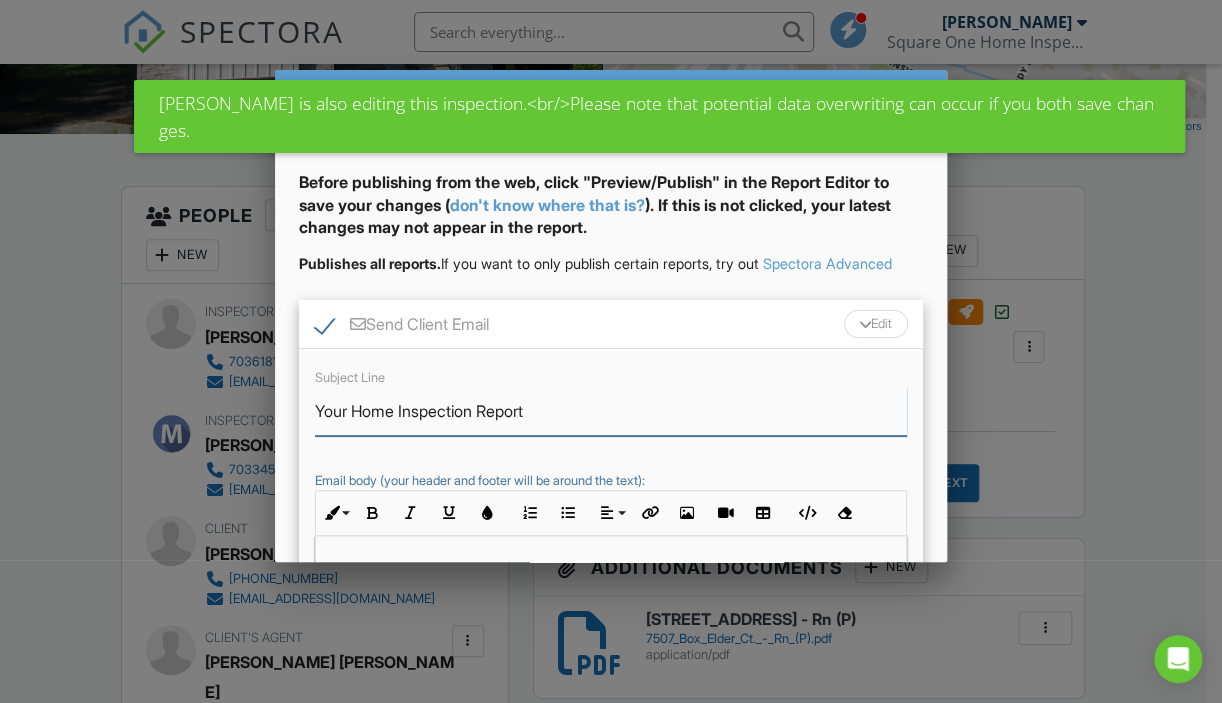 click on "Your Home Inspection Report" at bounding box center (611, 411) 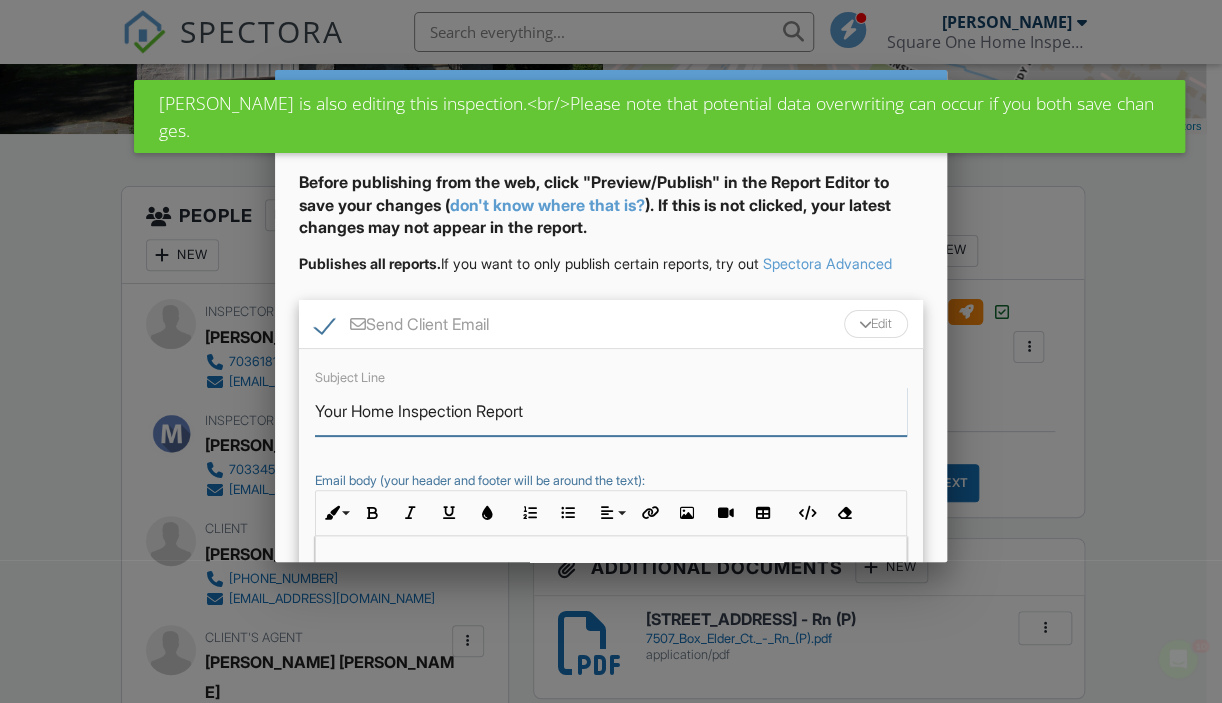 scroll, scrollTop: 0, scrollLeft: 0, axis: both 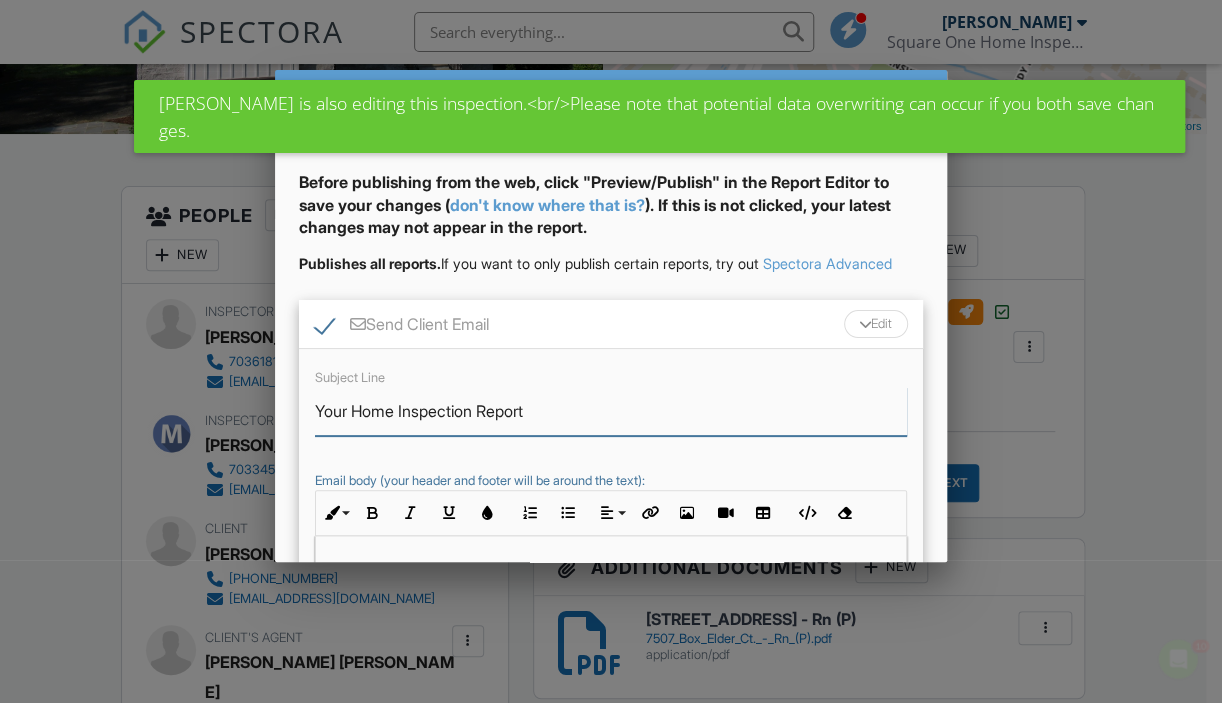 drag, startPoint x: 483, startPoint y: 432, endPoint x: 359, endPoint y: 426, distance: 124.14507 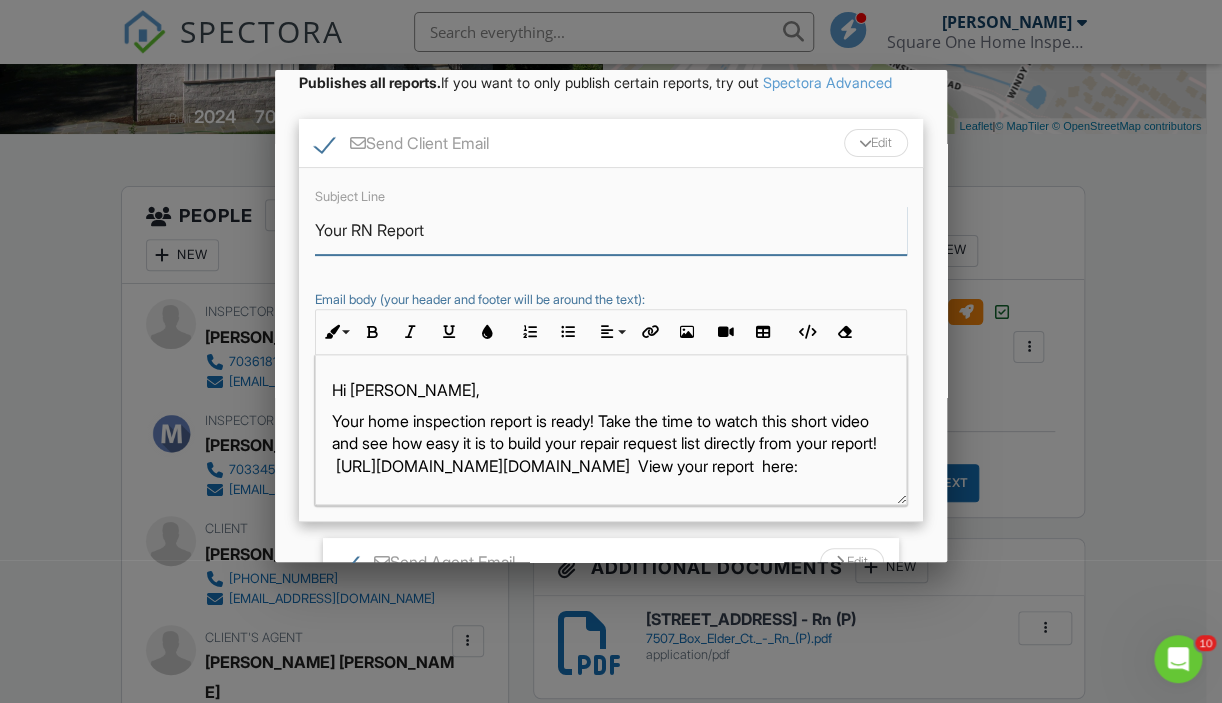 scroll, scrollTop: 200, scrollLeft: 0, axis: vertical 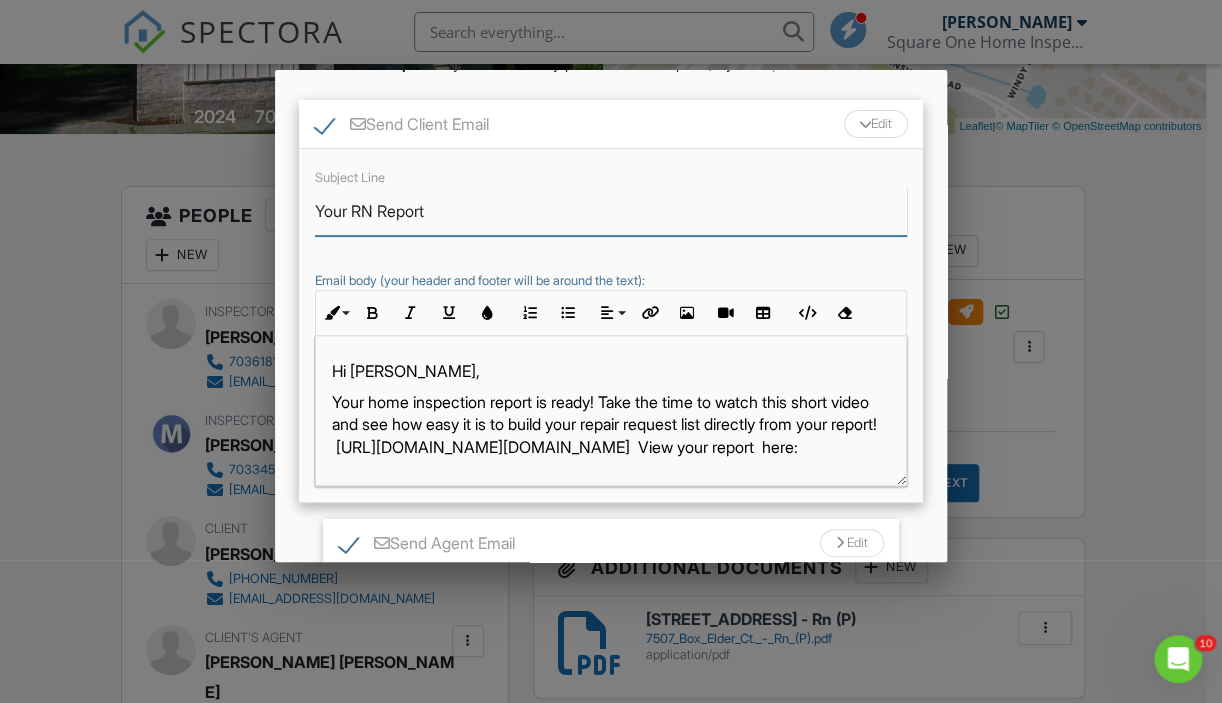 type on "Your RN Report" 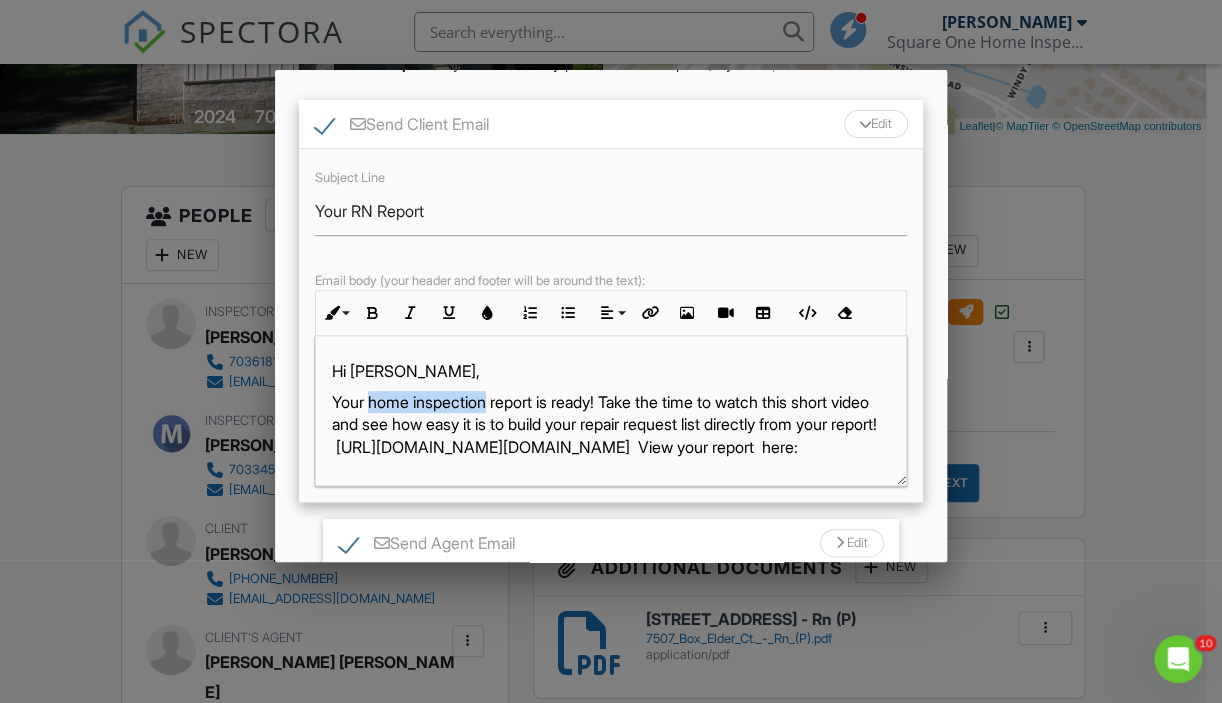 drag, startPoint x: 496, startPoint y: 415, endPoint x: 374, endPoint y: 419, distance: 122.06556 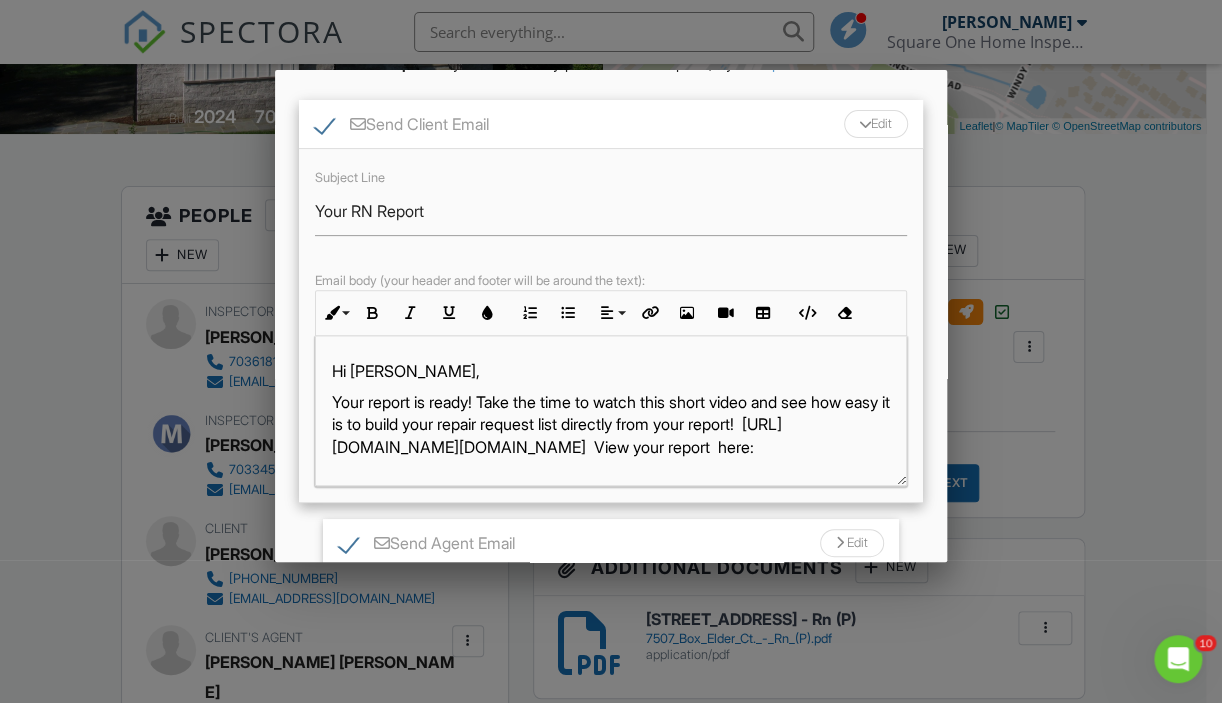 drag, startPoint x: 488, startPoint y: 420, endPoint x: 846, endPoint y: 468, distance: 361.20355 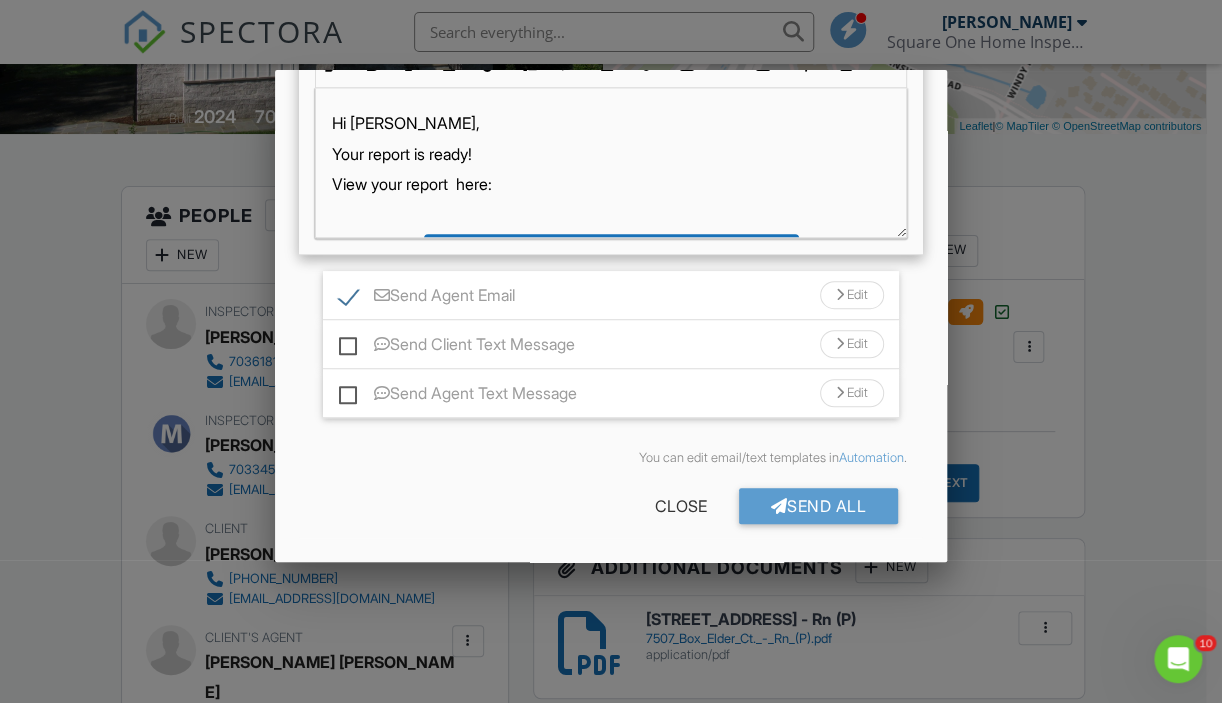 scroll, scrollTop: 466, scrollLeft: 0, axis: vertical 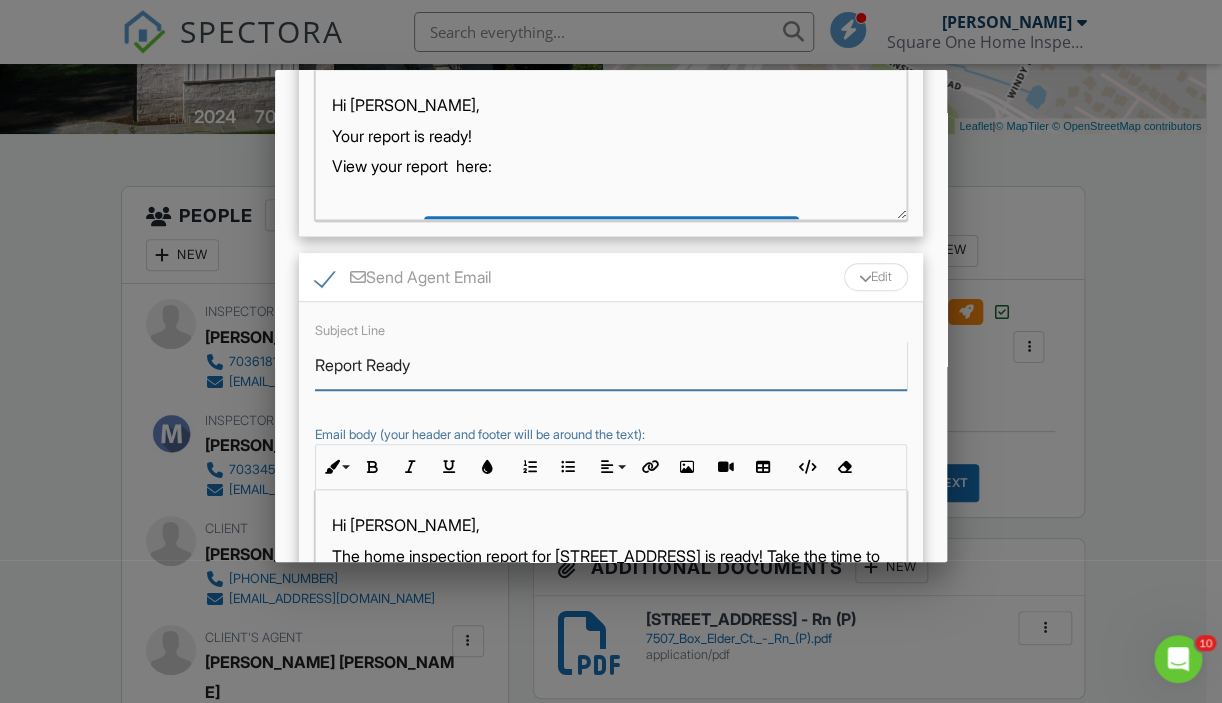 click on "Report Ready" at bounding box center (611, 365) 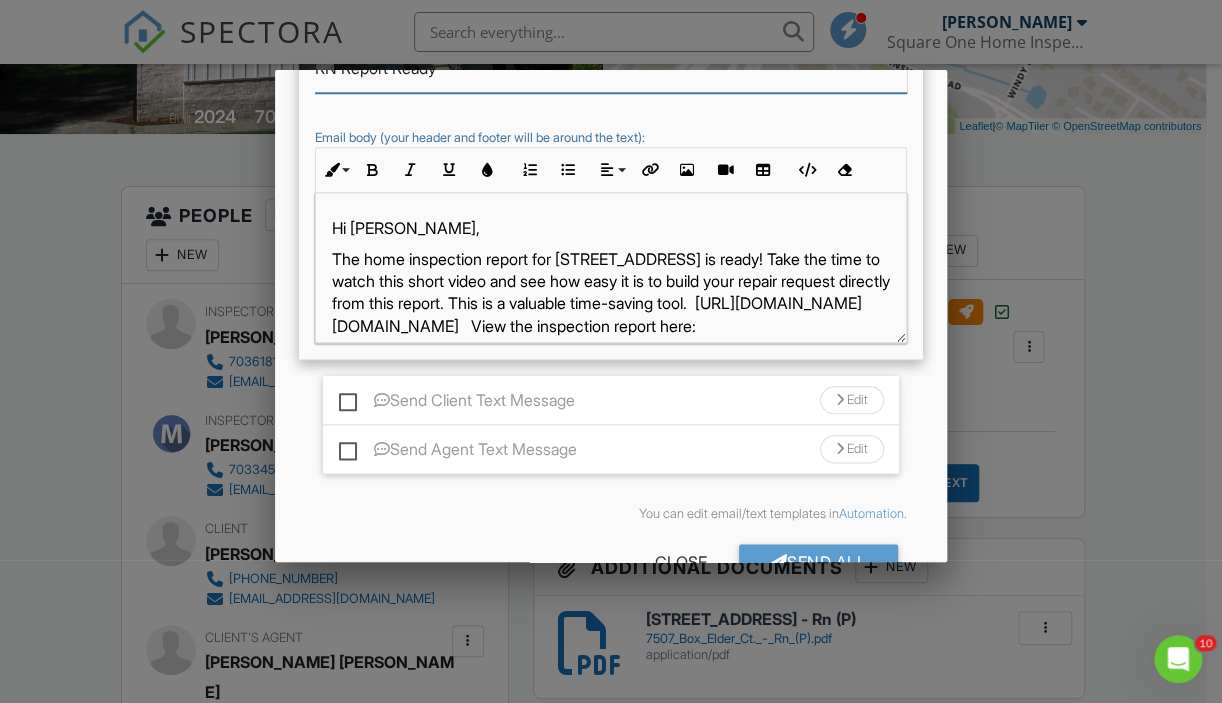 scroll, scrollTop: 766, scrollLeft: 0, axis: vertical 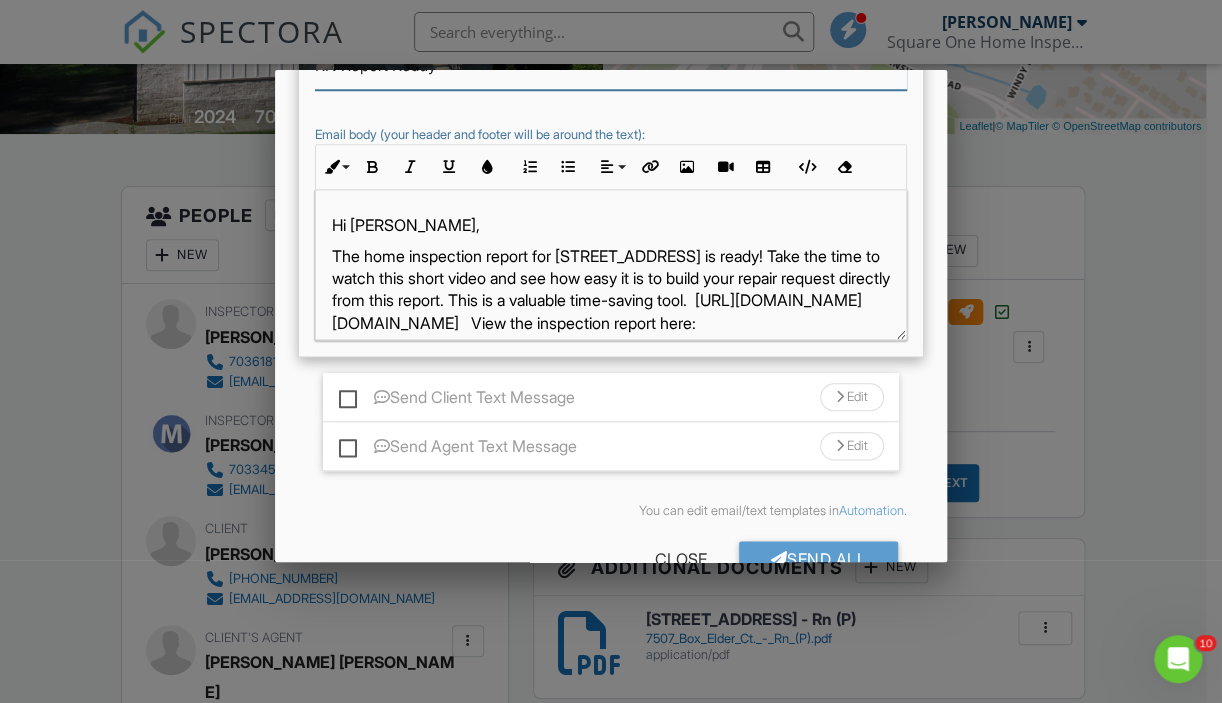 type on "RN Report Ready" 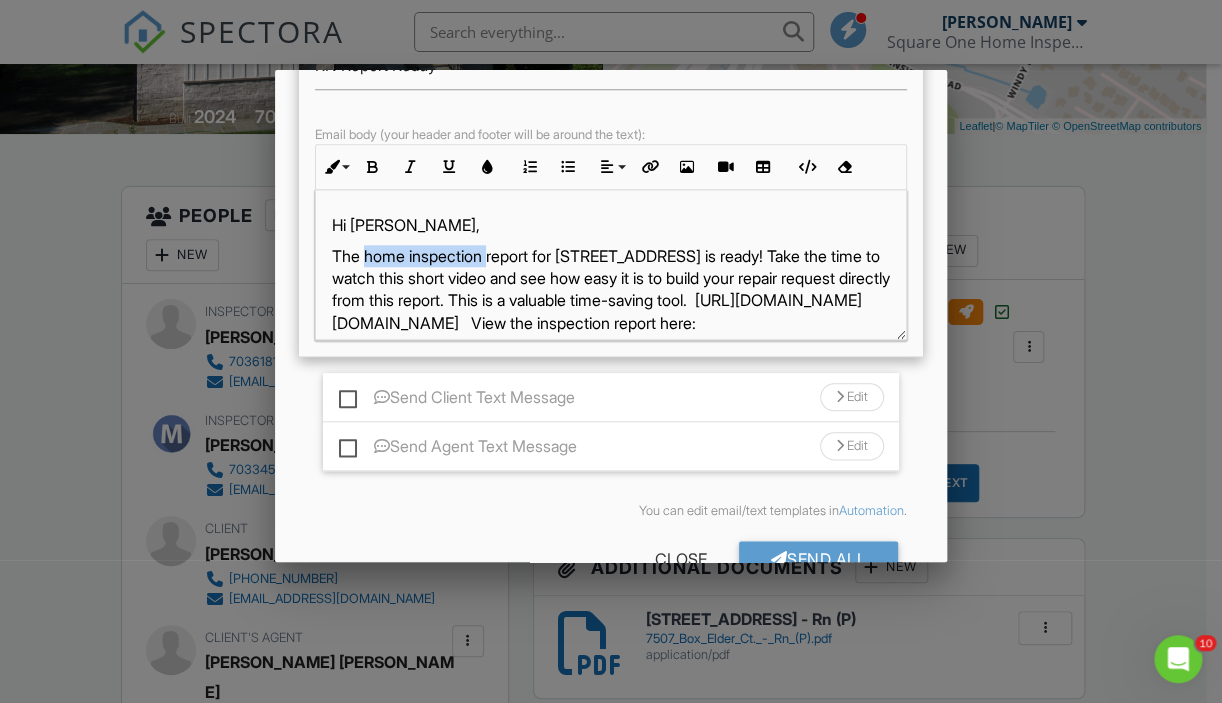 drag, startPoint x: 492, startPoint y: 267, endPoint x: 364, endPoint y: 272, distance: 128.09763 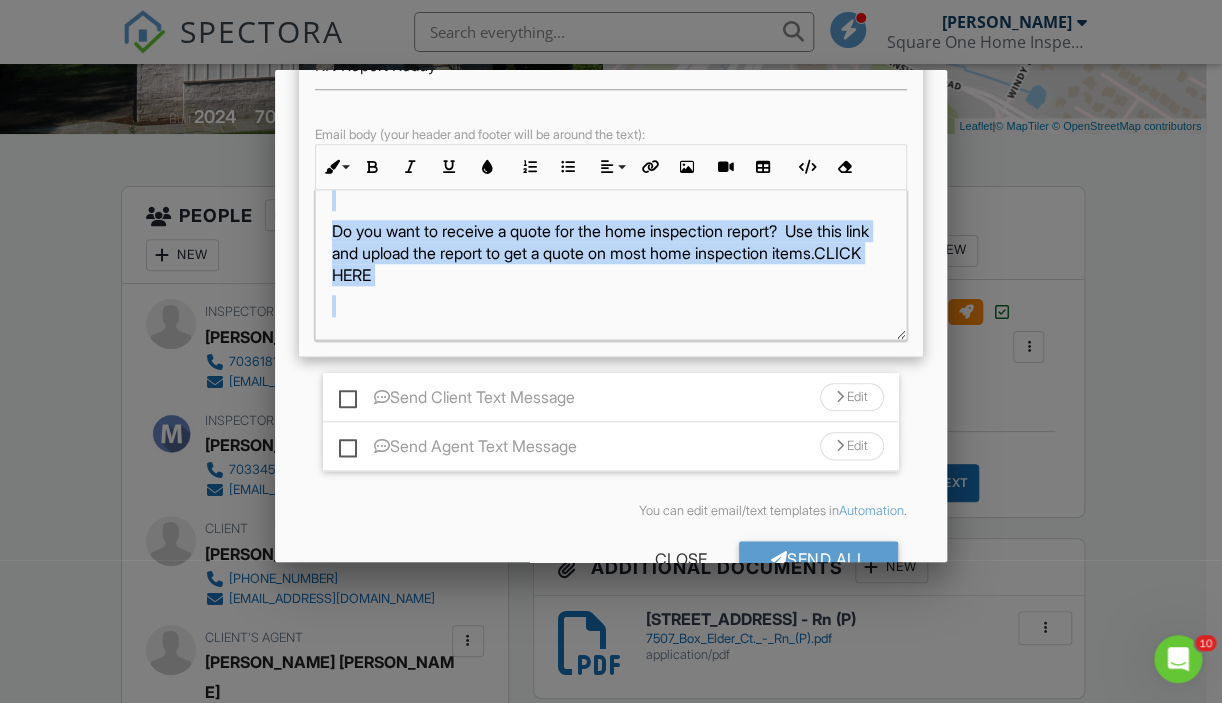 scroll, scrollTop: 208, scrollLeft: 0, axis: vertical 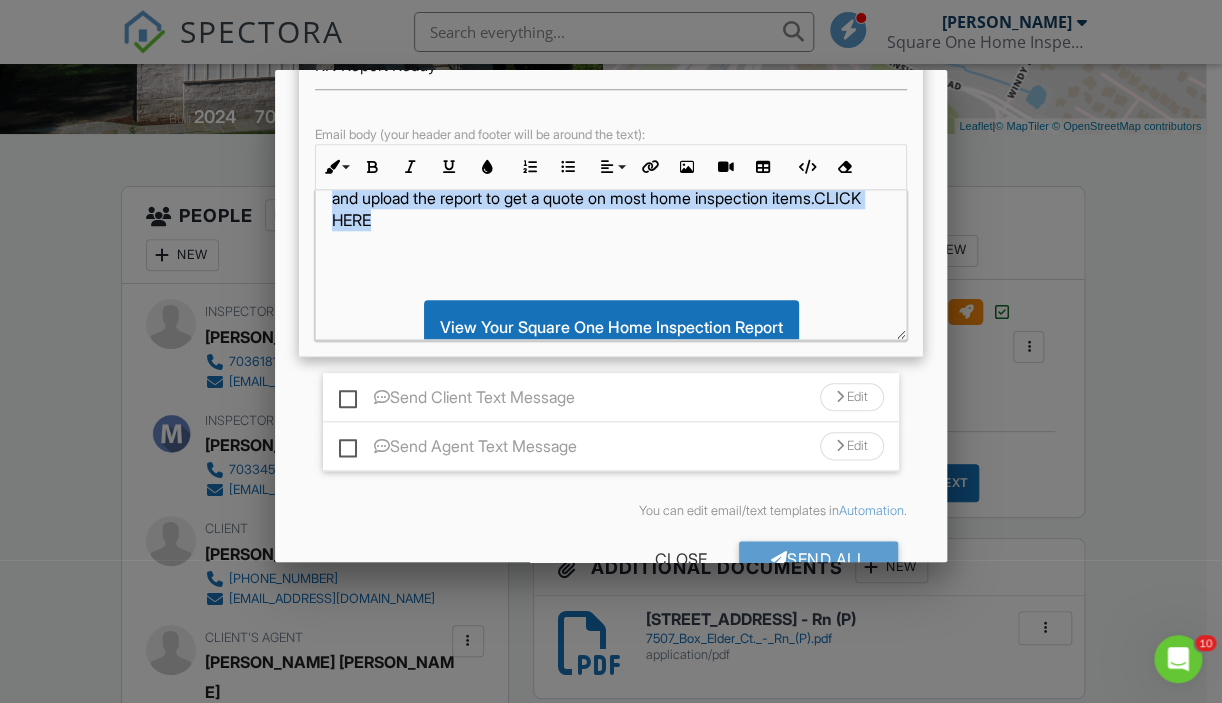 drag, startPoint x: 645, startPoint y: 266, endPoint x: 707, endPoint y: 254, distance: 63.15061 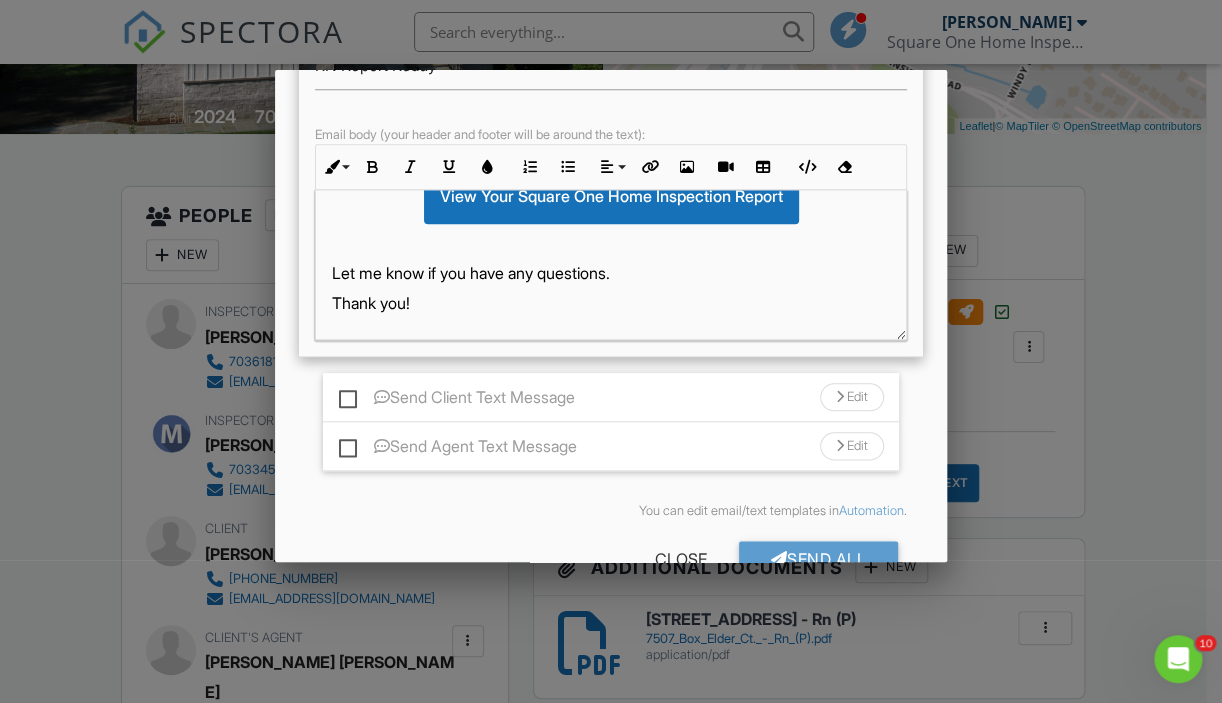 scroll, scrollTop: 196, scrollLeft: 0, axis: vertical 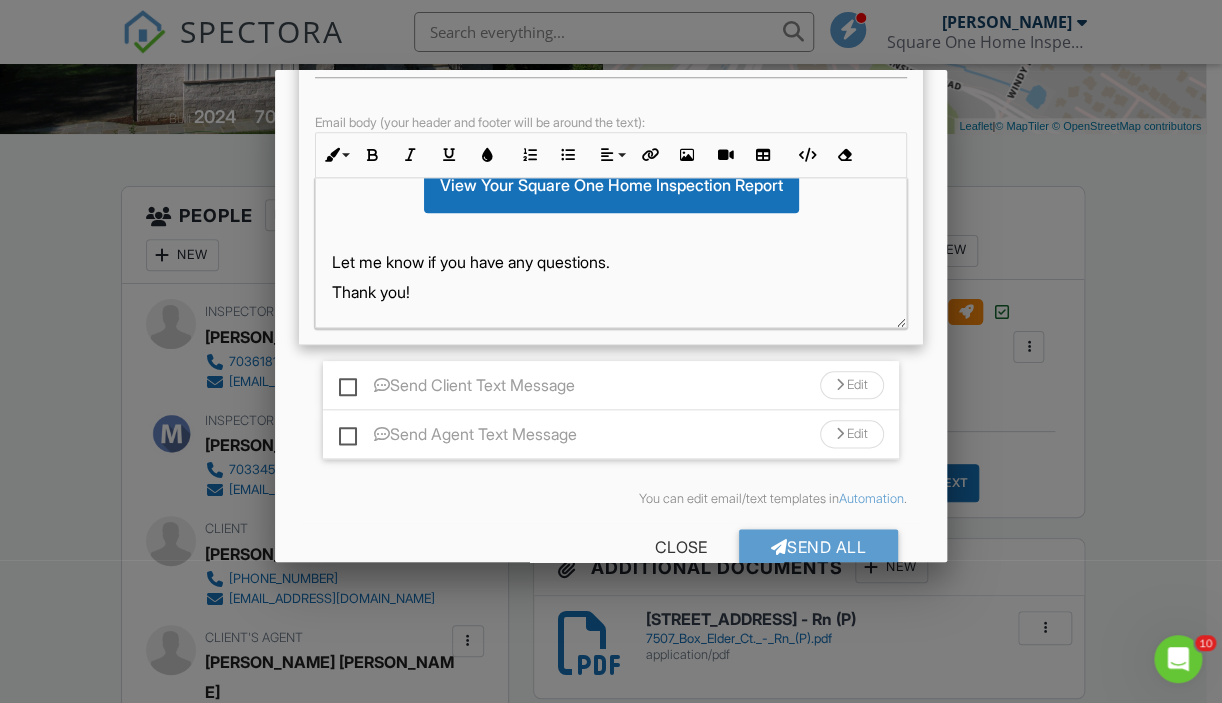 drag, startPoint x: 356, startPoint y: 446, endPoint x: 464, endPoint y: 446, distance: 108 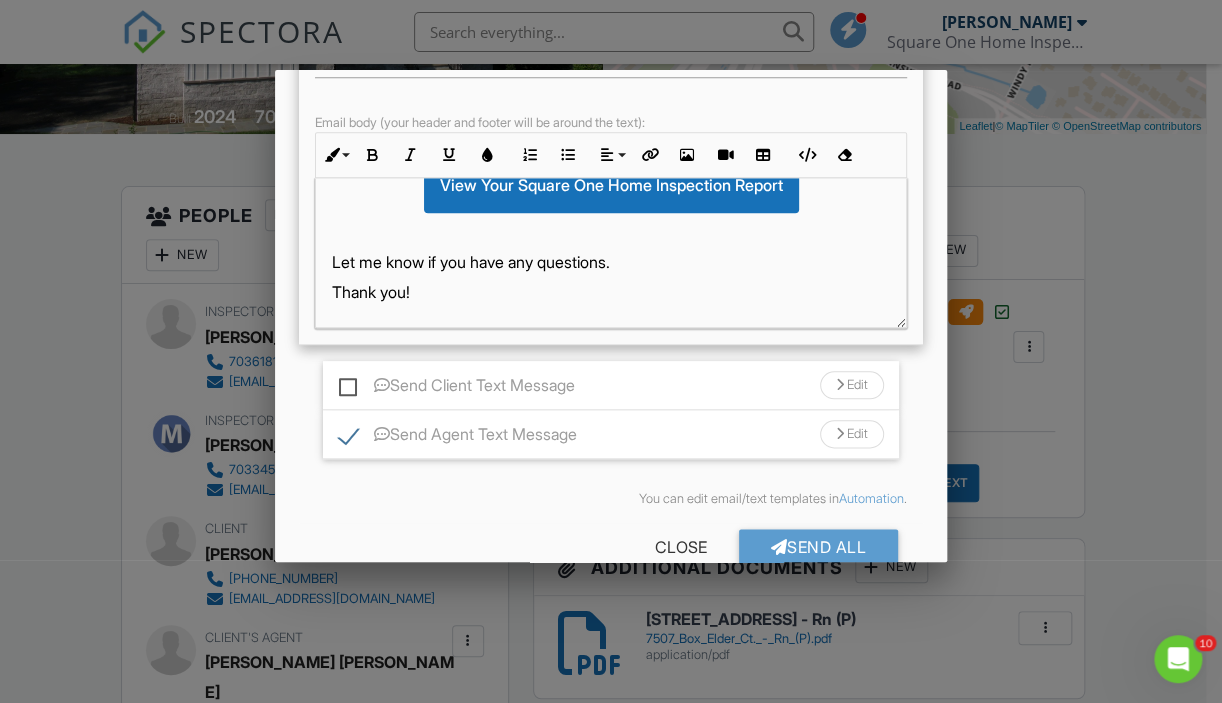click on "Send Agent Text Message
Edit" at bounding box center (611, 434) 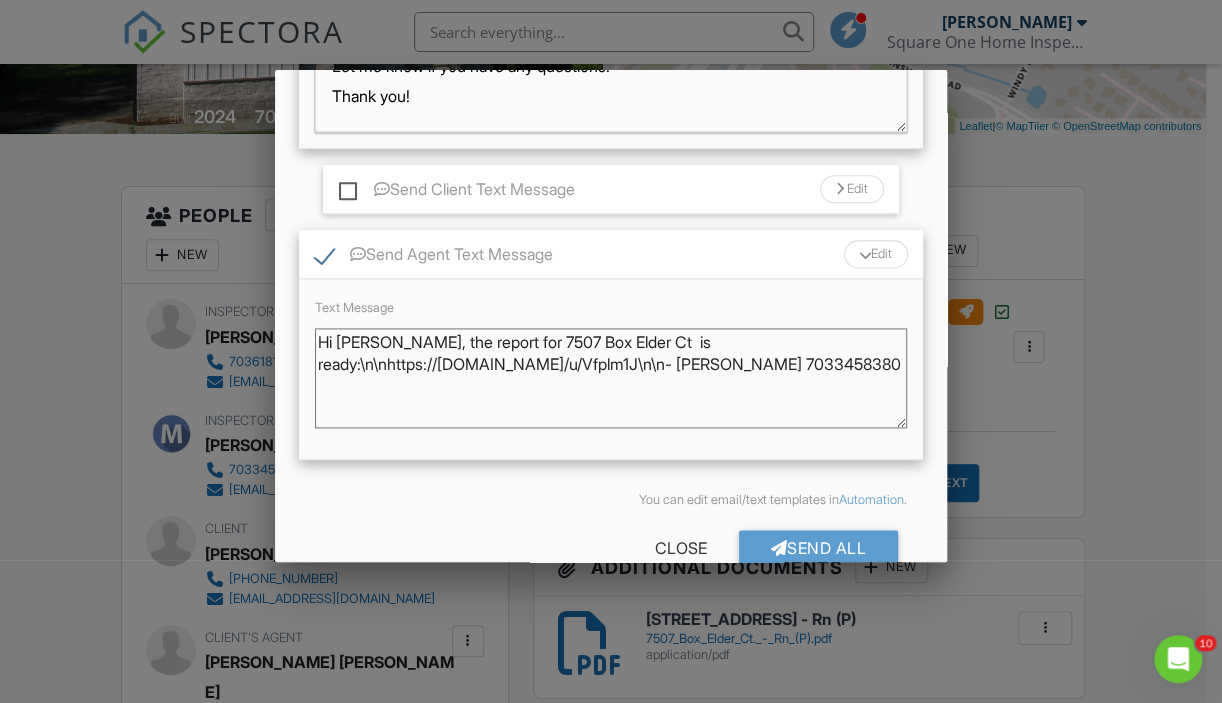 scroll, scrollTop: 978, scrollLeft: 0, axis: vertical 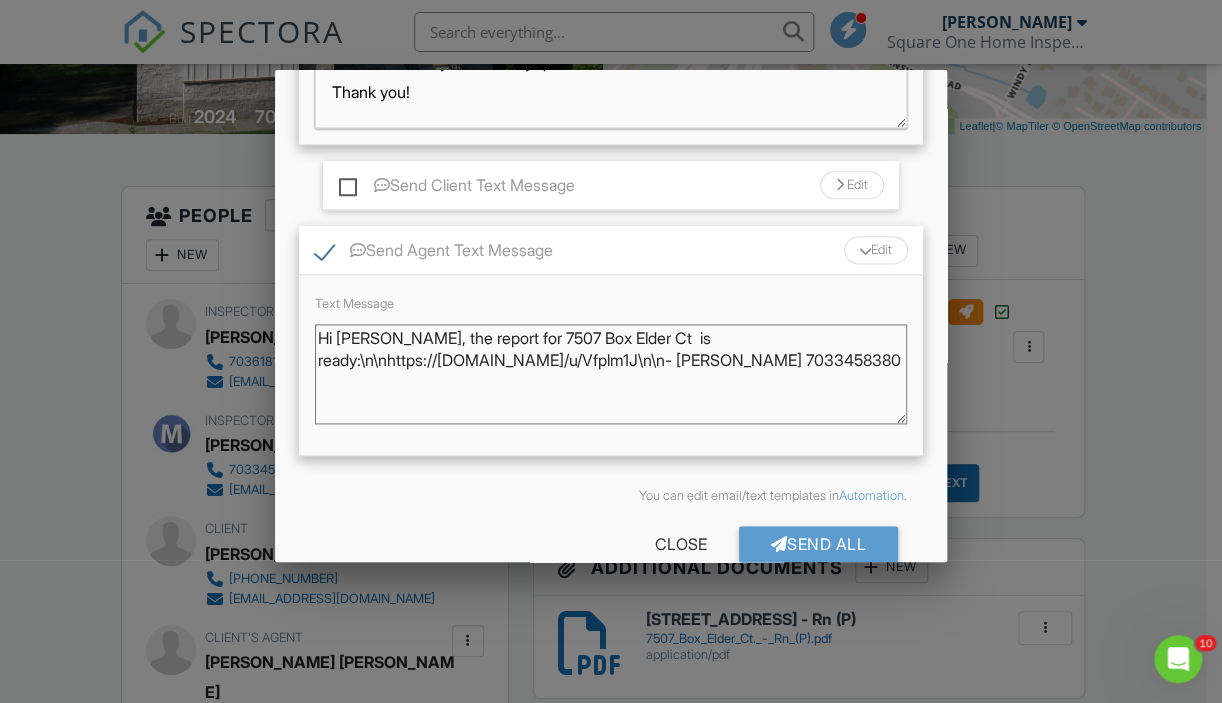 click on "Hi Khushboo, the report for 7507 Box Elder Ct  is ready:\n\nhttps://app.spectora.com/u/Vfplm1J\n\n- Mike Egbert 7033458380" at bounding box center [611, 374] 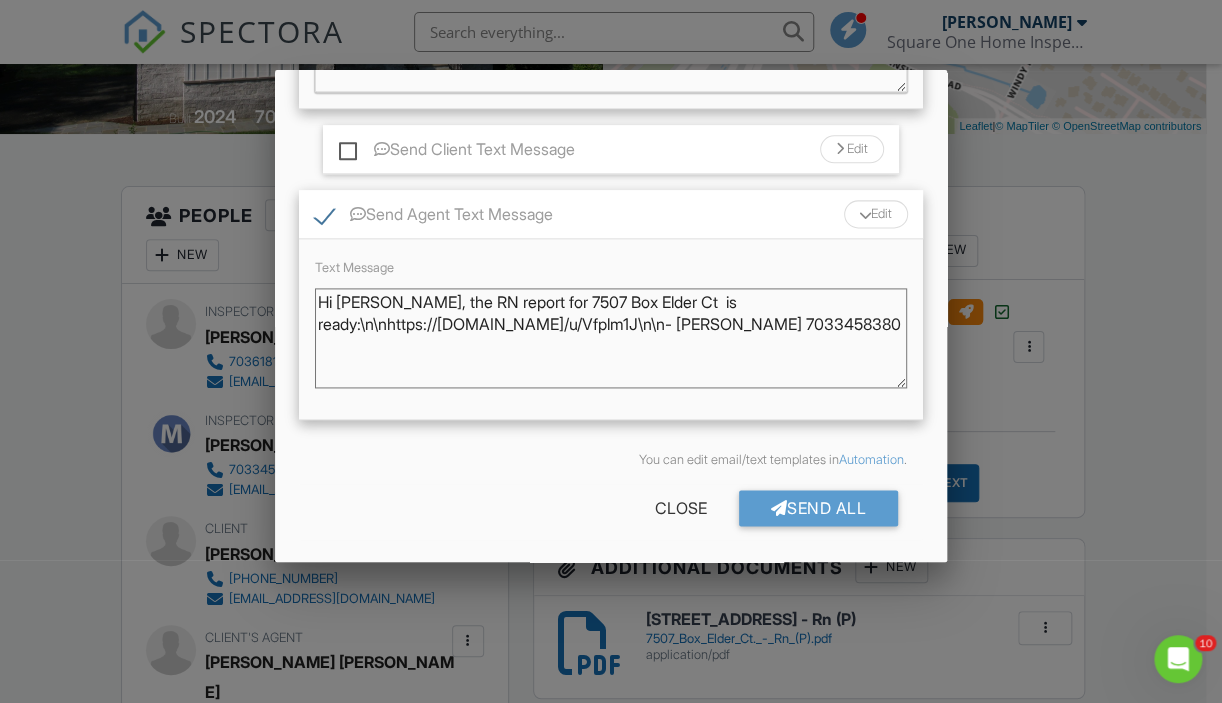 scroll, scrollTop: 1033, scrollLeft: 0, axis: vertical 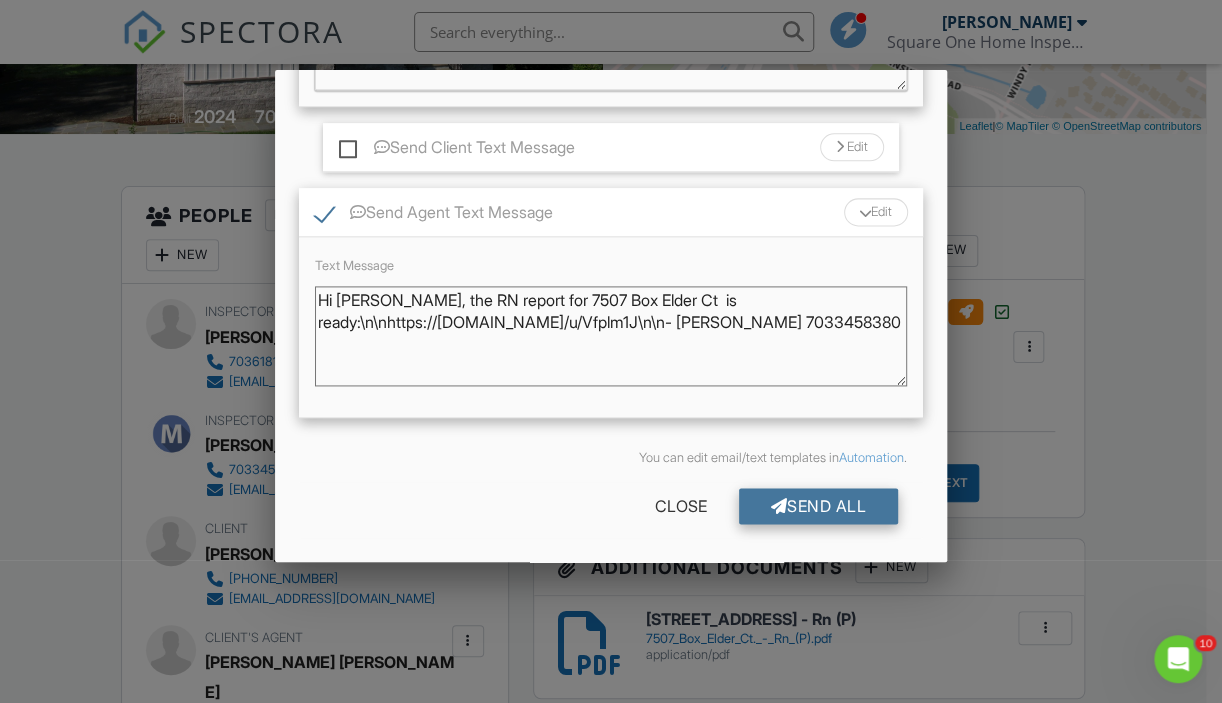type on "Hi Khushboo, the RN report for 7507 Box Elder Ct  is ready:\n\nhttps://app.spectora.com/u/Vfplm1J\n\n- Mike Egbert 7033458380" 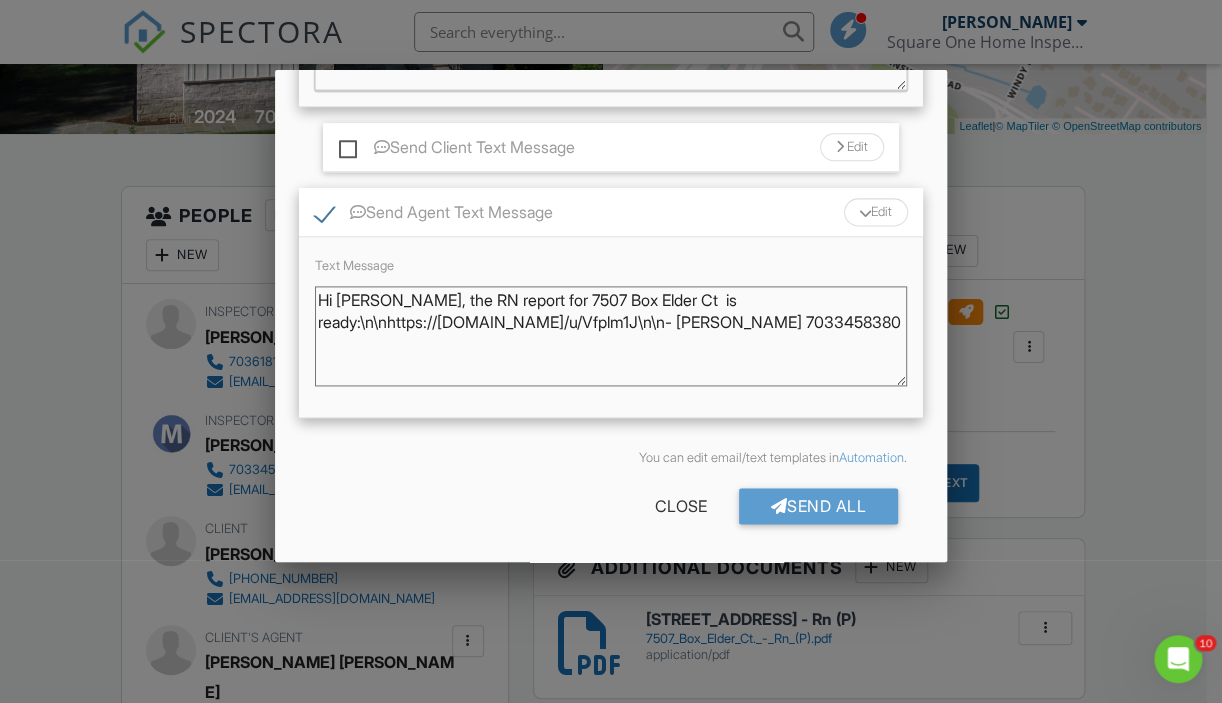 click on "Send All" at bounding box center [819, 506] 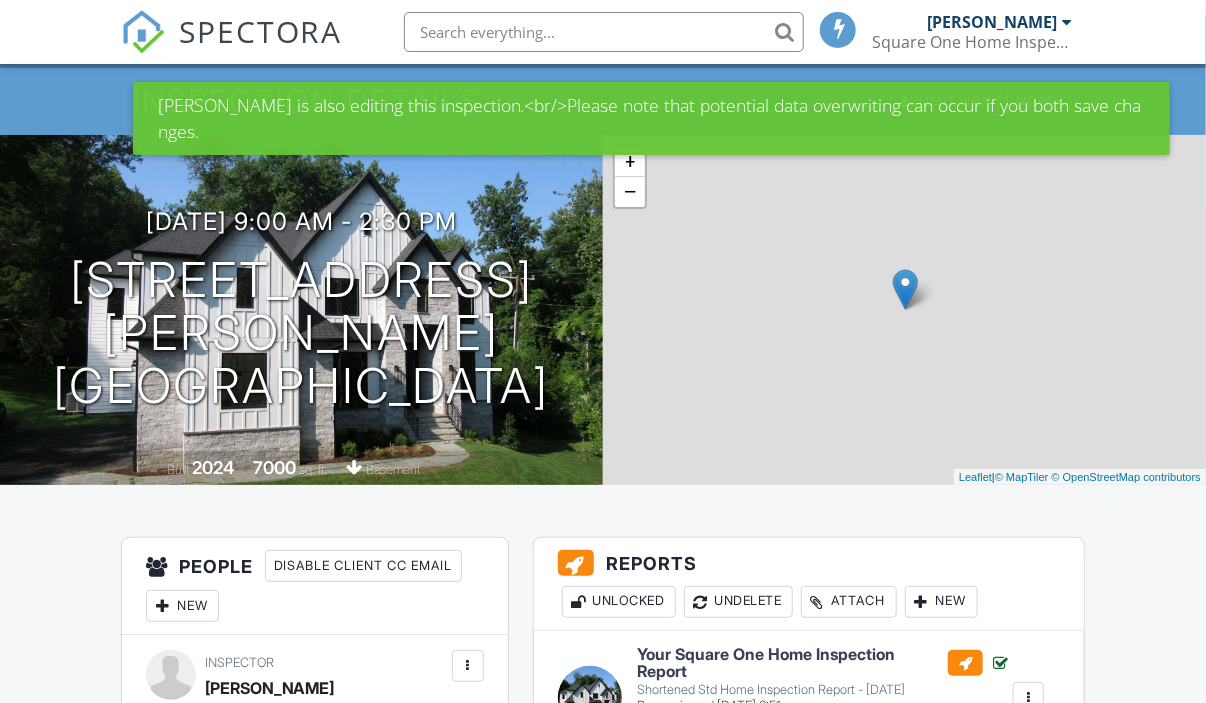 click at bounding box center (604, 32) 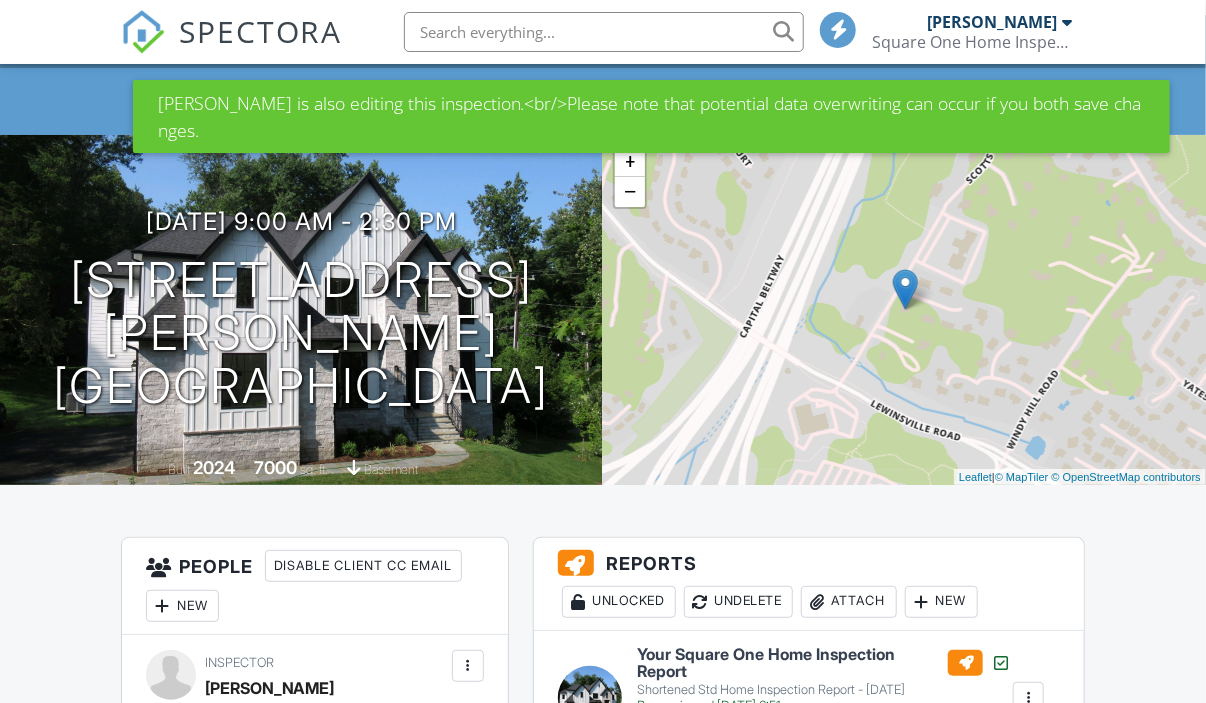 scroll, scrollTop: 49, scrollLeft: 0, axis: vertical 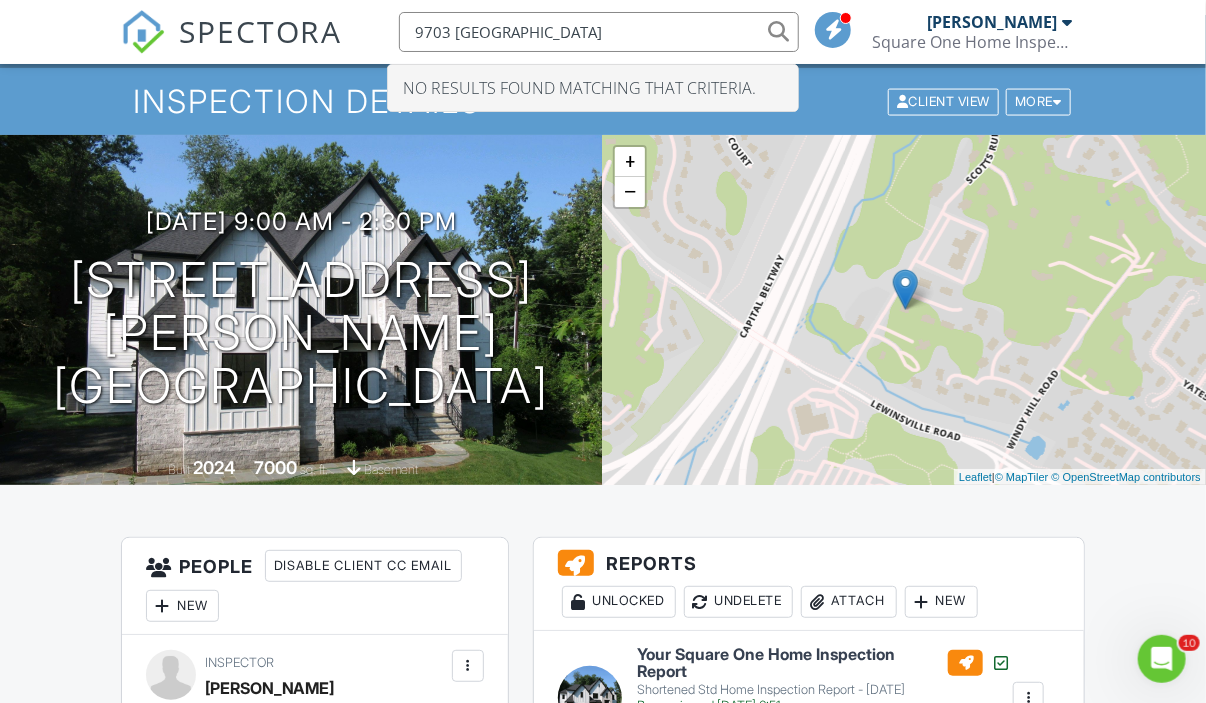 type on "9703 [GEOGRAPHIC_DATA]" 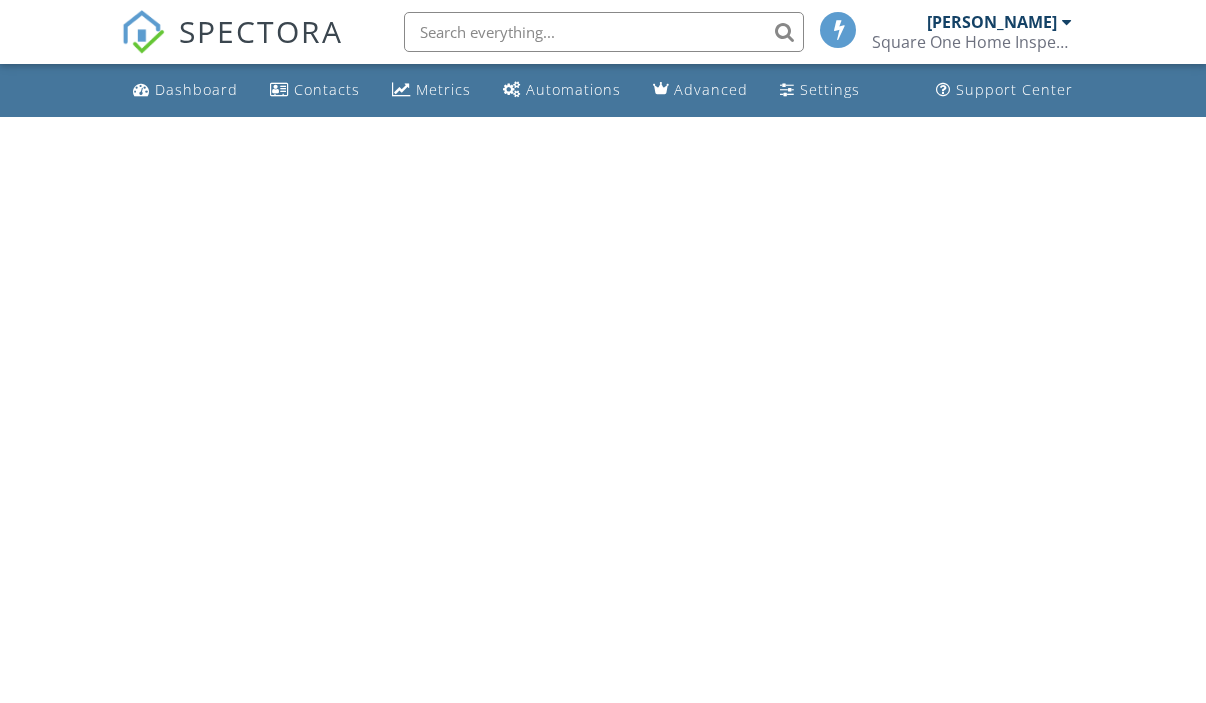 scroll, scrollTop: 0, scrollLeft: 0, axis: both 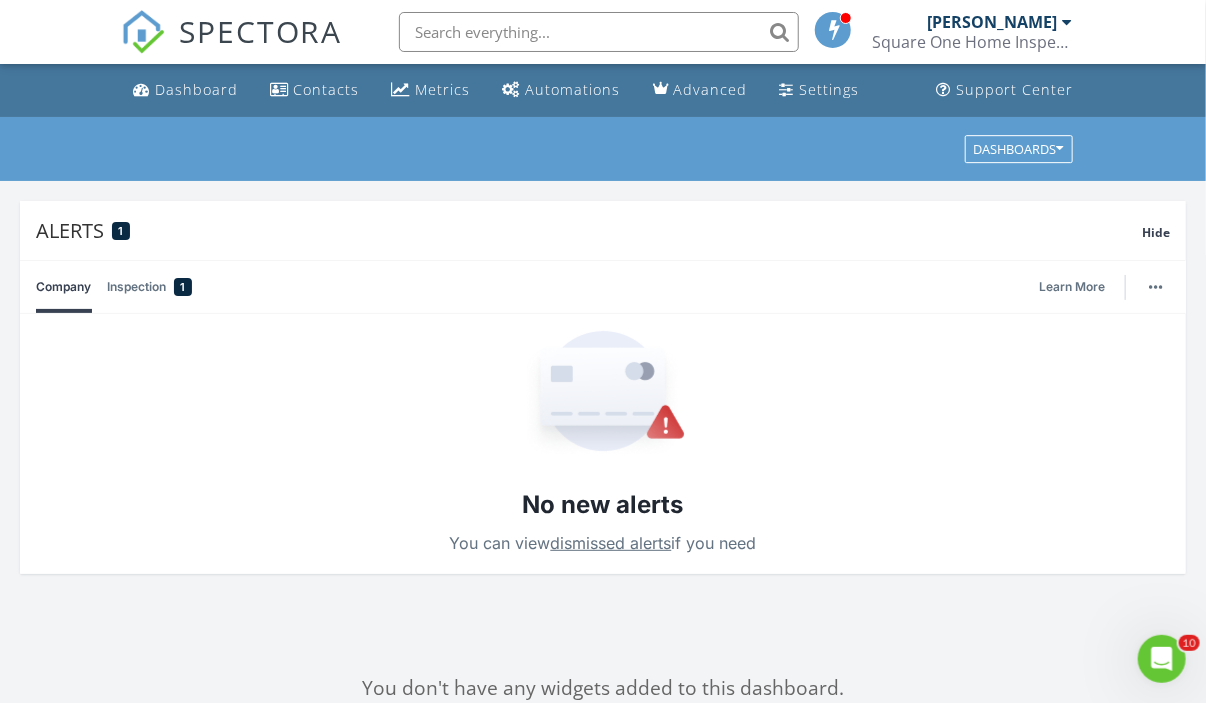 click at bounding box center (599, 32) 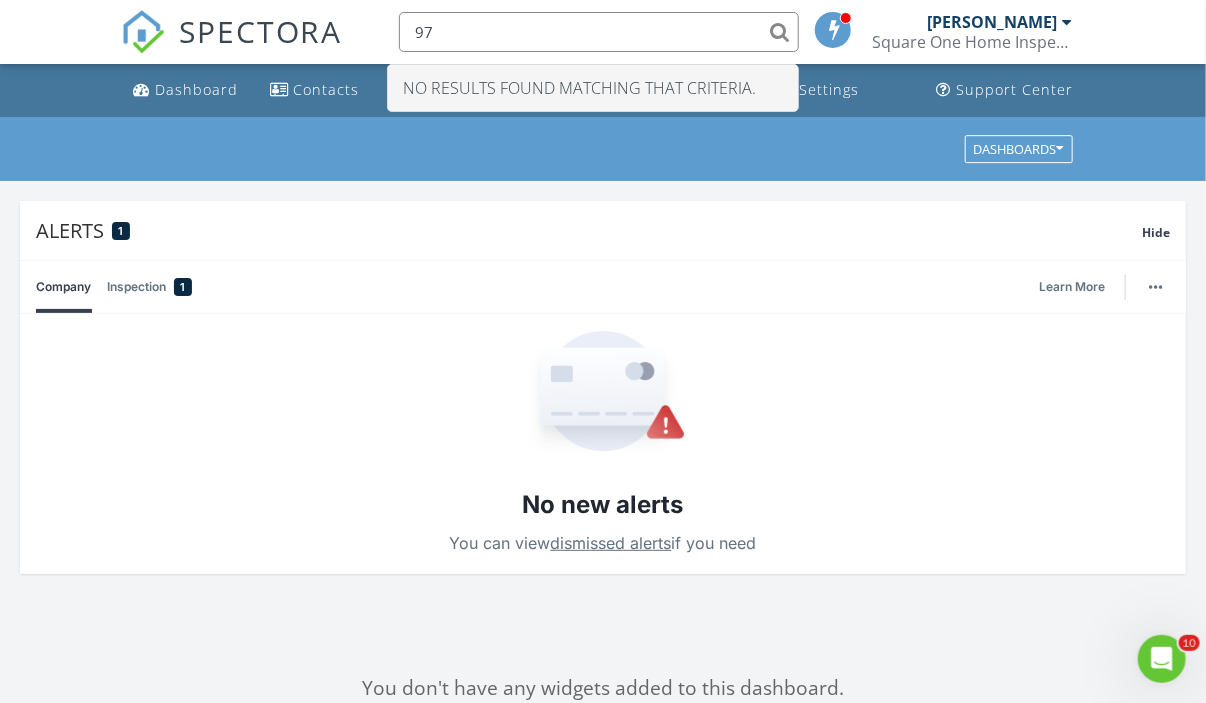 type on "9" 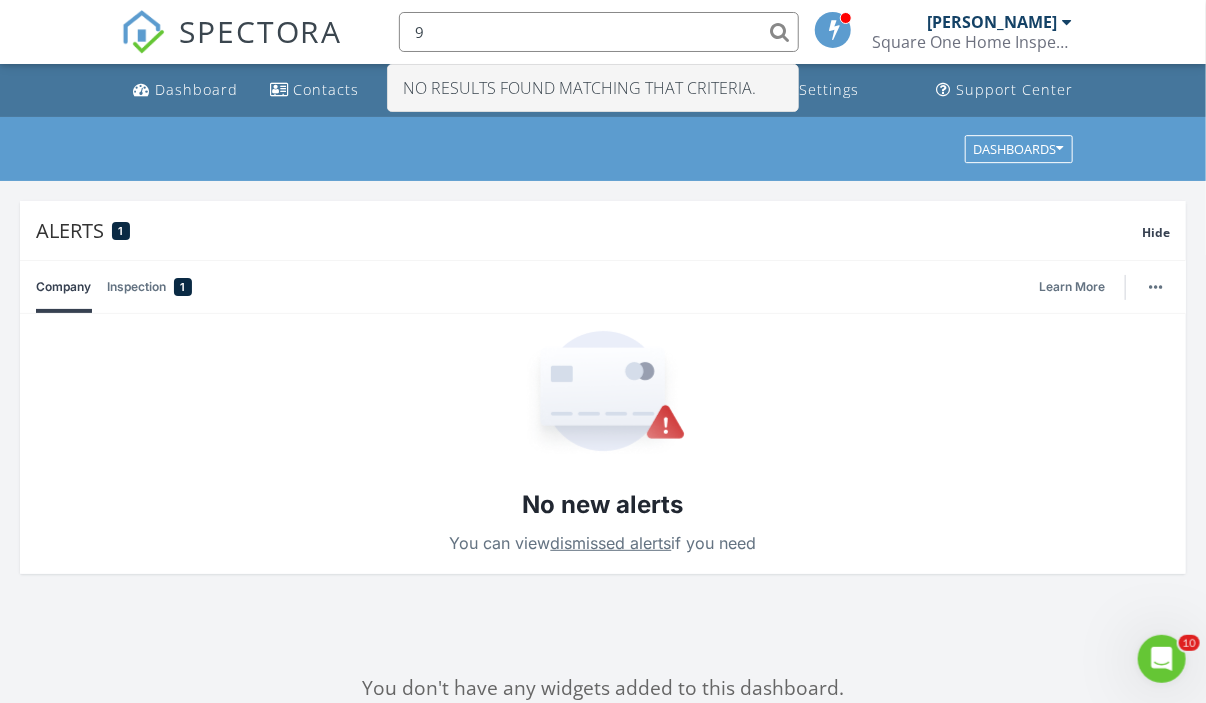type 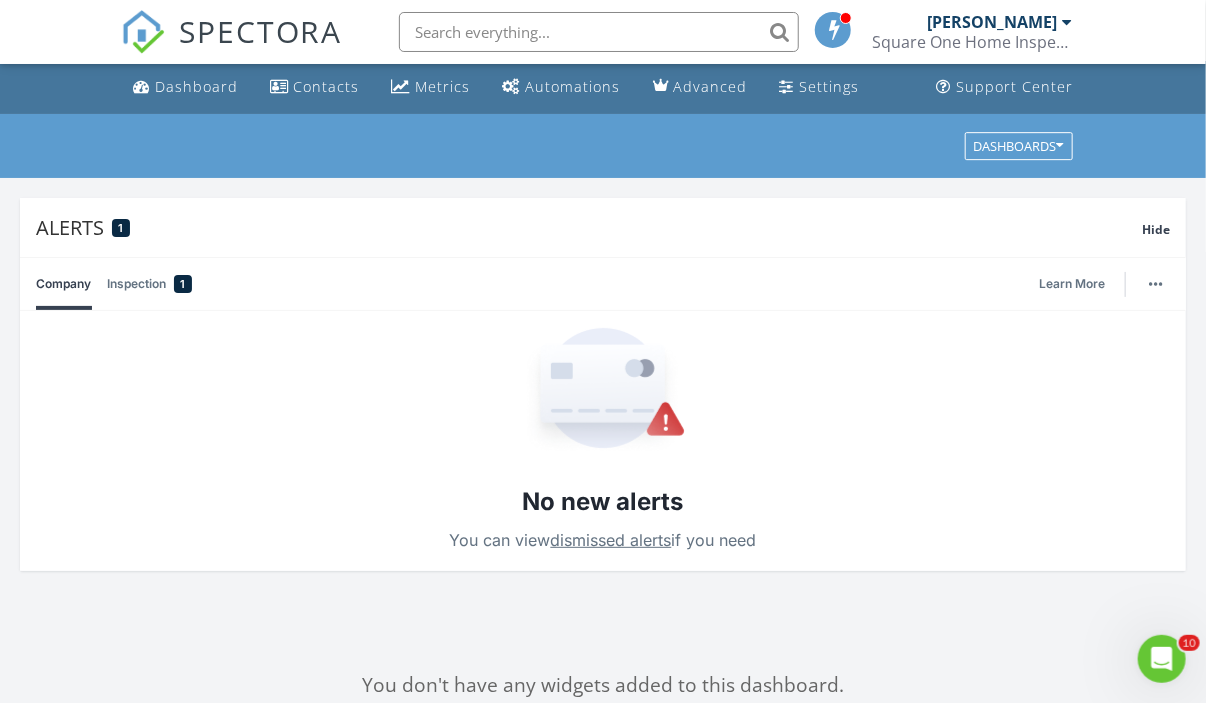 scroll, scrollTop: 100, scrollLeft: 0, axis: vertical 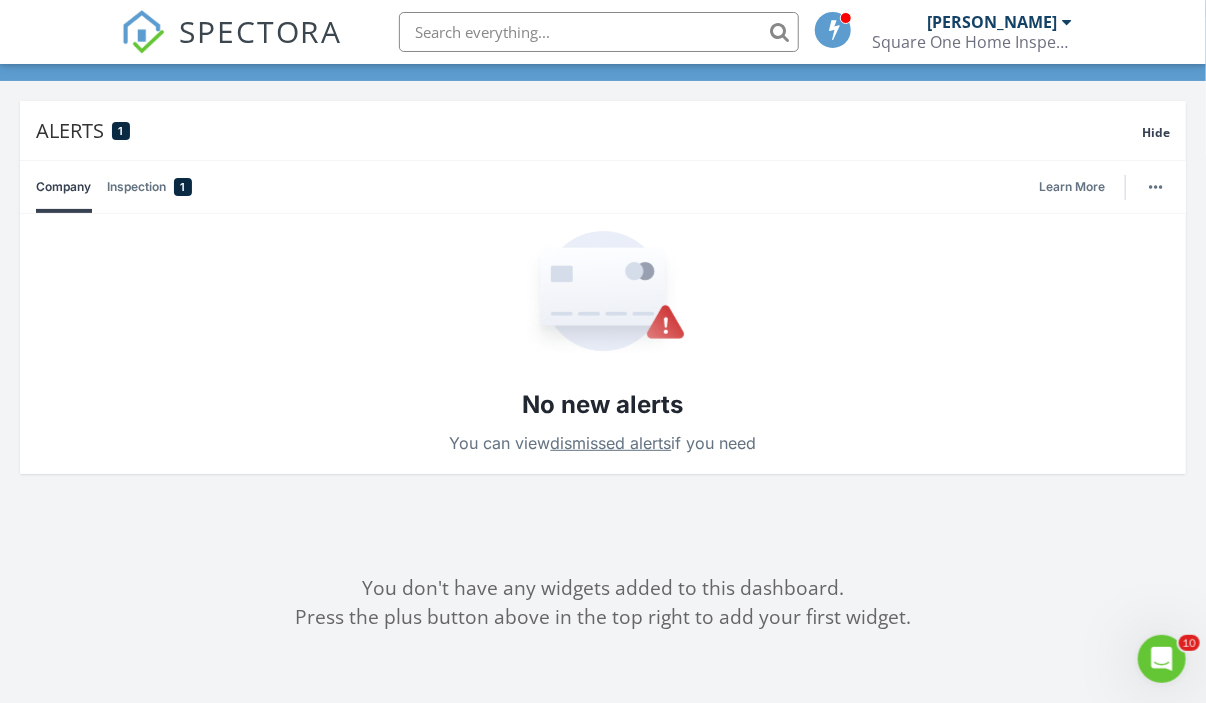 click on "SPECTORA" at bounding box center [261, 31] 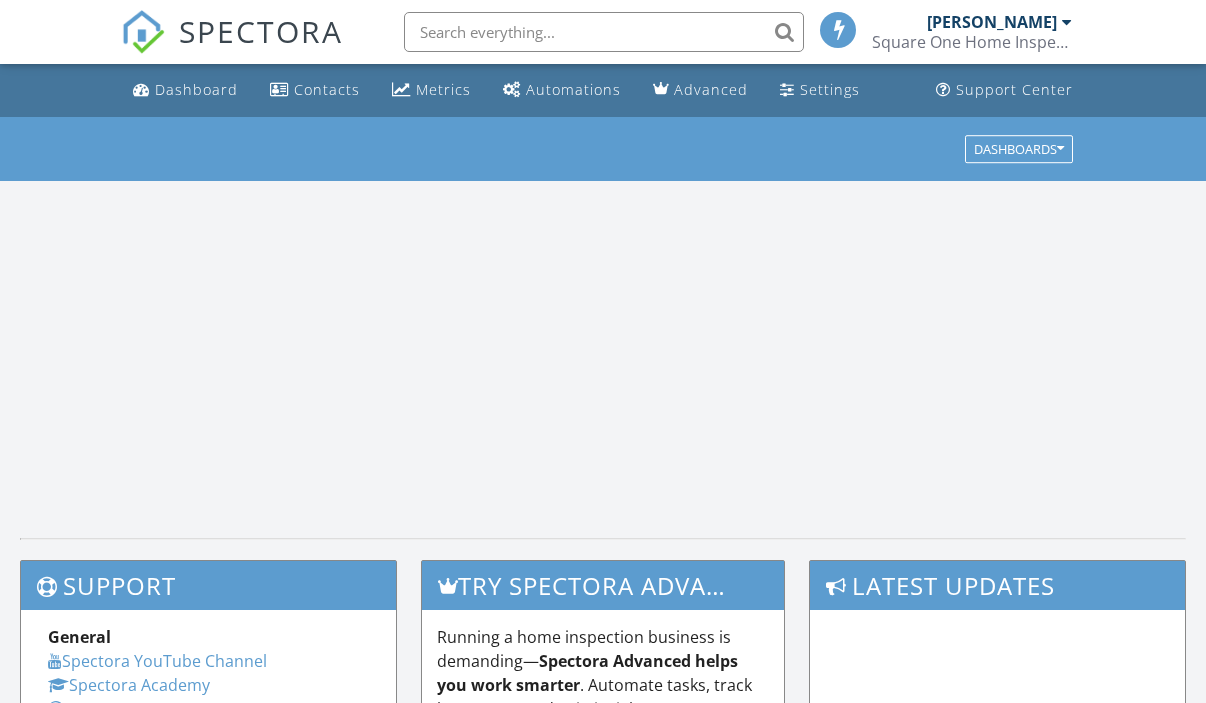 click at bounding box center [604, 32] 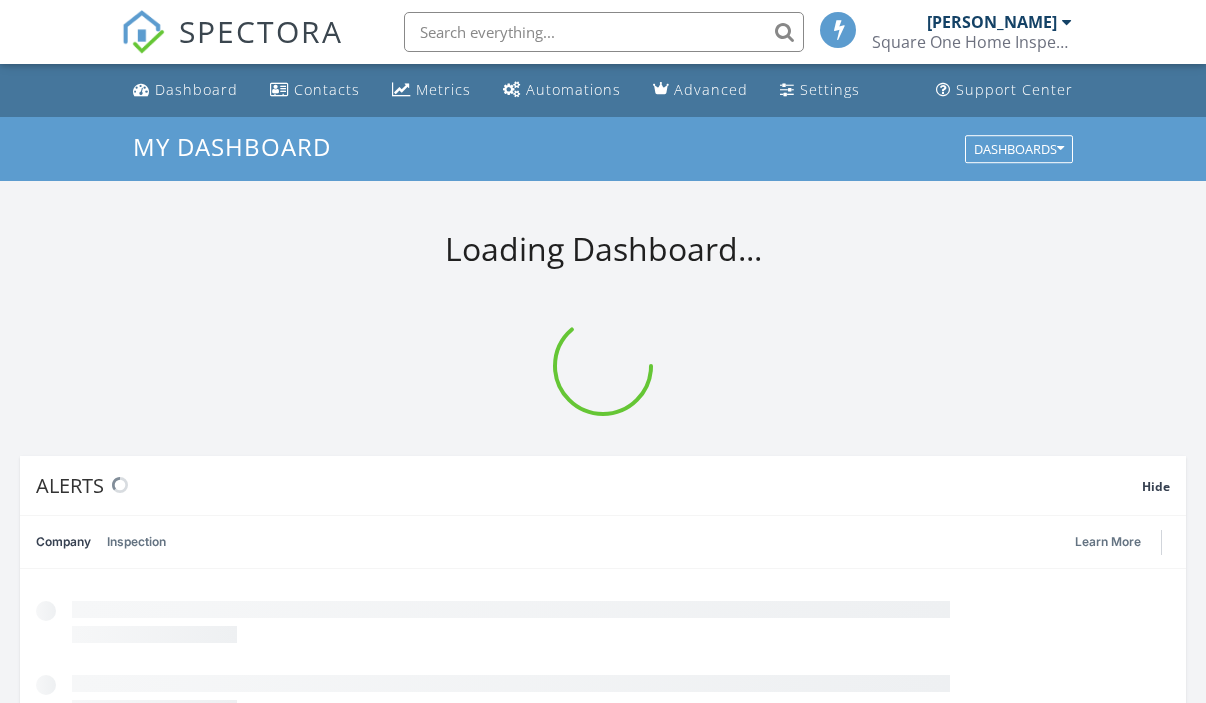 scroll, scrollTop: 0, scrollLeft: 0, axis: both 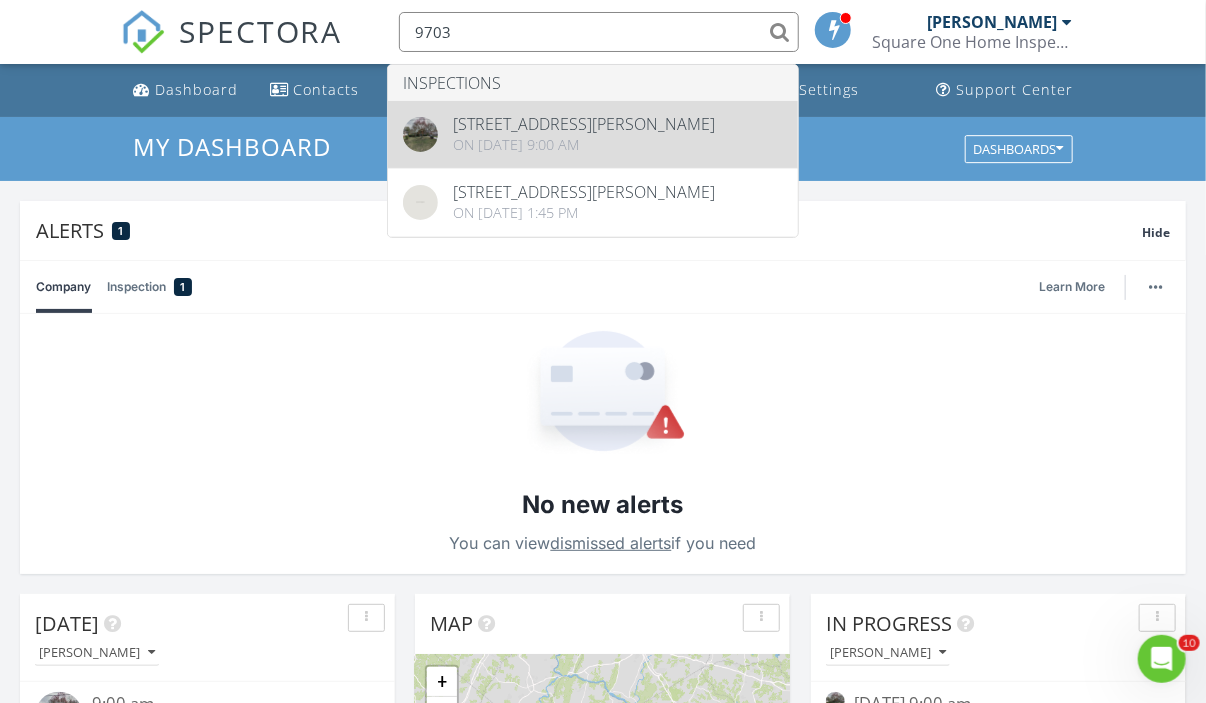type on "9703" 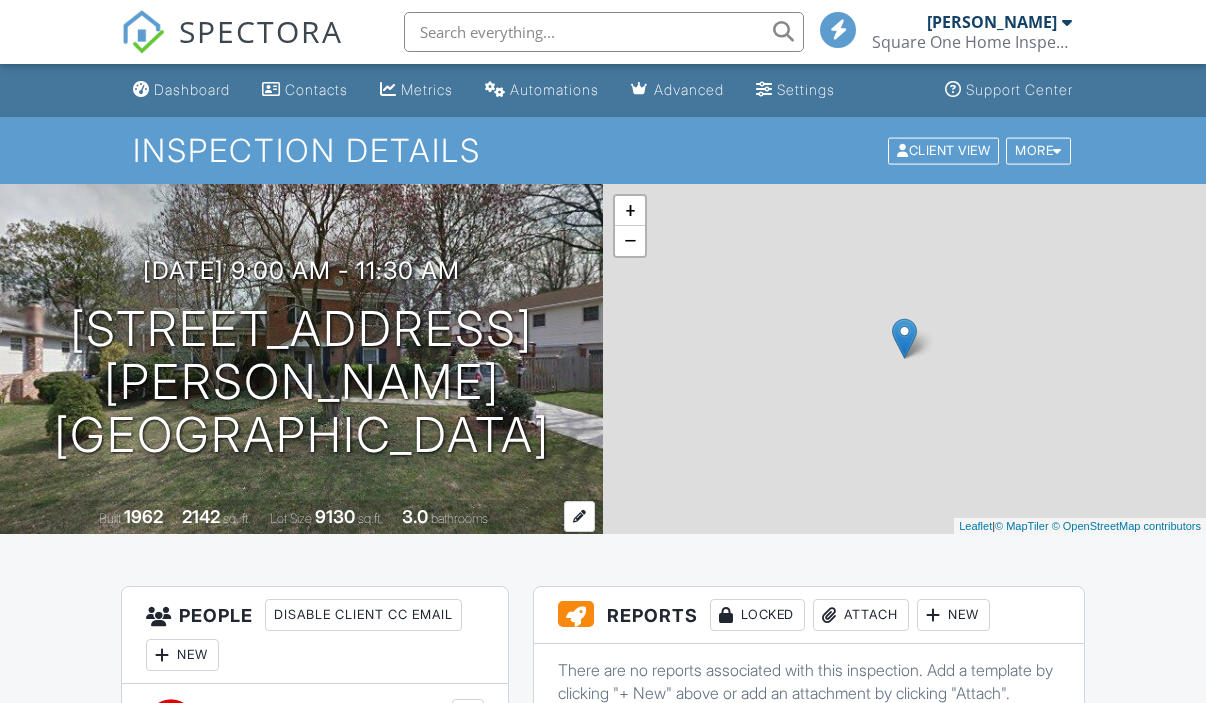 scroll, scrollTop: 200, scrollLeft: 0, axis: vertical 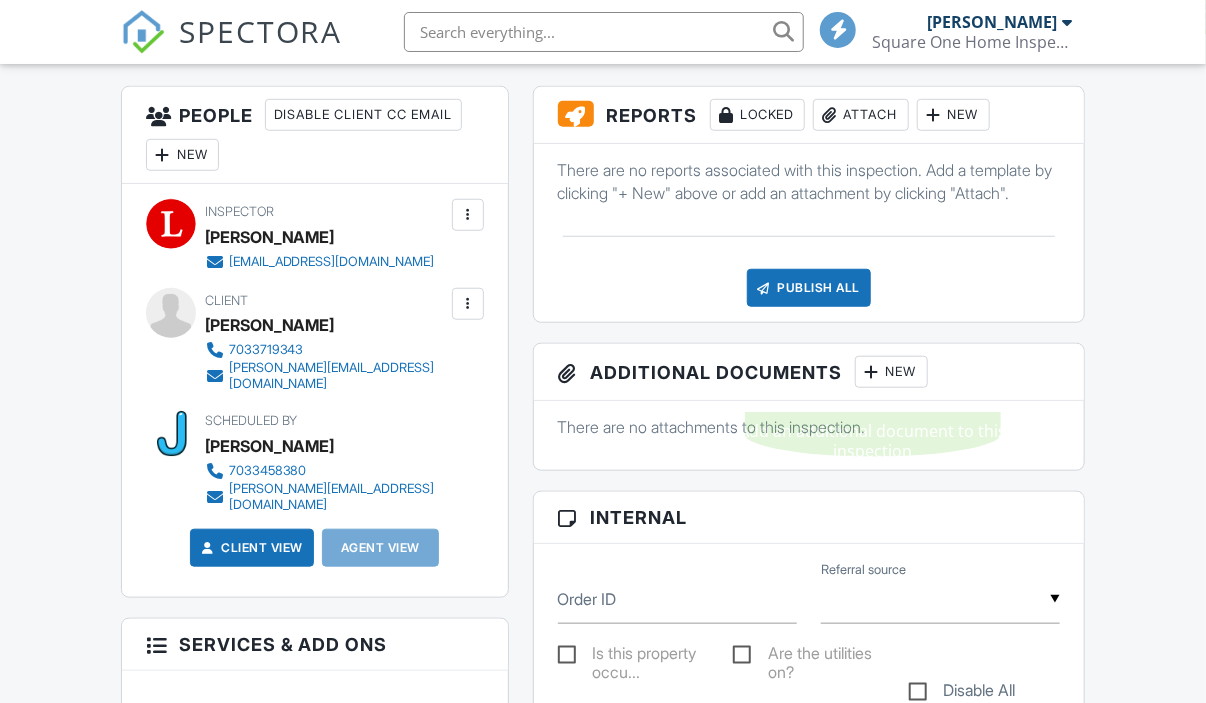 click on "New" at bounding box center (891, 372) 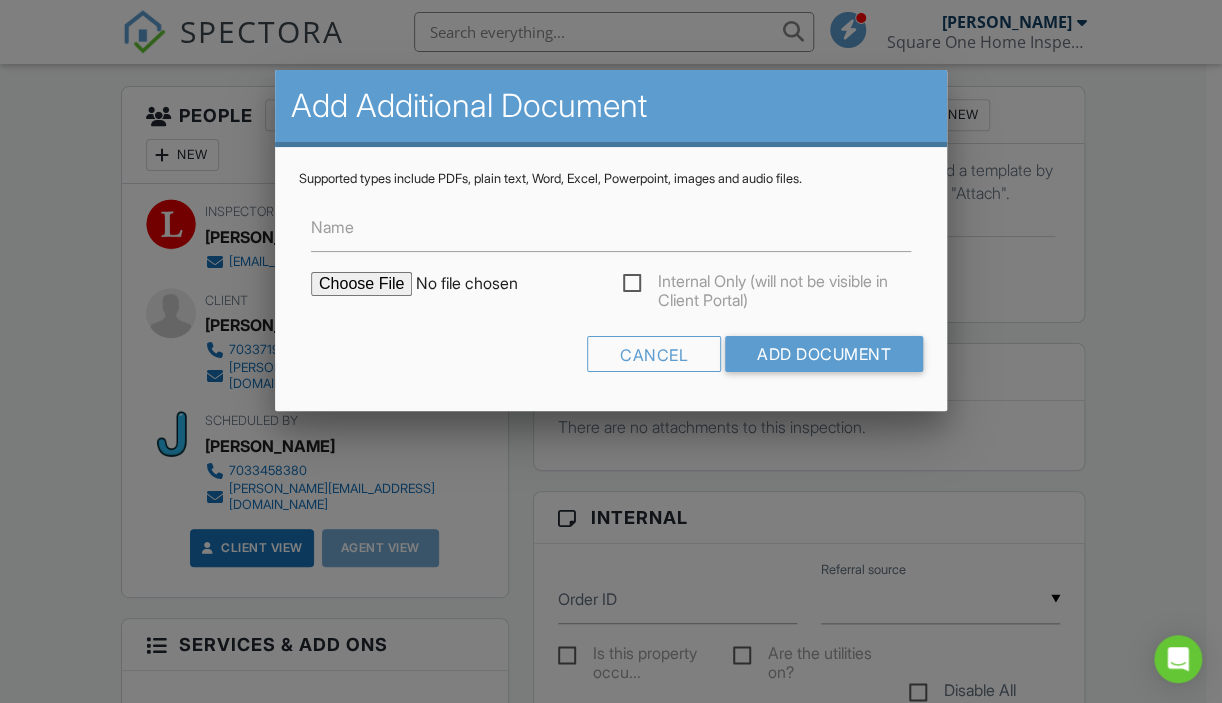 click at bounding box center [481, 284] 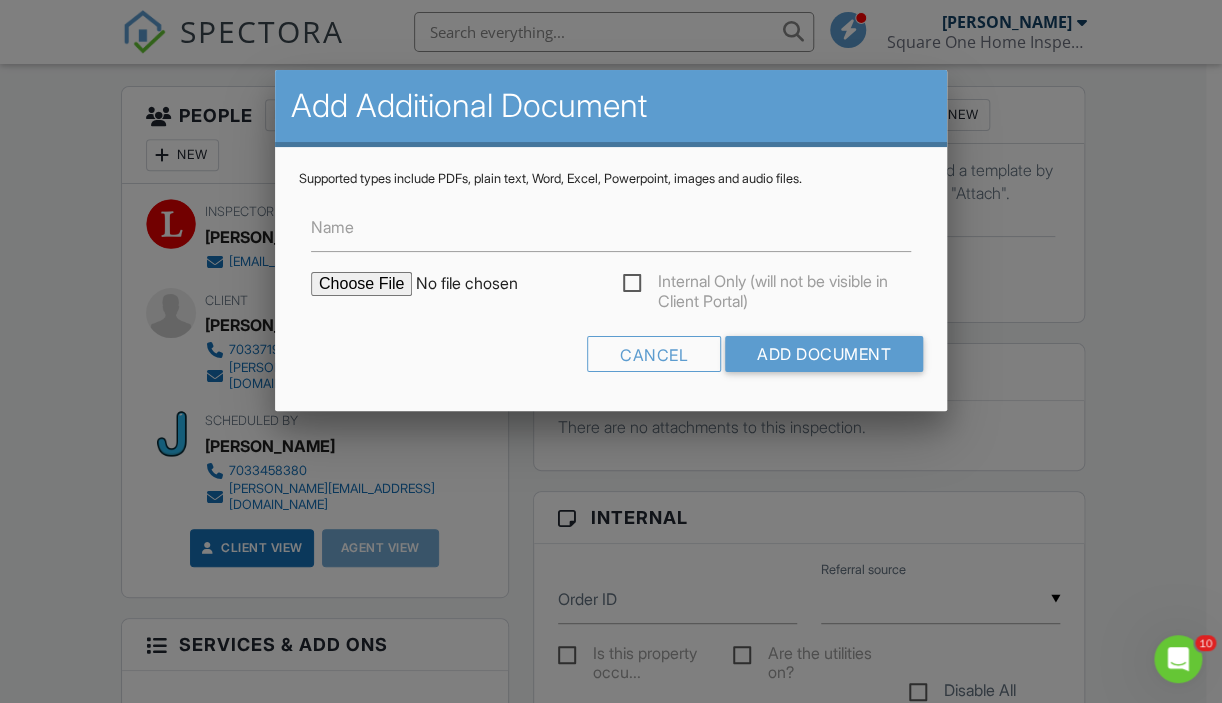 scroll, scrollTop: 0, scrollLeft: 0, axis: both 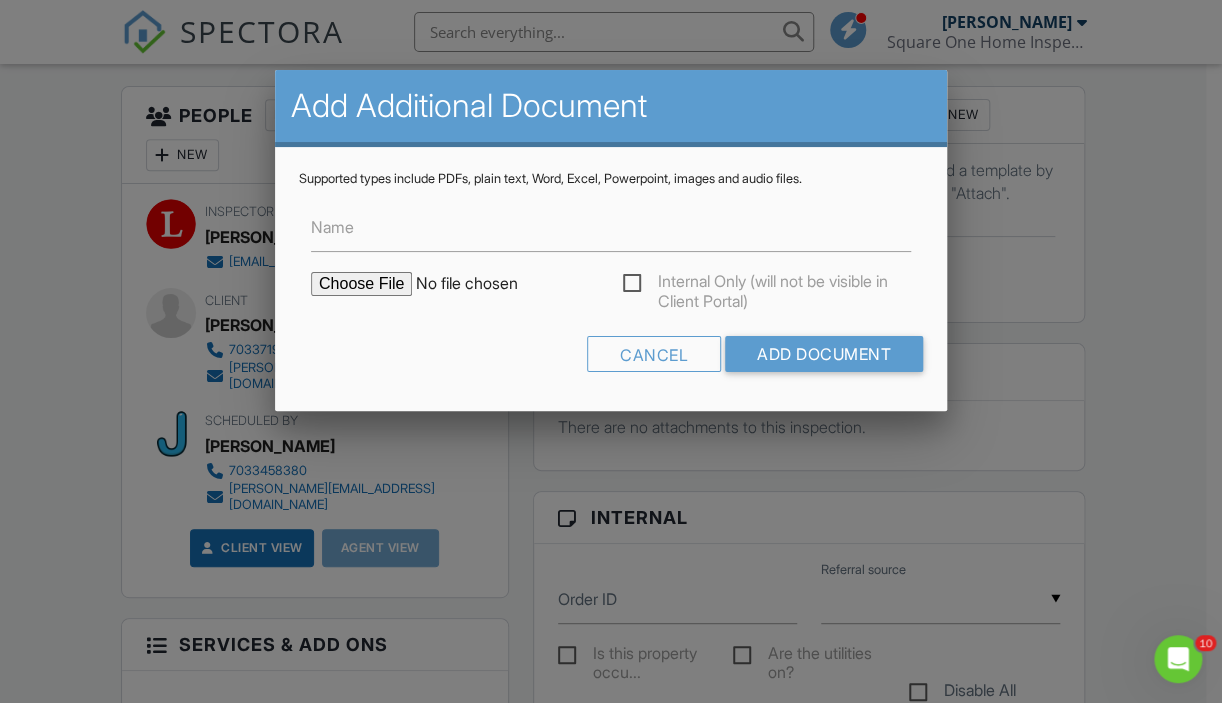 type on "C:\fakepath\[STREET_ADDRESS][PERSON_NAME] - Rn (P).pdf" 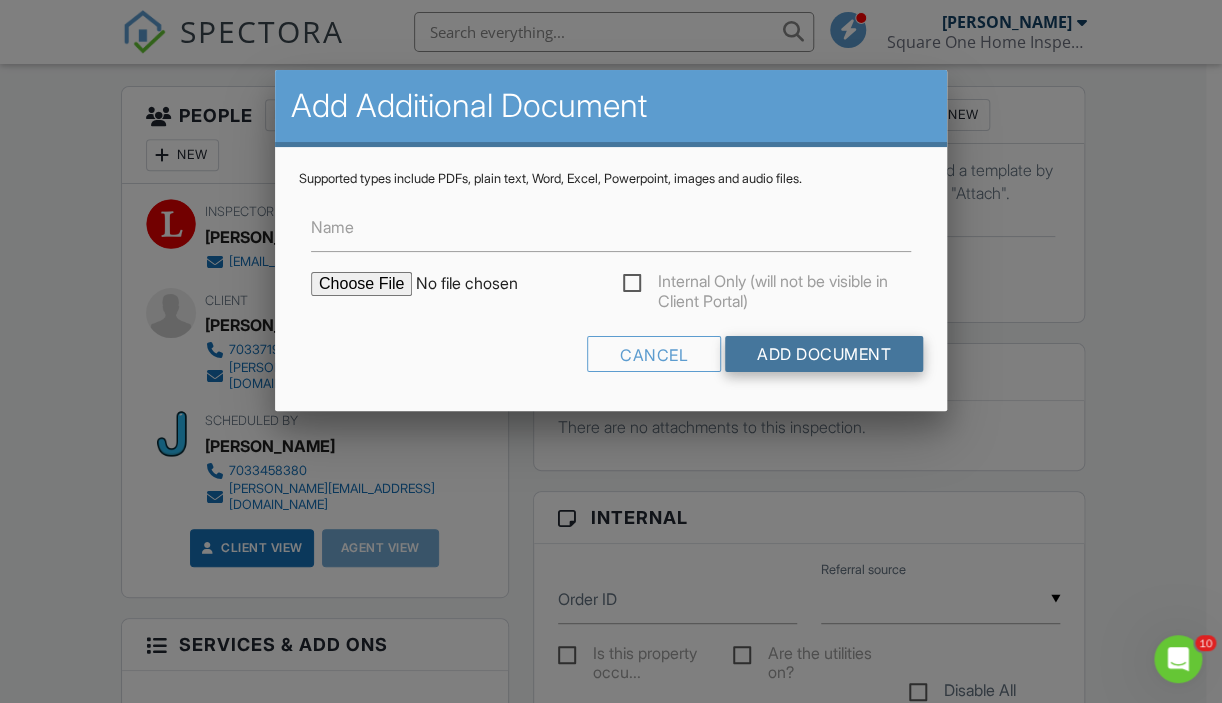 click on "Add Document" at bounding box center [824, 354] 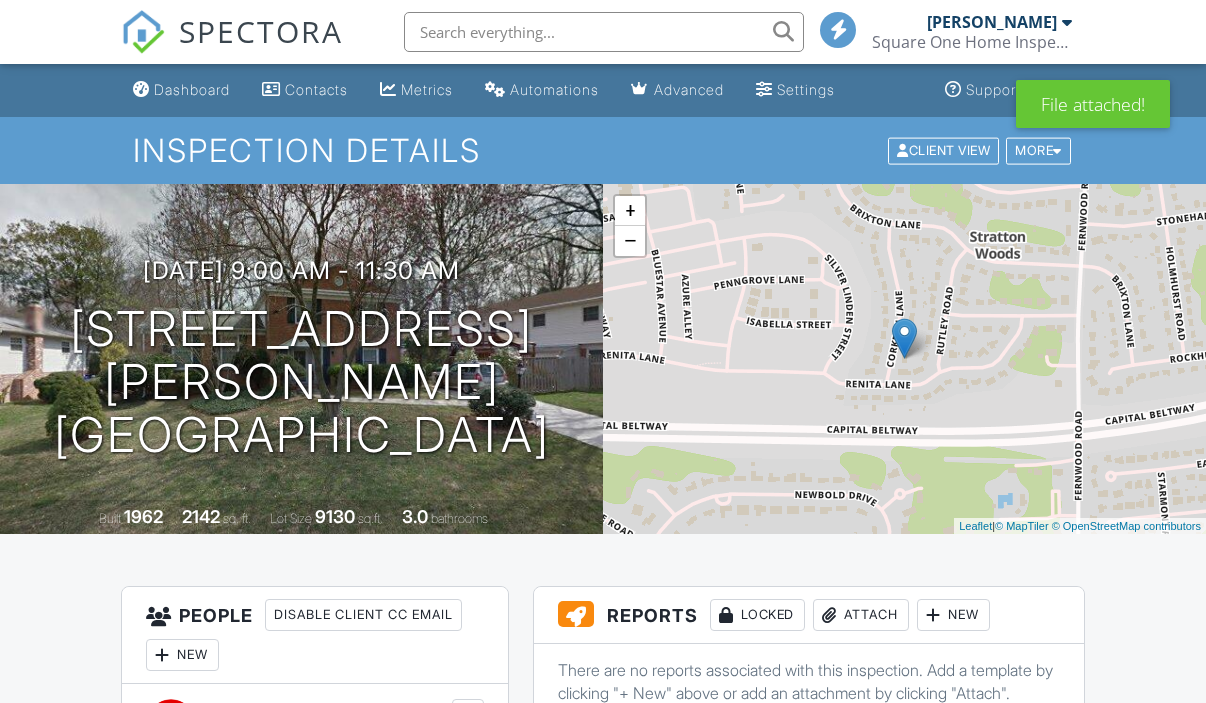 scroll, scrollTop: 237, scrollLeft: 0, axis: vertical 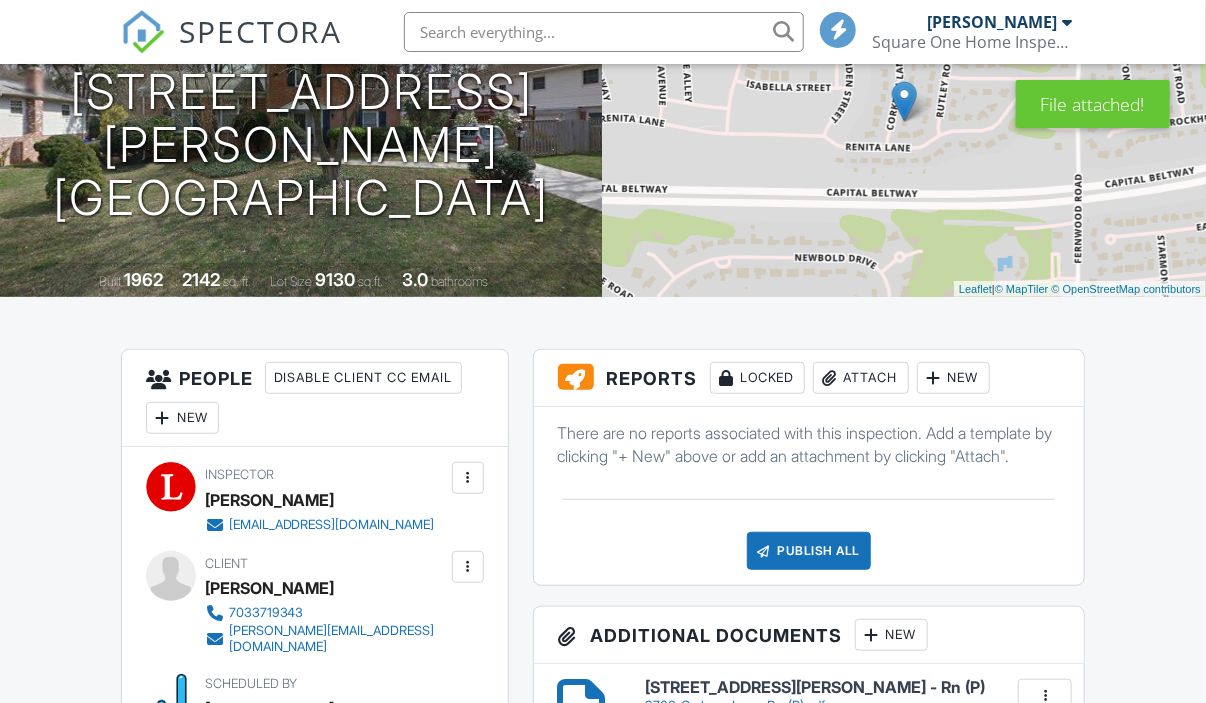 click on "Publish All" at bounding box center [809, 551] 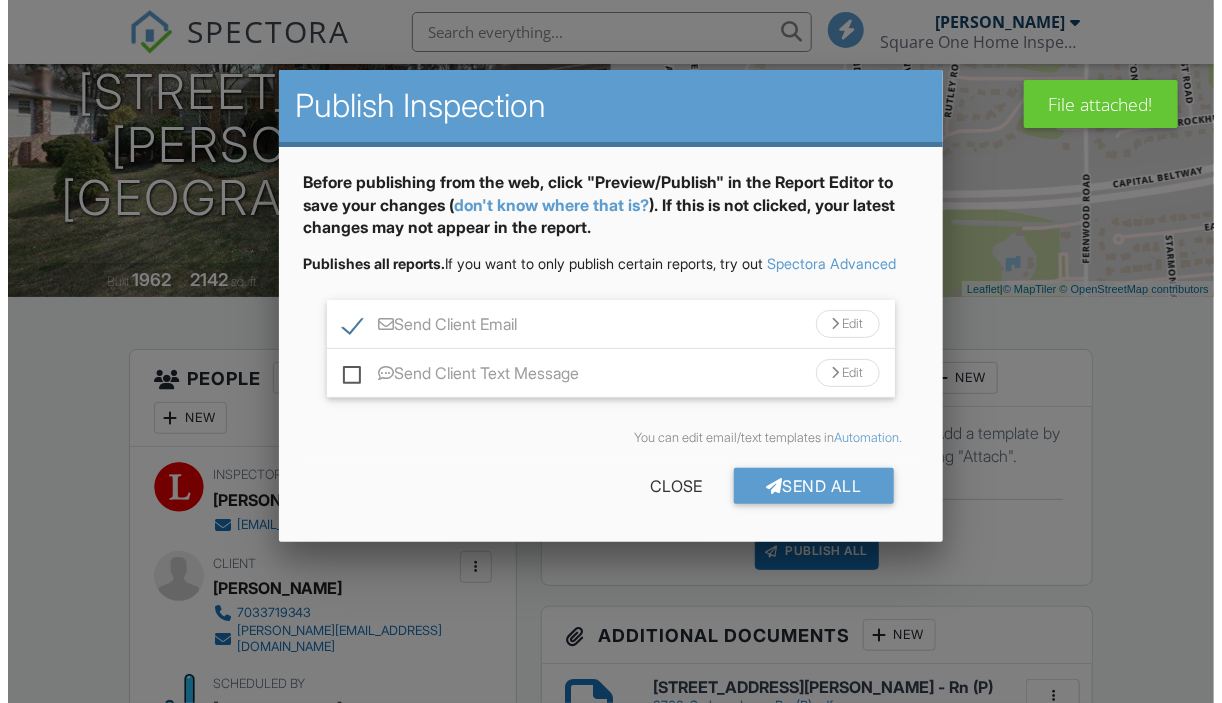 scroll, scrollTop: 300, scrollLeft: 0, axis: vertical 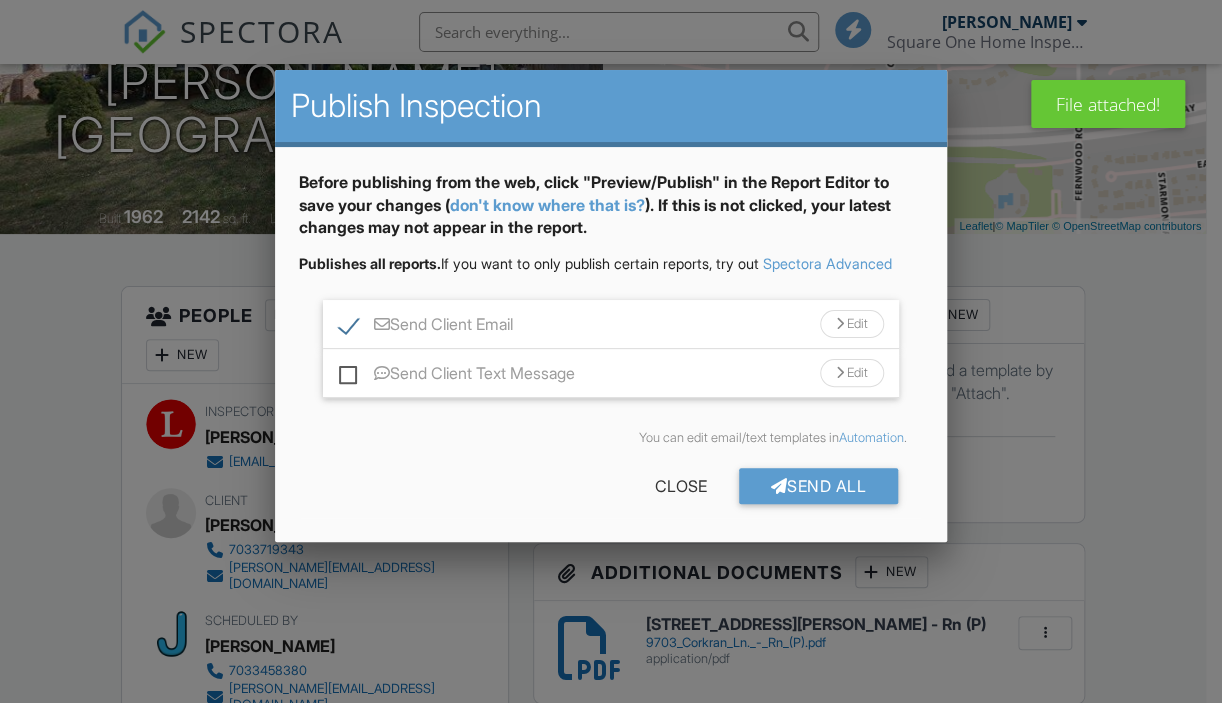 click on "Edit" at bounding box center [852, 324] 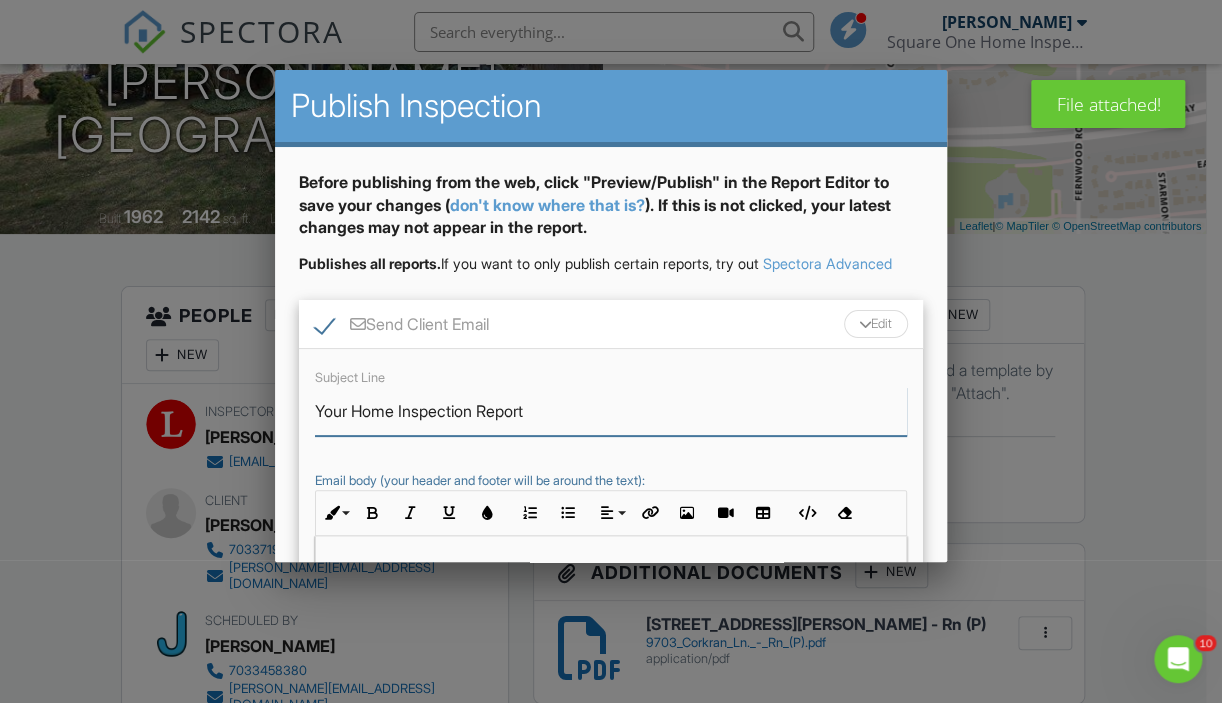 scroll, scrollTop: 0, scrollLeft: 0, axis: both 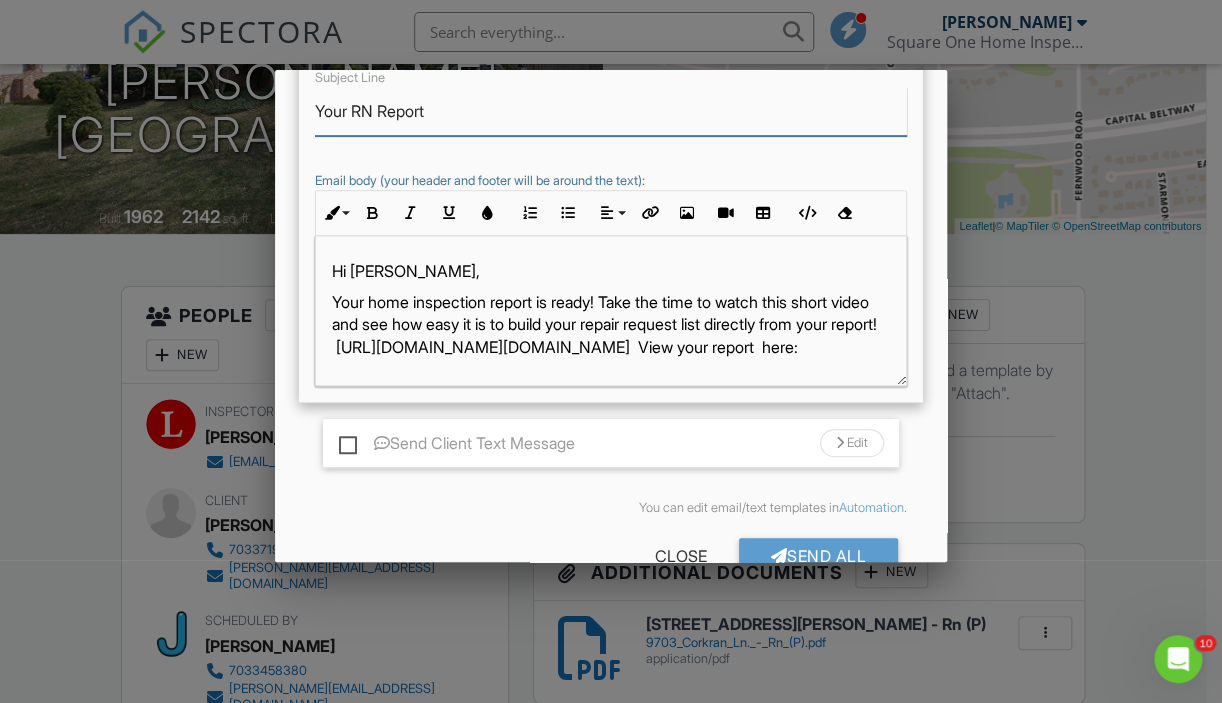 type on "Your RN Report" 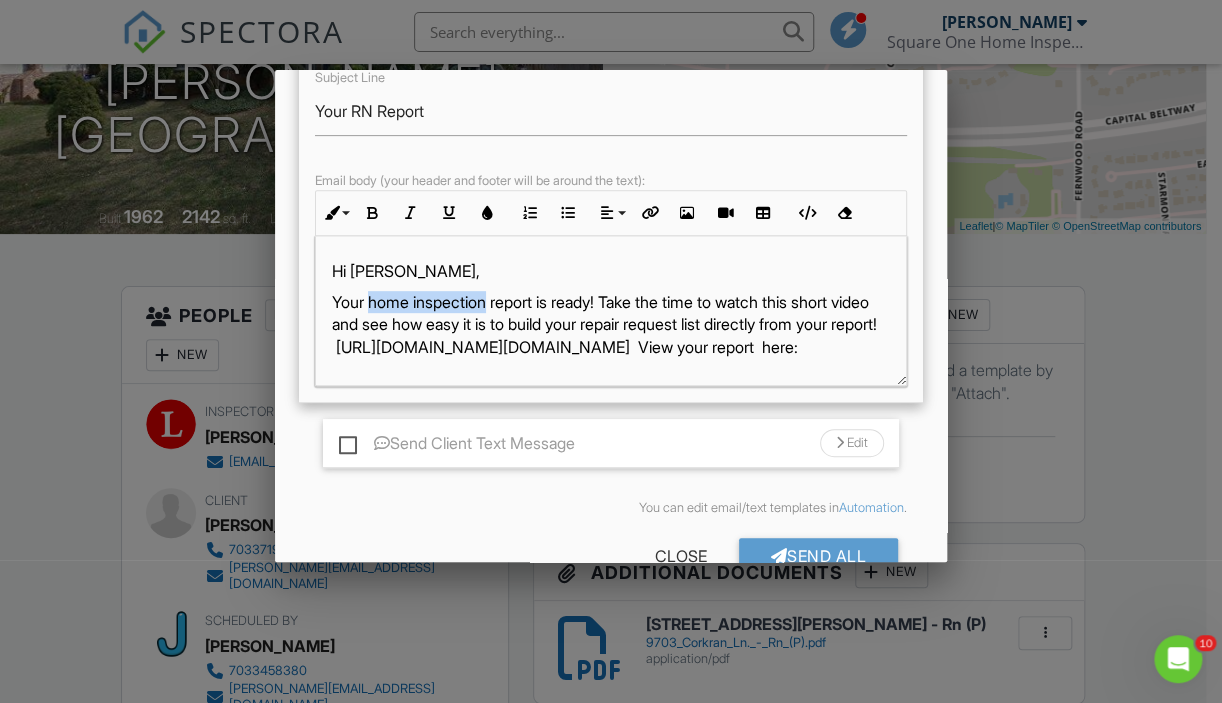 drag, startPoint x: 496, startPoint y: 325, endPoint x: 370, endPoint y: 332, distance: 126.1943 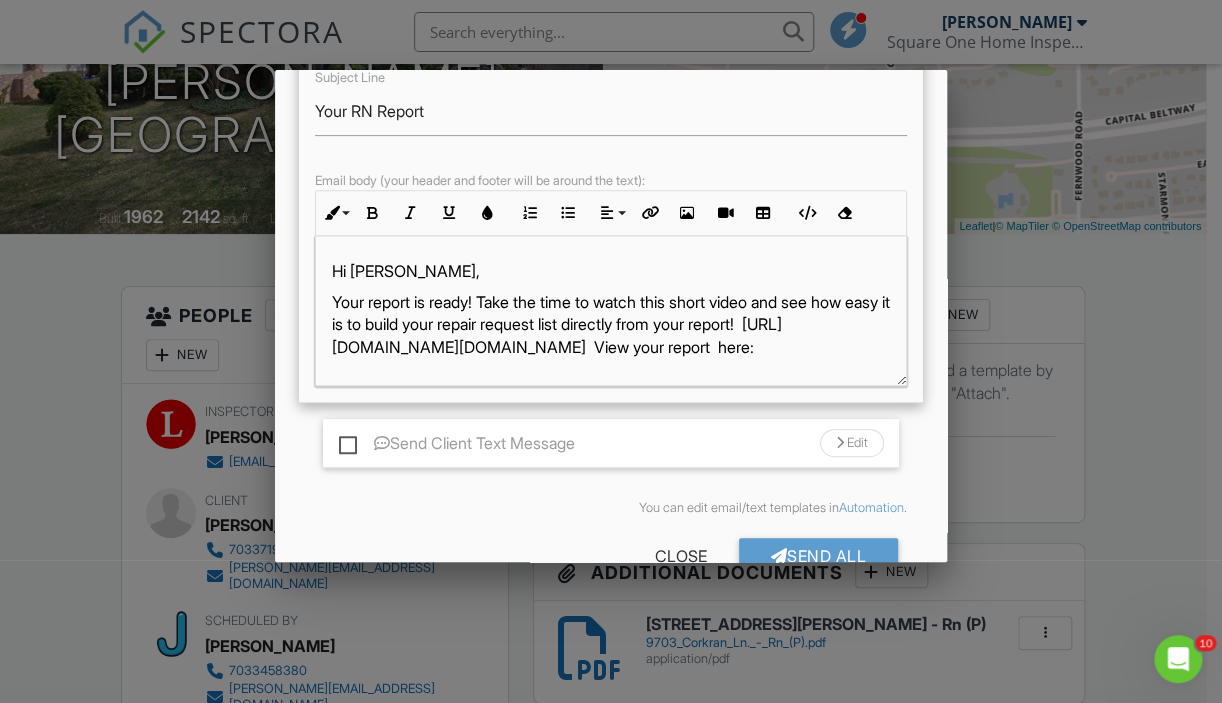 drag, startPoint x: 489, startPoint y: 316, endPoint x: 844, endPoint y: 366, distance: 358.50385 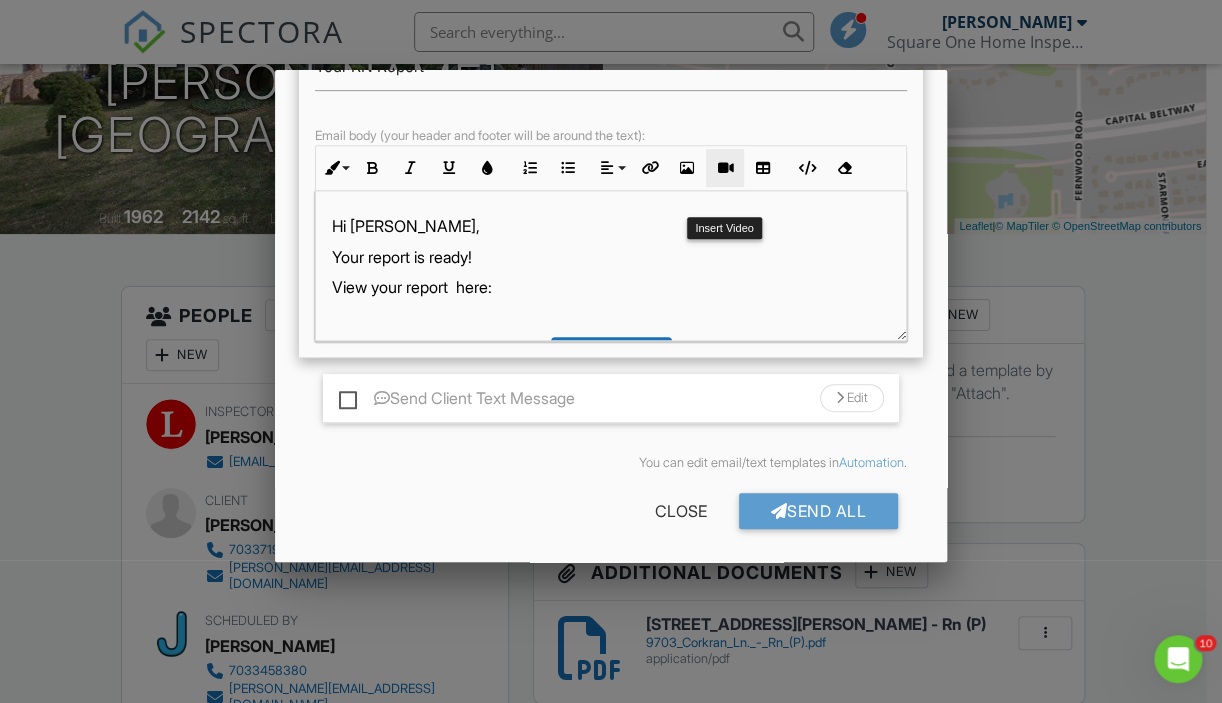 scroll, scrollTop: 368, scrollLeft: 0, axis: vertical 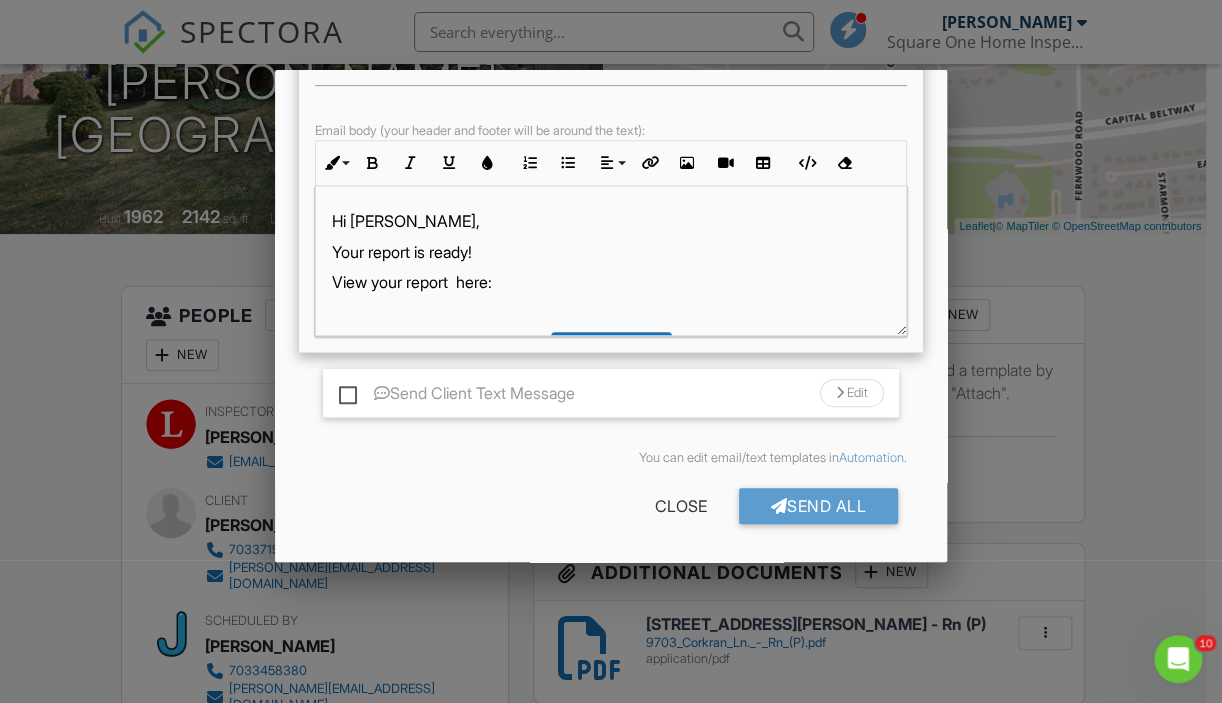 click on "Send Client Text Message
Edit" at bounding box center (611, 393) 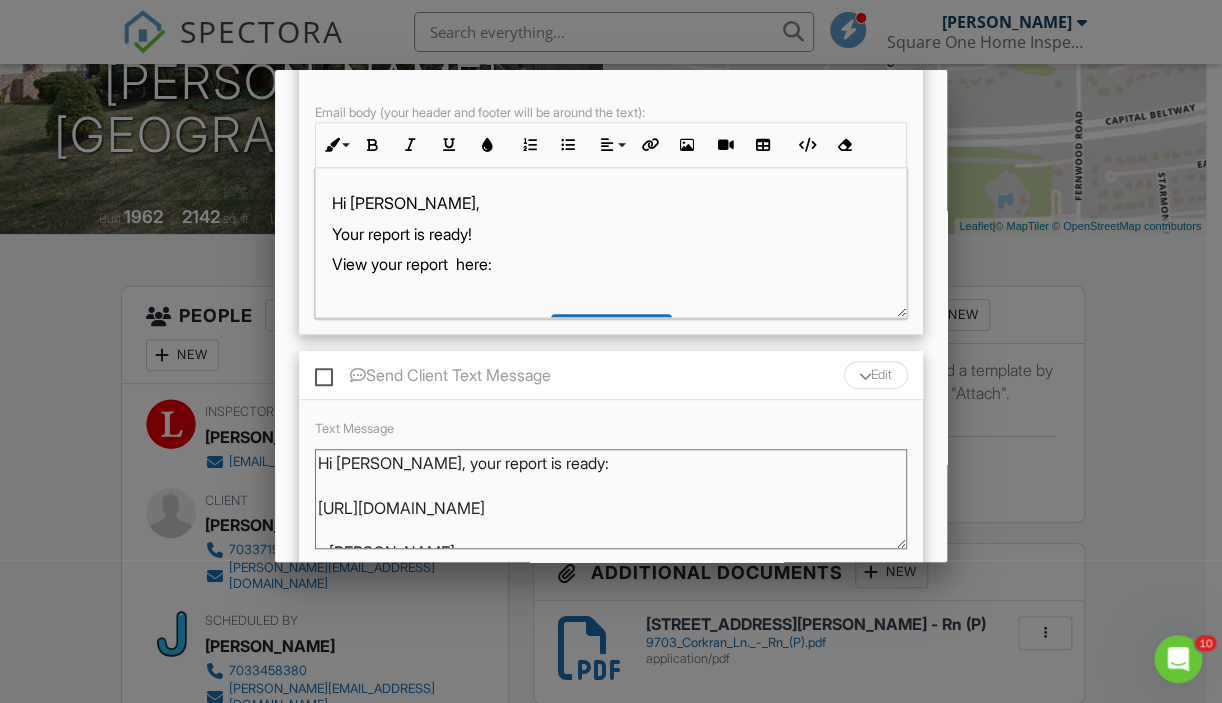 click on "Send Client Text Message
Edit" at bounding box center [611, 375] 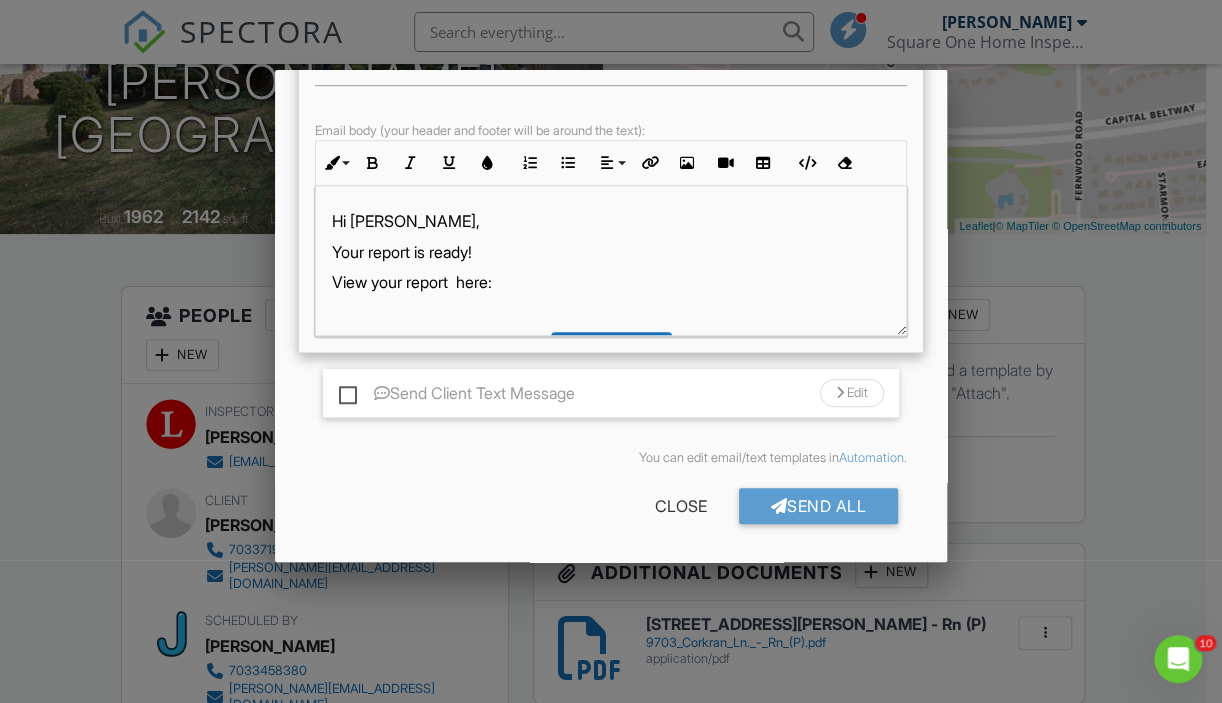 click at bounding box center (382, 393) 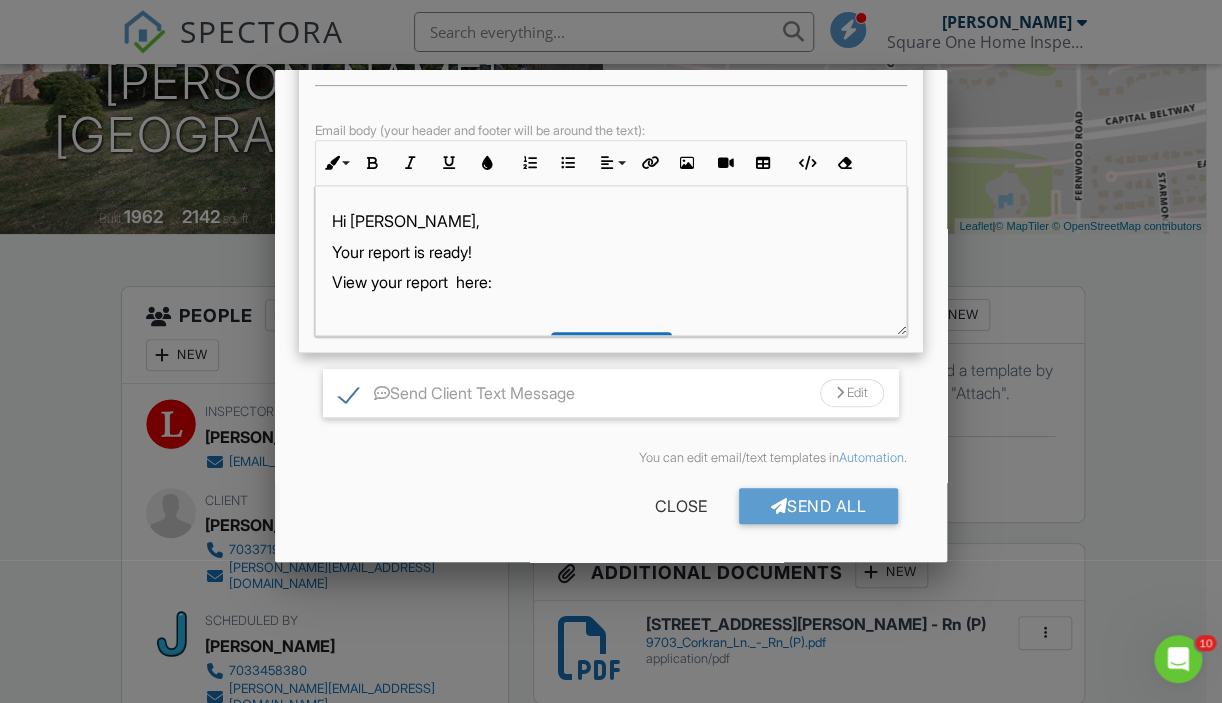 click on "Edit" at bounding box center (852, 393) 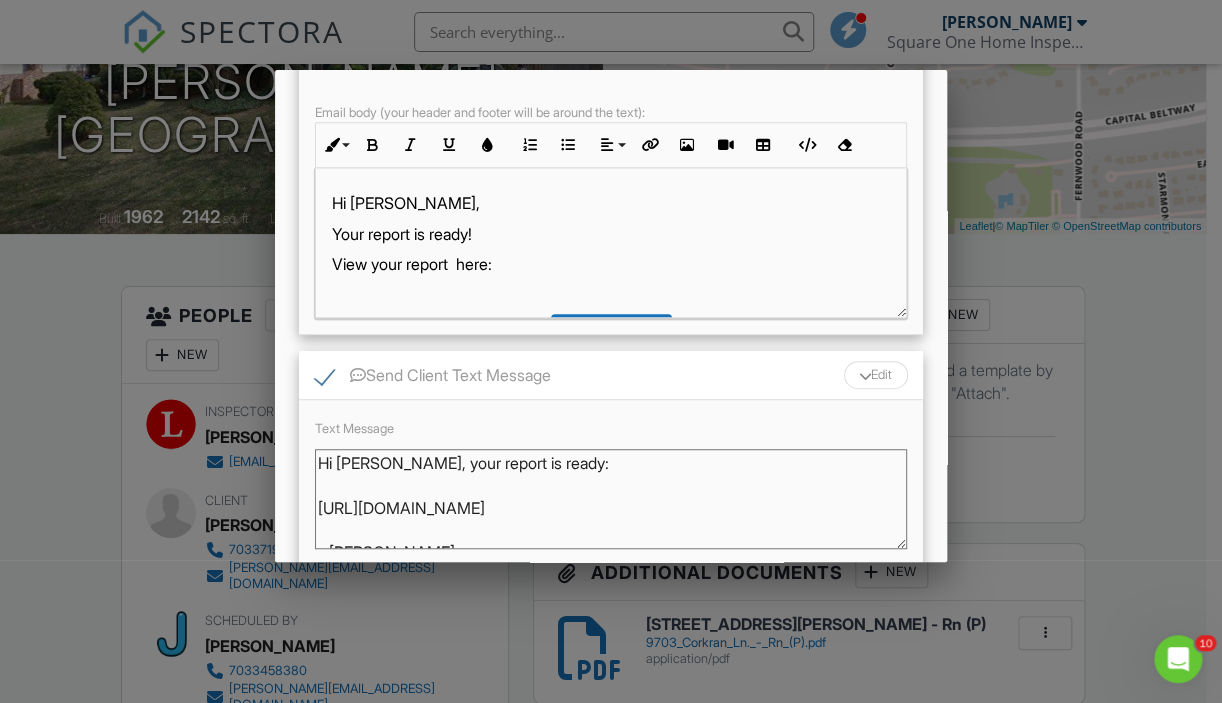 click on "Hi Pam, your report is ready:
https://app.spectora.com/u/xVvQRLk
- Lee Fletcher" at bounding box center (611, 499) 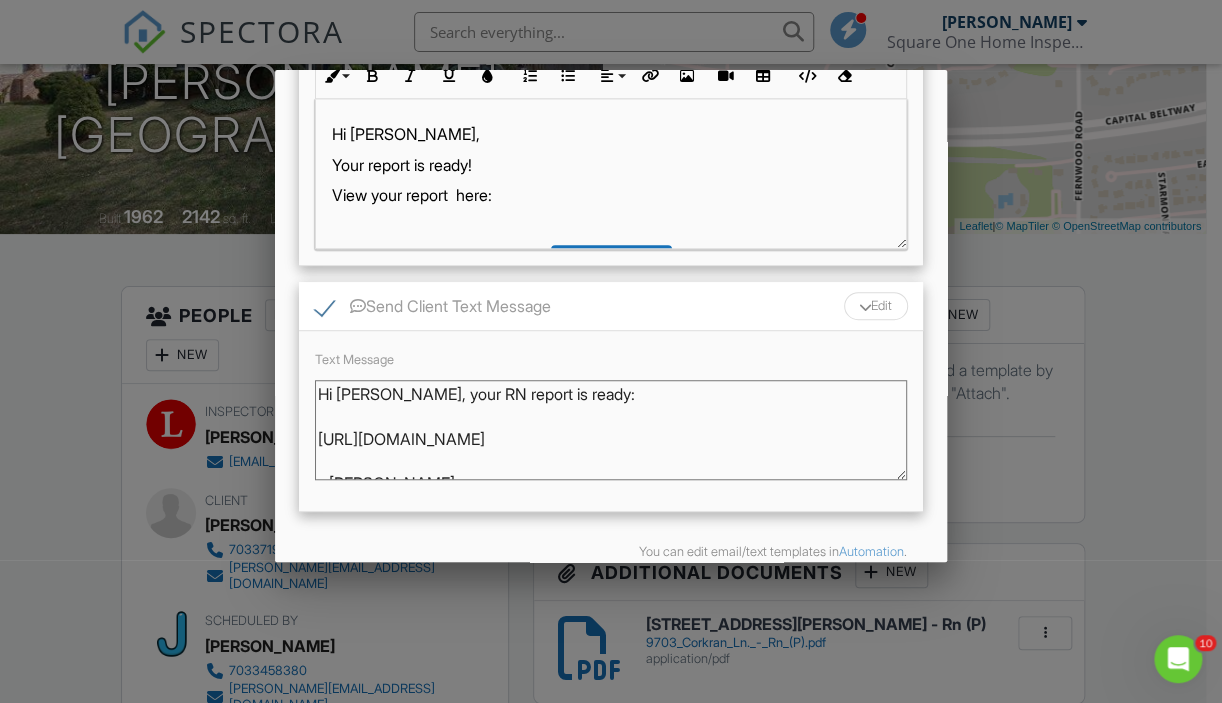 scroll, scrollTop: 549, scrollLeft: 0, axis: vertical 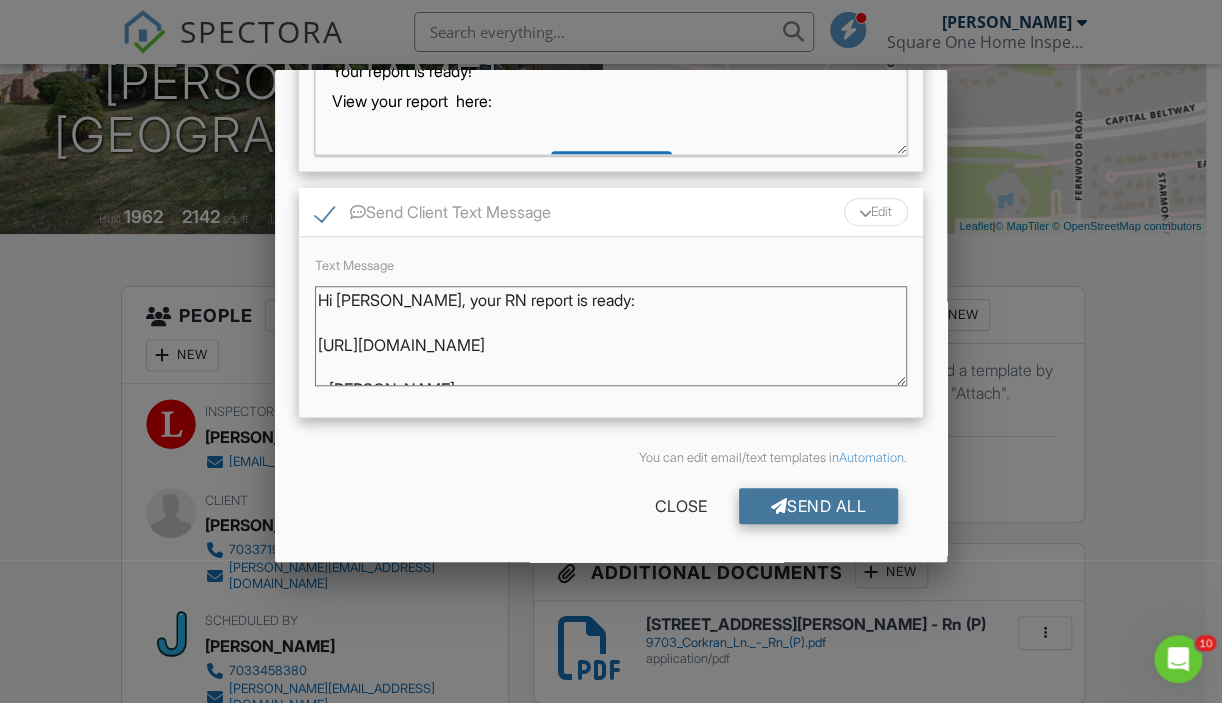 type on "Hi Pam, your RN report is ready:
https://app.spectora.com/u/xVvQRLk
- Lee Fletcher" 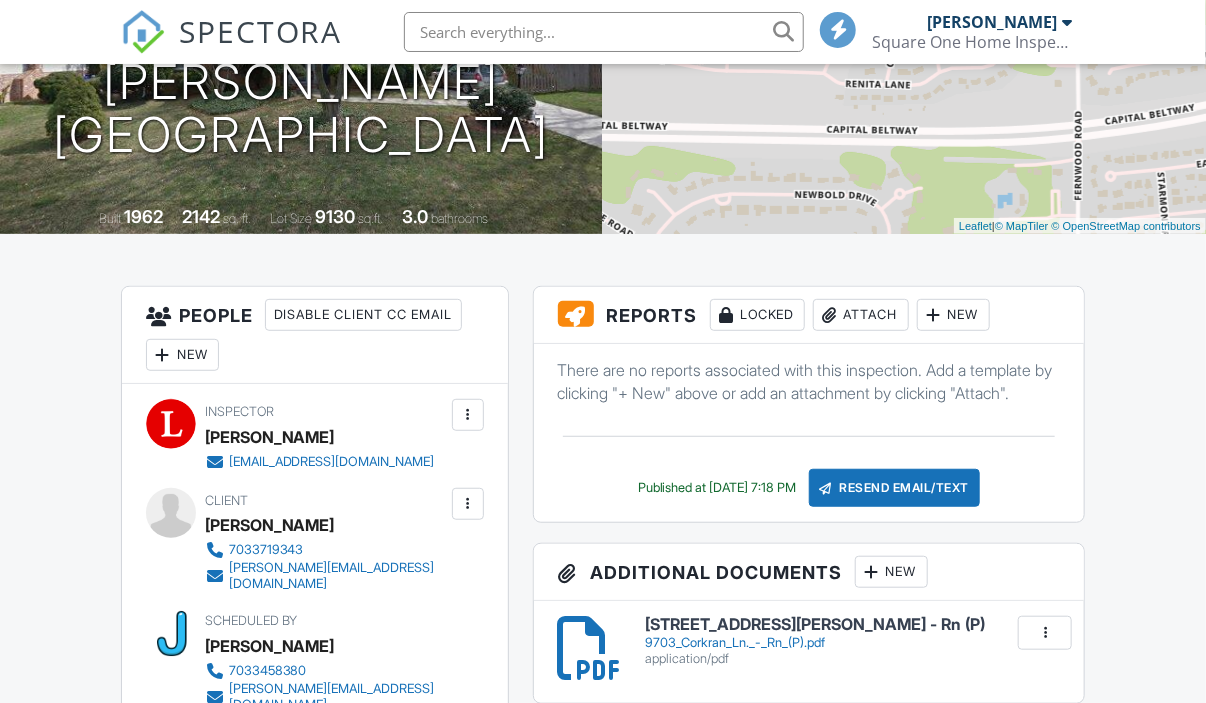 scroll, scrollTop: 300, scrollLeft: 0, axis: vertical 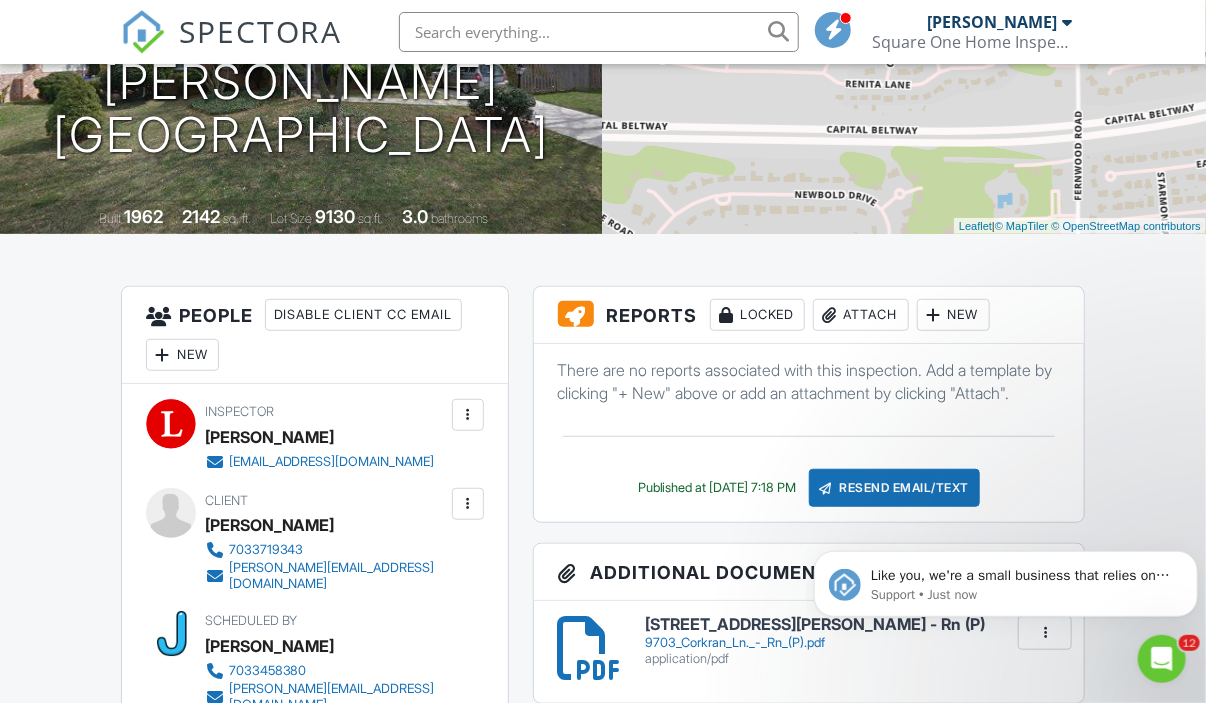 click at bounding box center [599, 32] 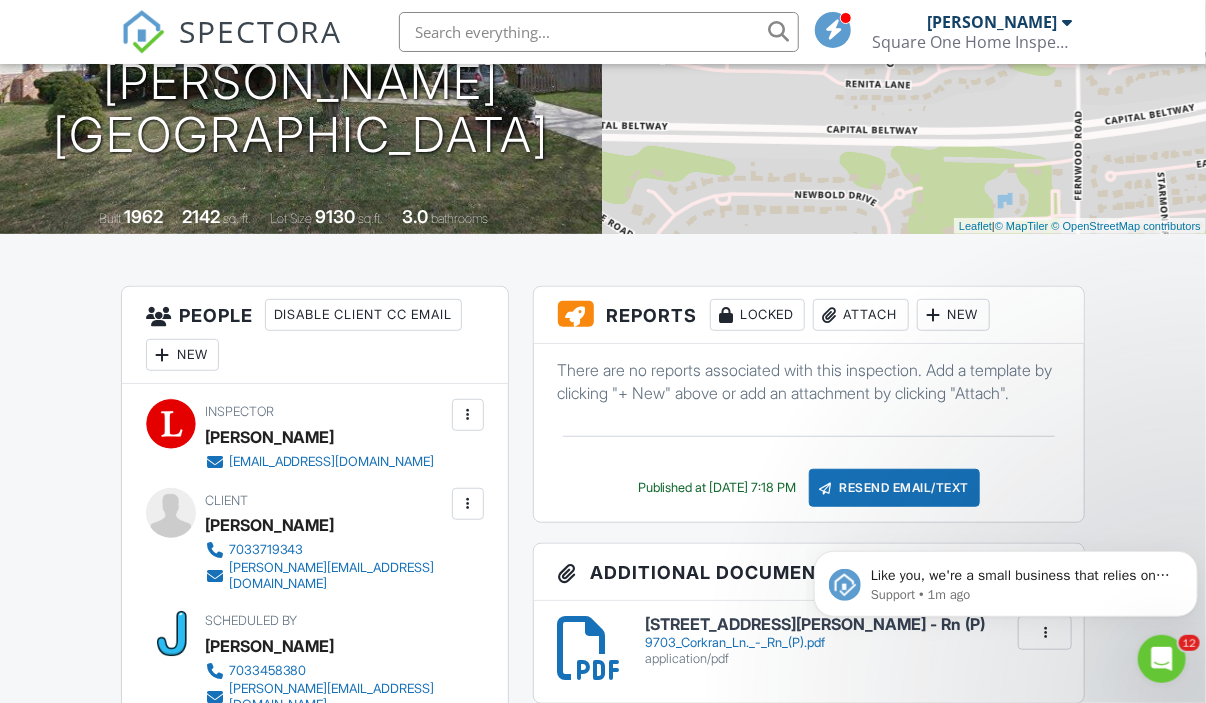 click at bounding box center [599, 32] 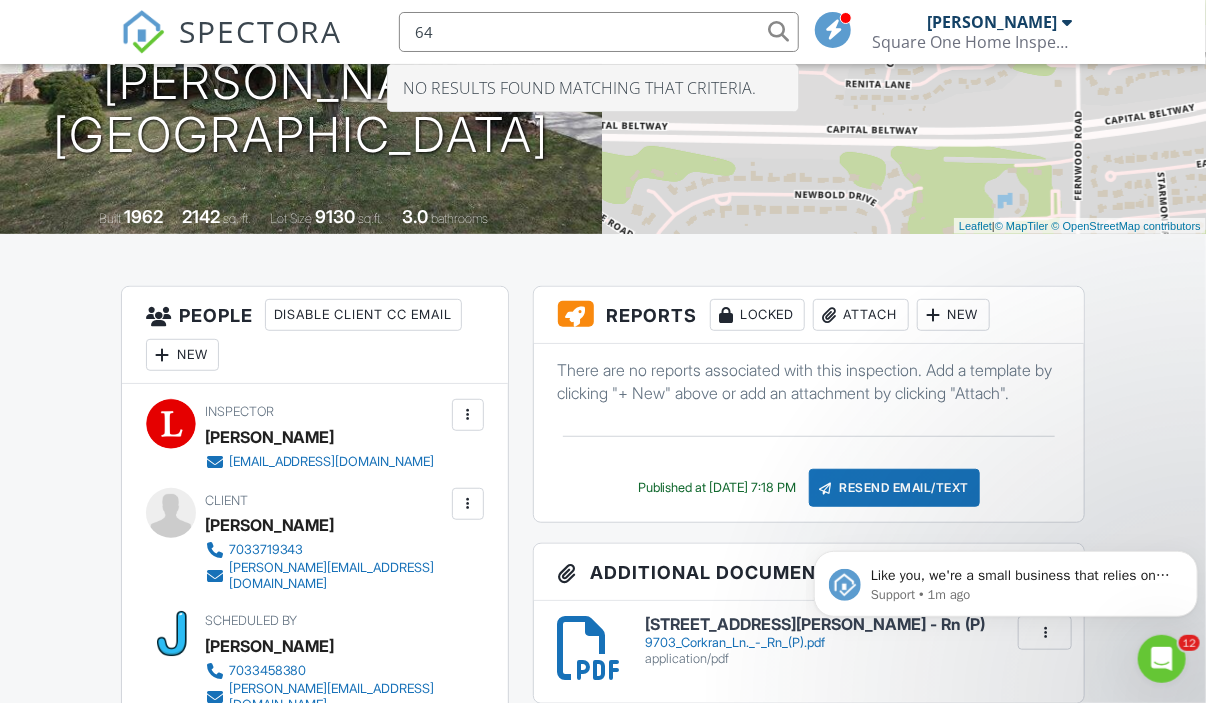 type on "6" 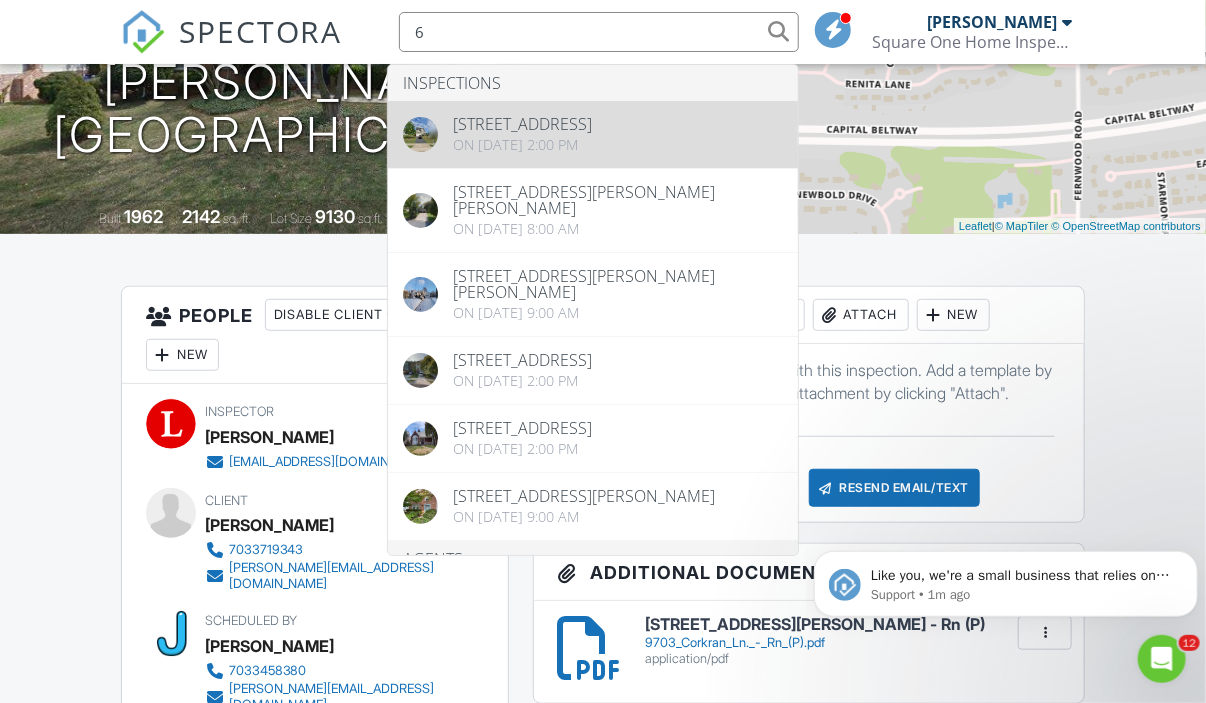 type on "6" 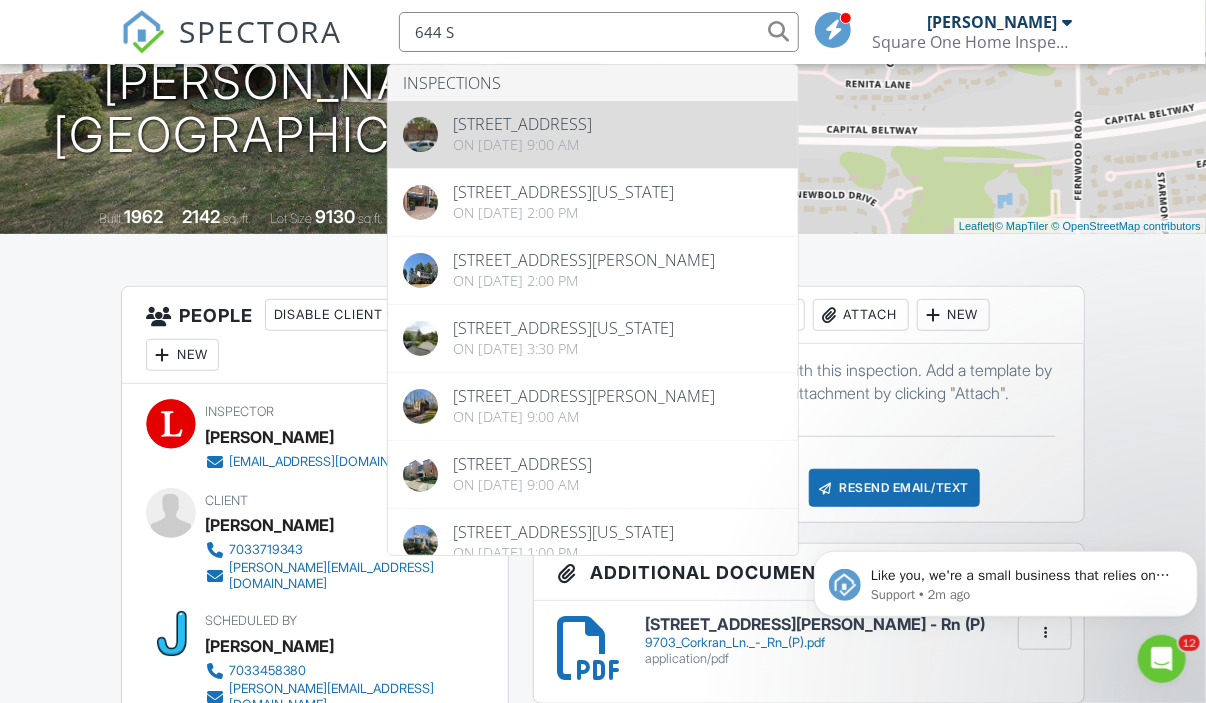 type on "644 S" 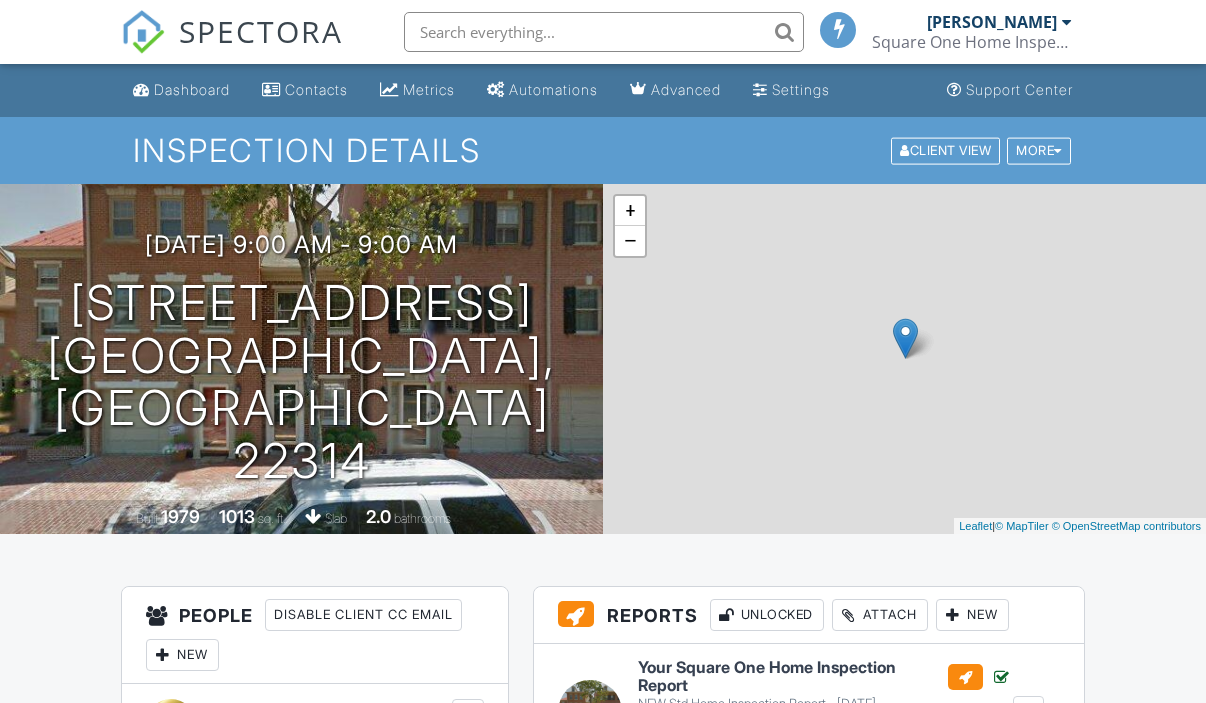 scroll, scrollTop: 0, scrollLeft: 0, axis: both 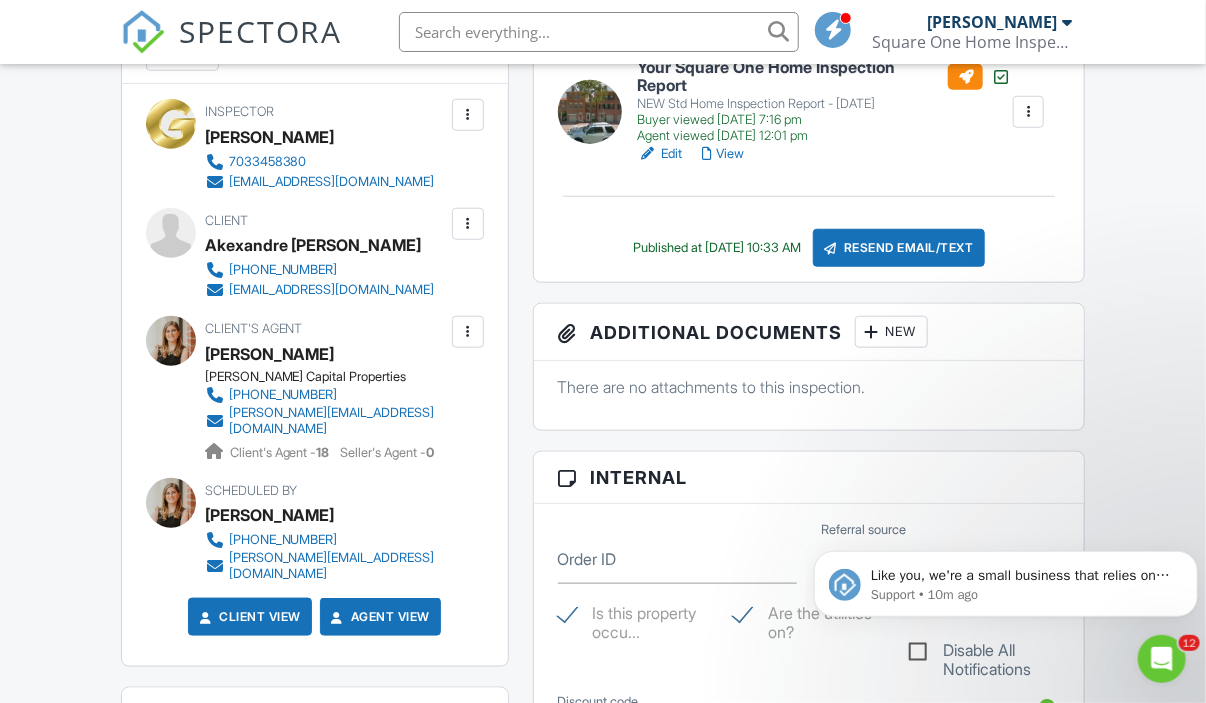click on "New" at bounding box center (891, 332) 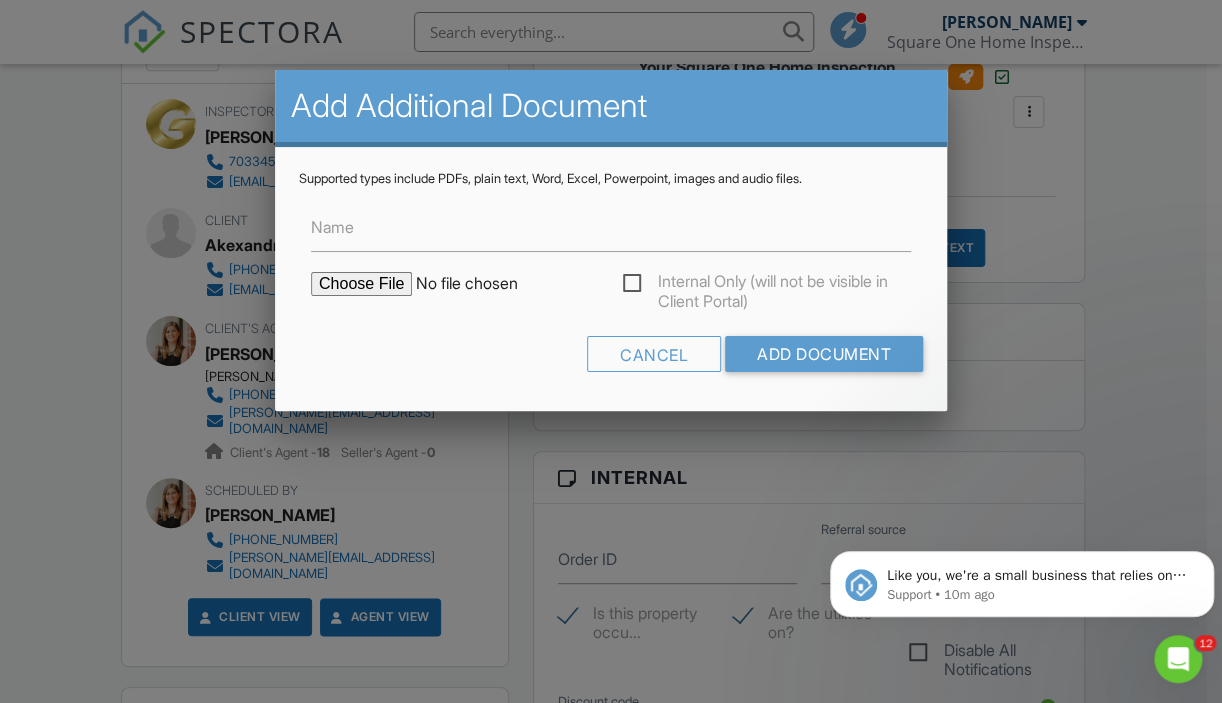 click at bounding box center [481, 284] 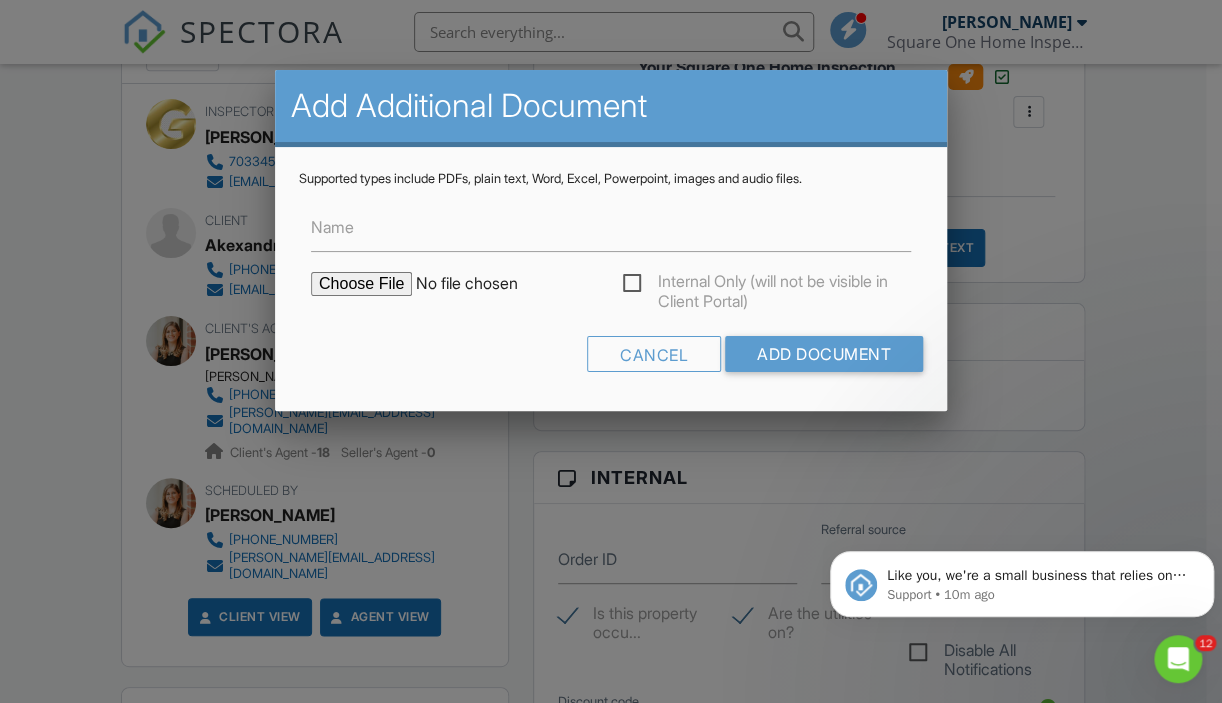 type on "C:\fakepath\644 S. Columbus St. - Rn (P).pdf" 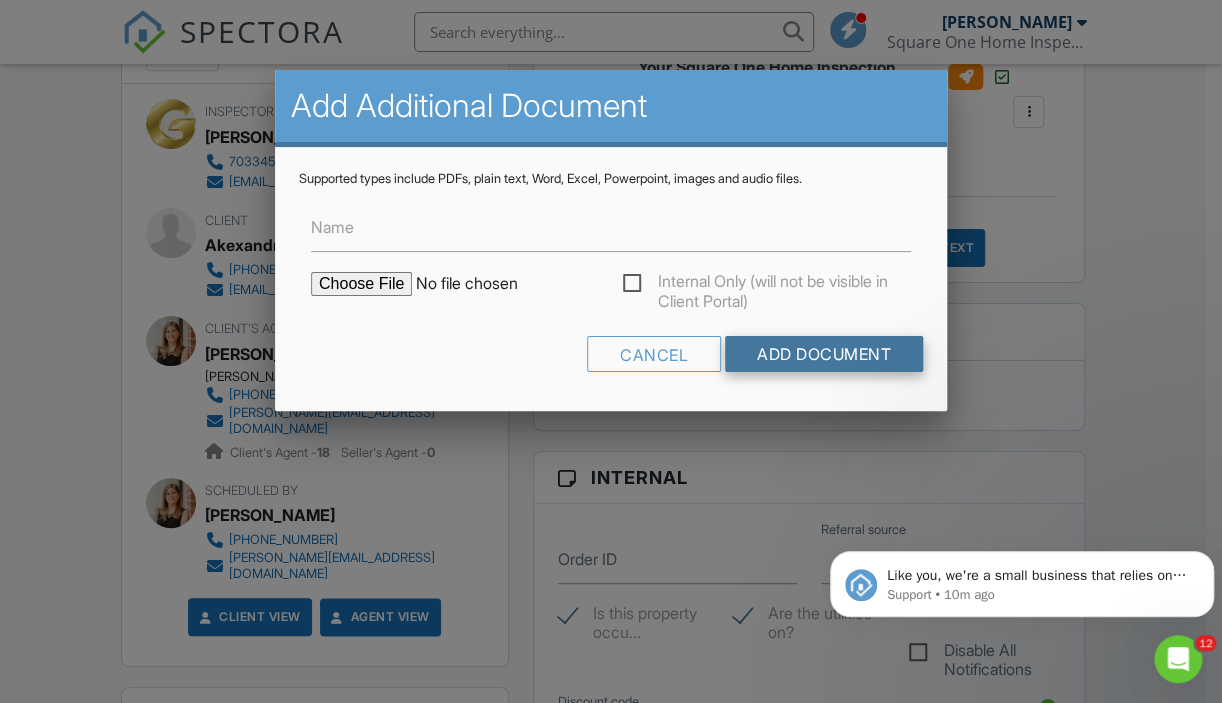 click on "Add Document" at bounding box center [824, 354] 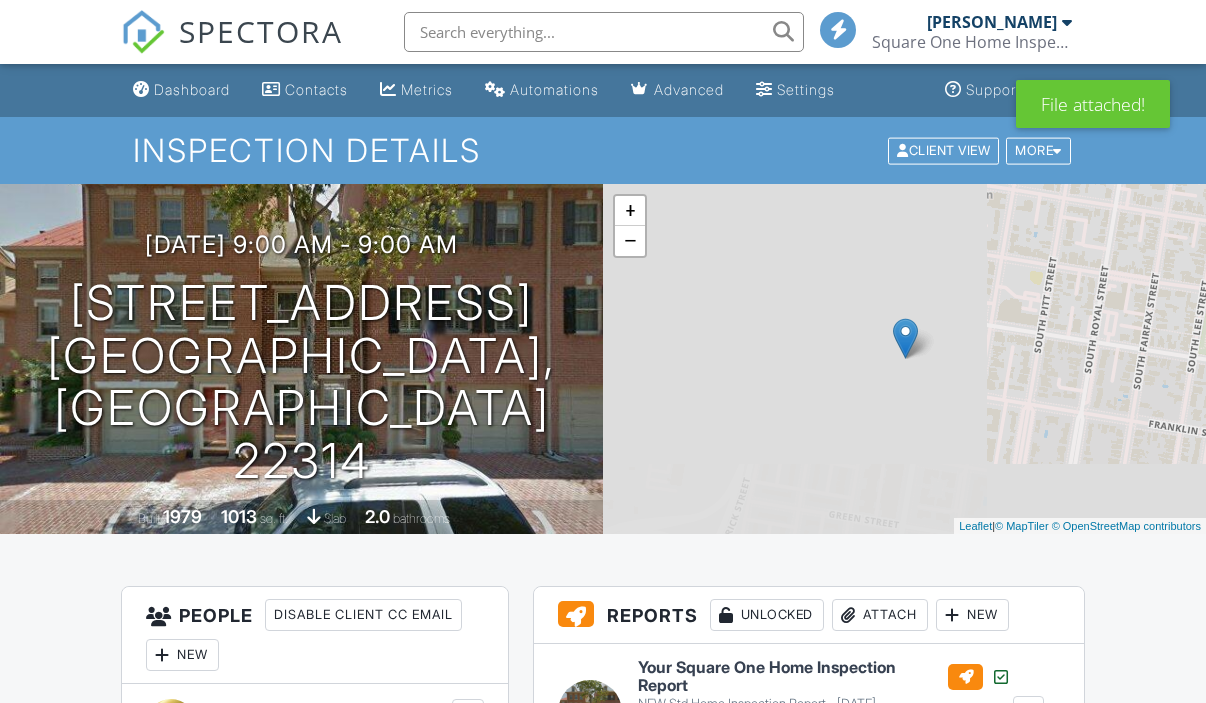 click on "Resend Email/Text" at bounding box center (899, 848) 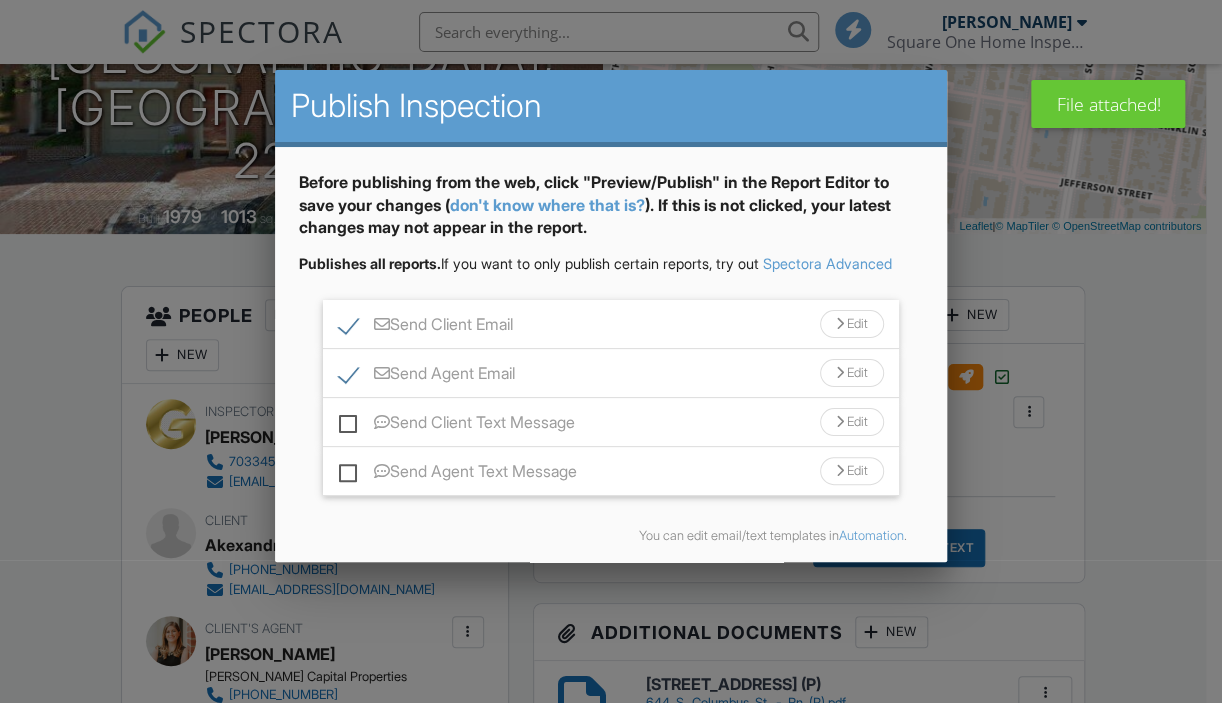 scroll, scrollTop: 300, scrollLeft: 0, axis: vertical 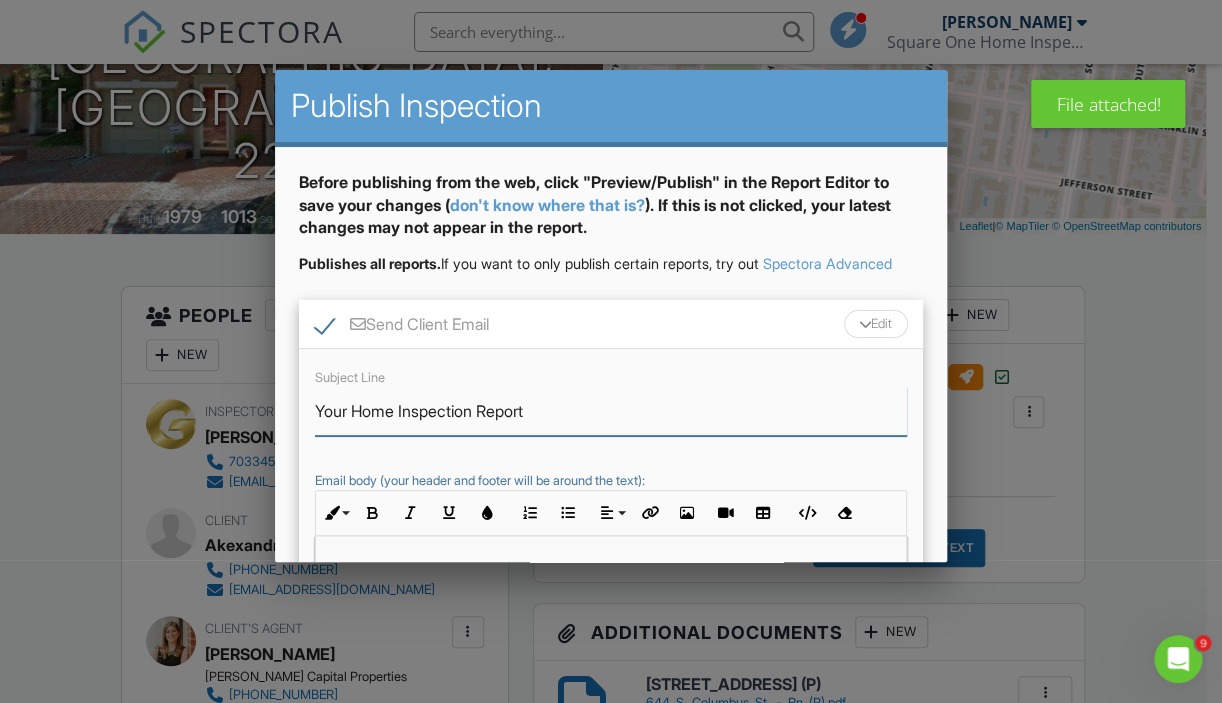 drag, startPoint x: 482, startPoint y: 430, endPoint x: 355, endPoint y: 422, distance: 127.25172 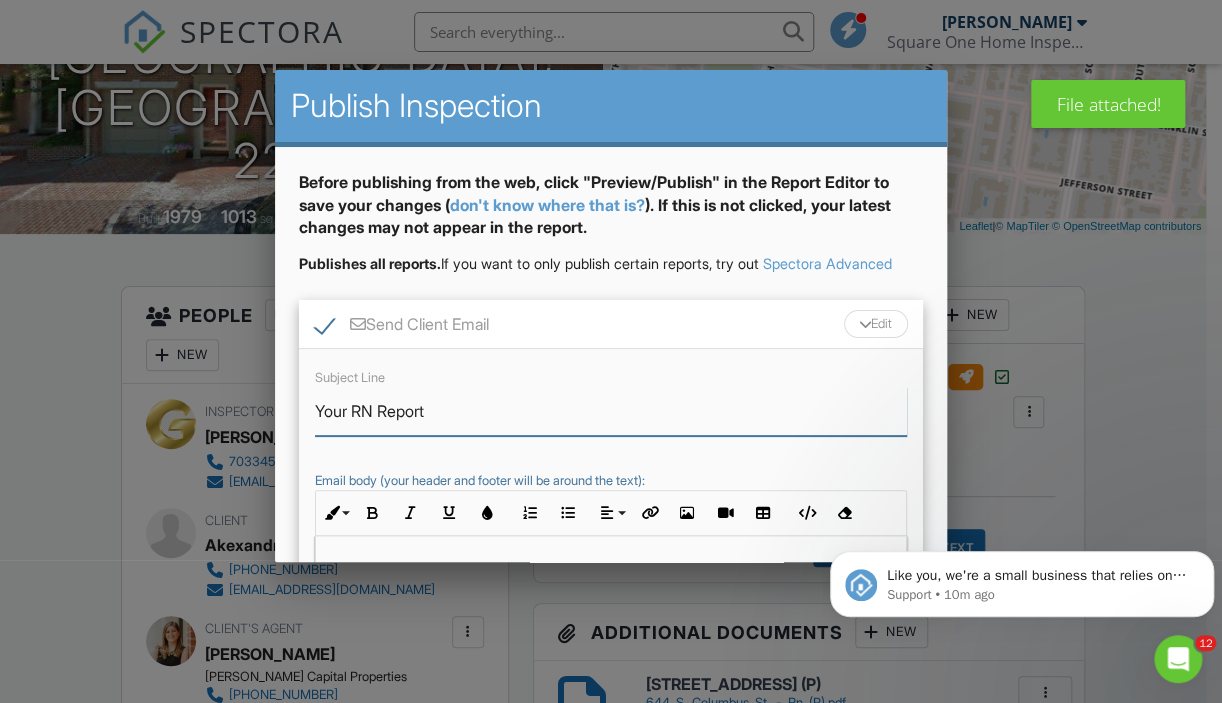 scroll, scrollTop: 0, scrollLeft: 0, axis: both 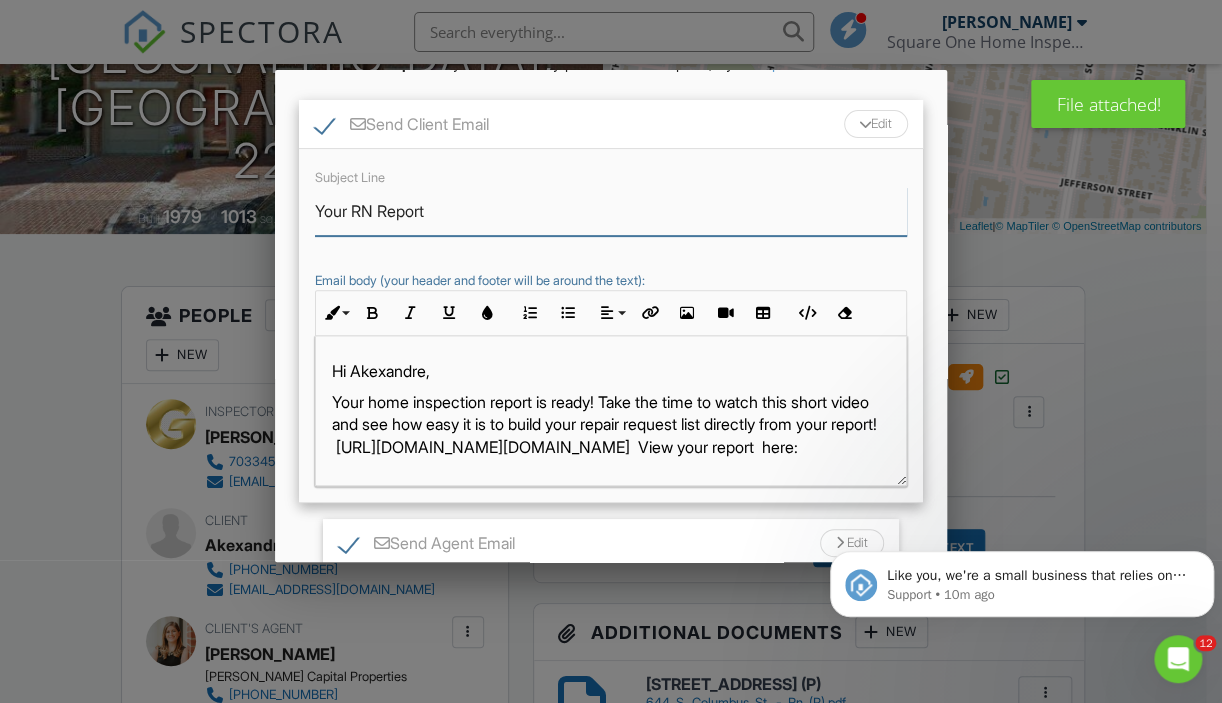 type on "Your RN Report" 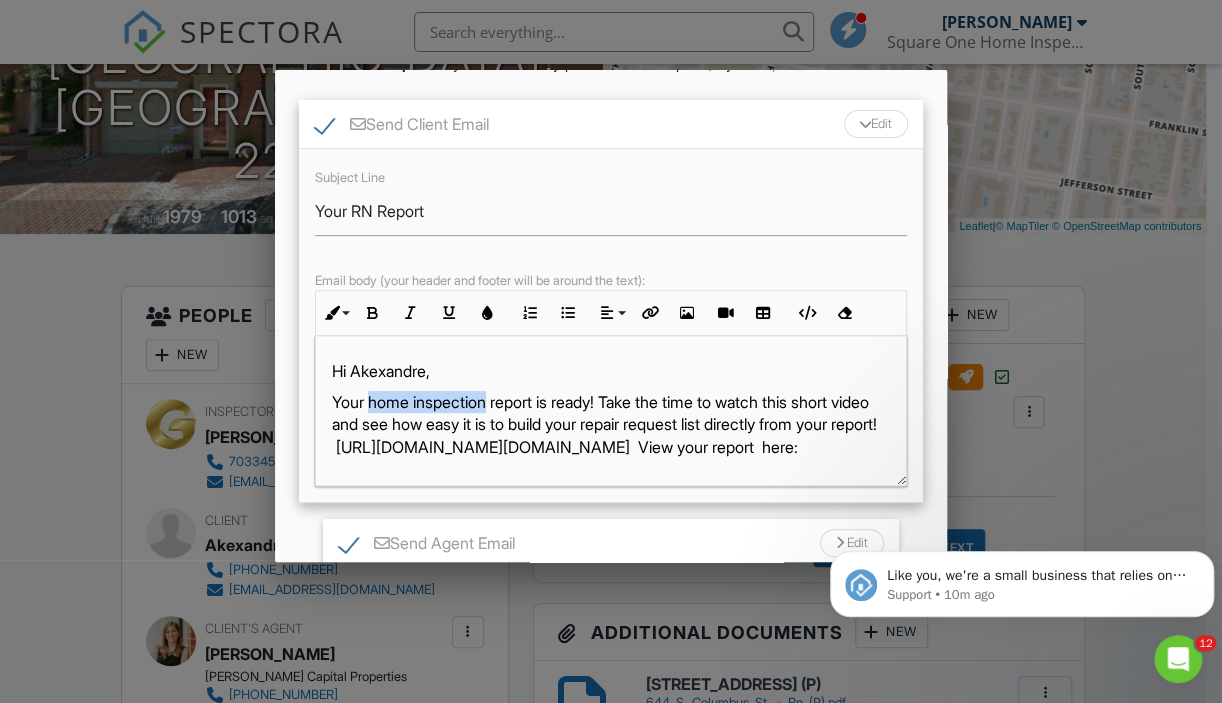 drag, startPoint x: 493, startPoint y: 418, endPoint x: 373, endPoint y: 416, distance: 120.01666 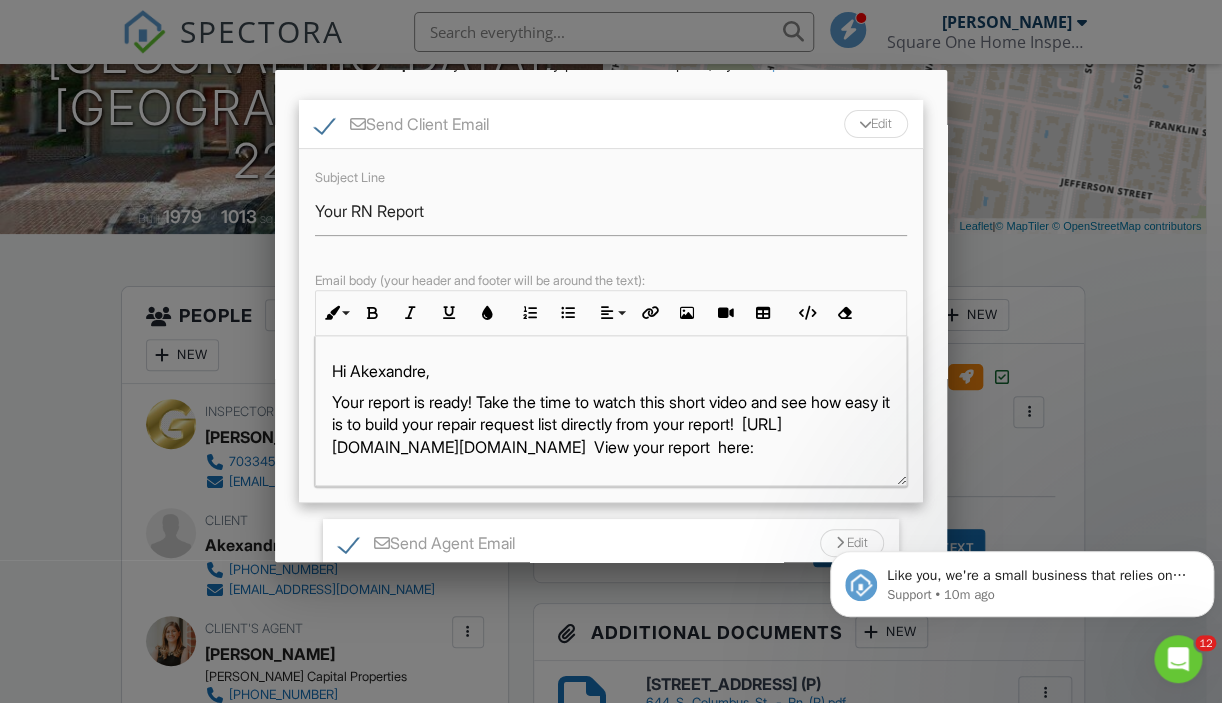 drag, startPoint x: 490, startPoint y: 410, endPoint x: 849, endPoint y: 466, distance: 363.34143 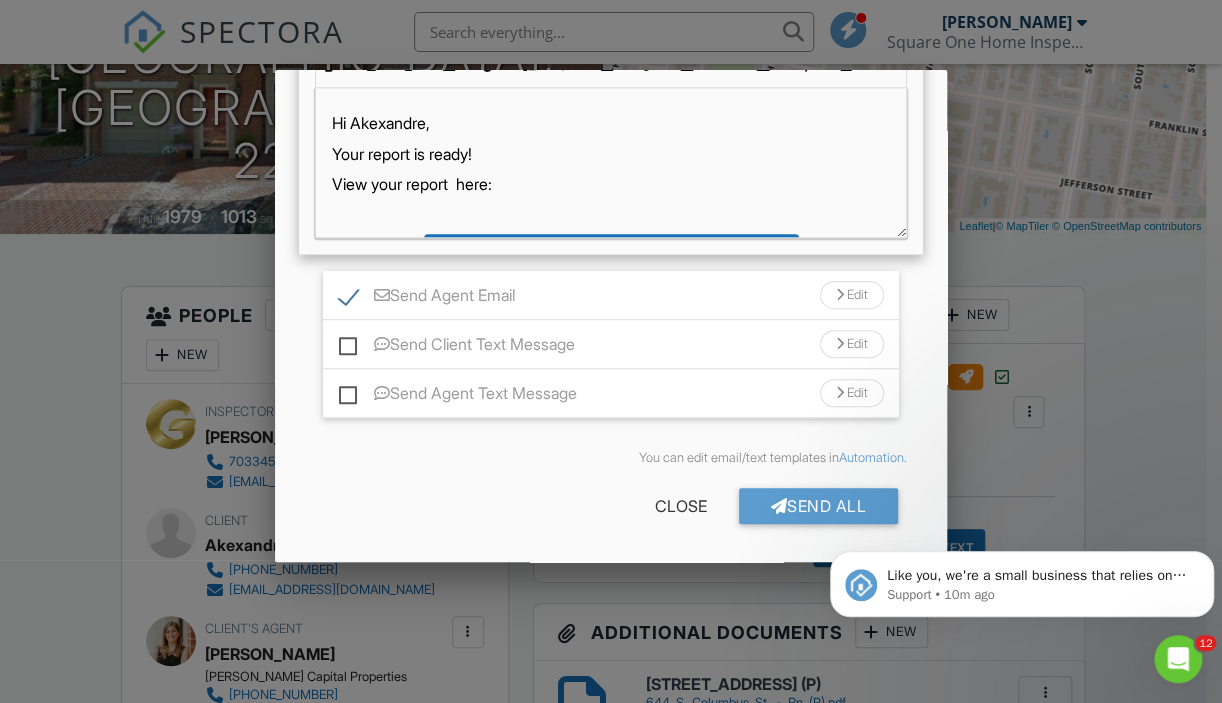 scroll, scrollTop: 466, scrollLeft: 0, axis: vertical 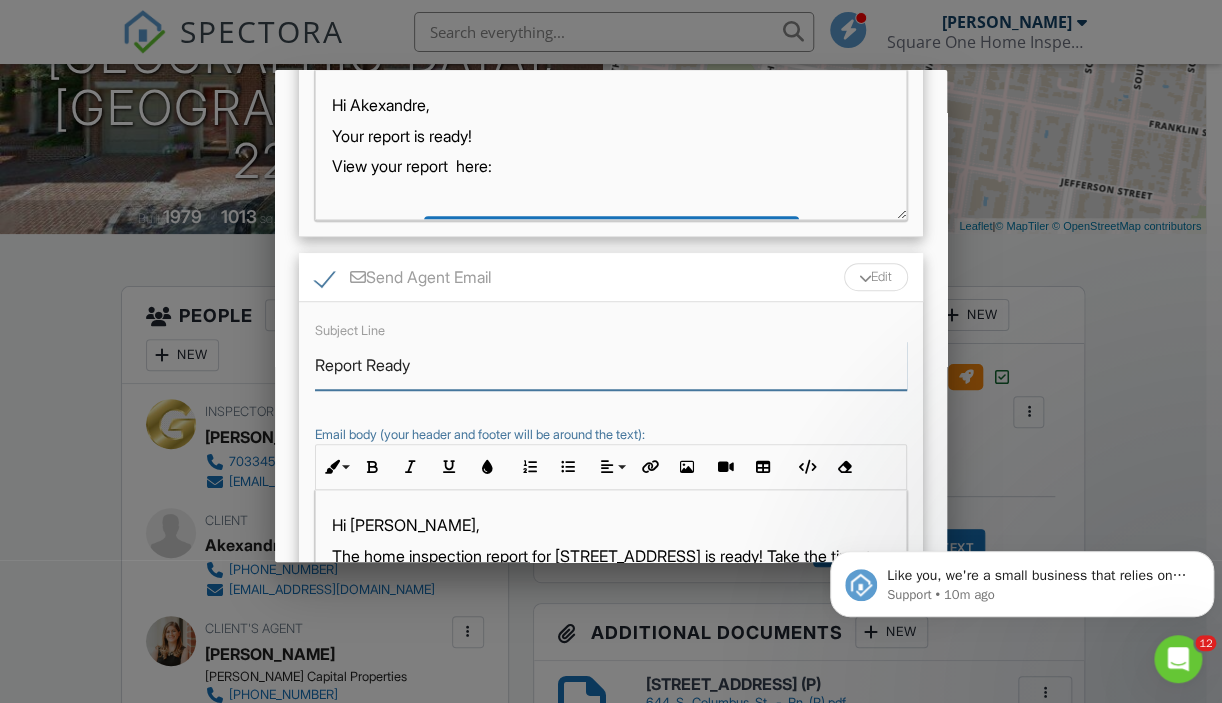 click on "Report Ready" at bounding box center (611, 365) 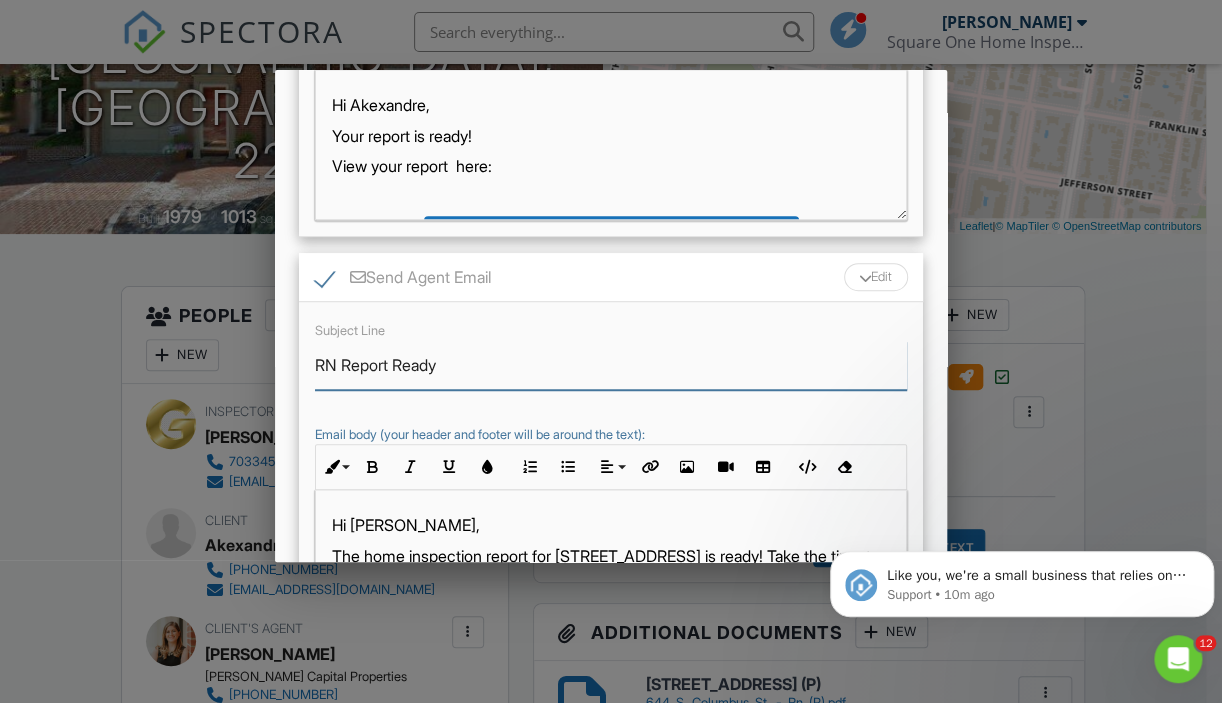 scroll, scrollTop: 566, scrollLeft: 0, axis: vertical 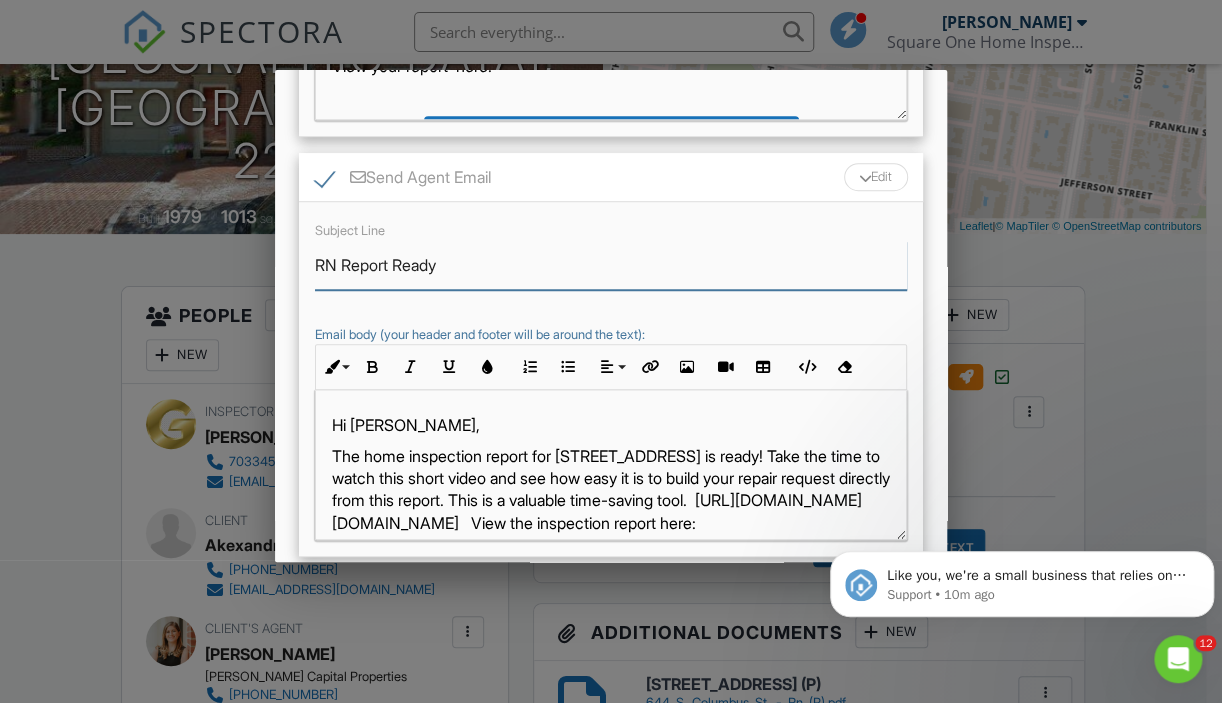 type on "RN Report Ready" 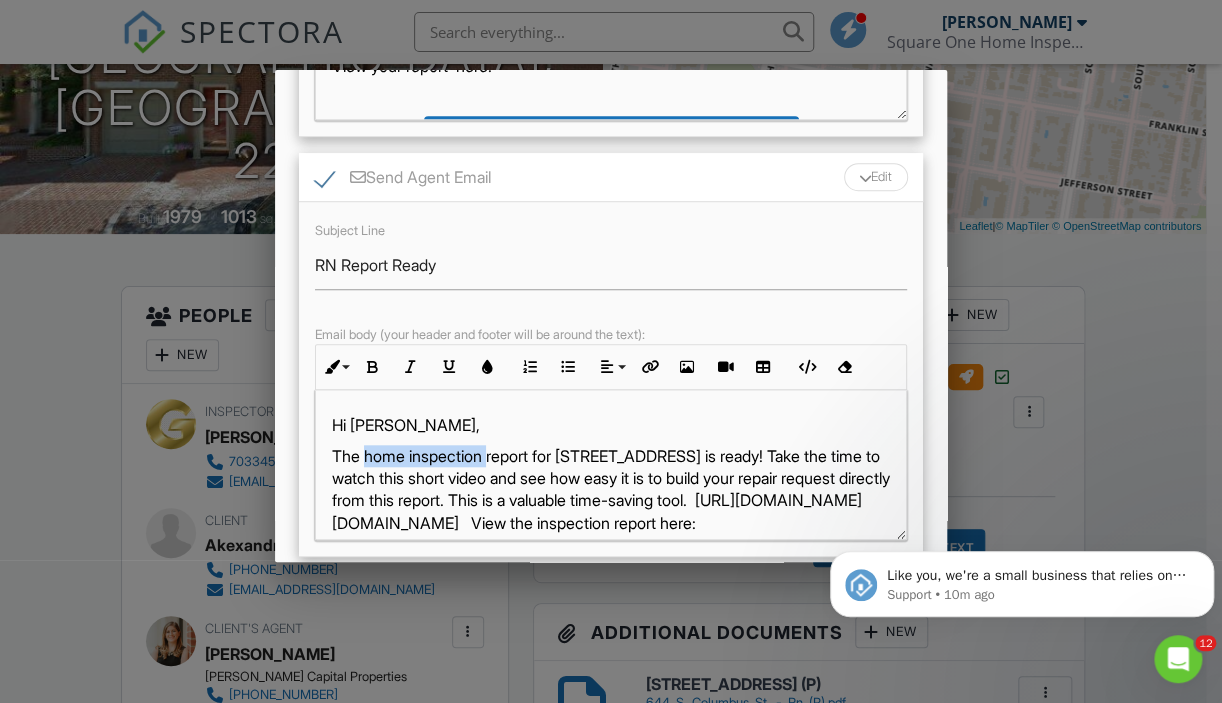 drag, startPoint x: 492, startPoint y: 473, endPoint x: 378, endPoint y: 480, distance: 114.21471 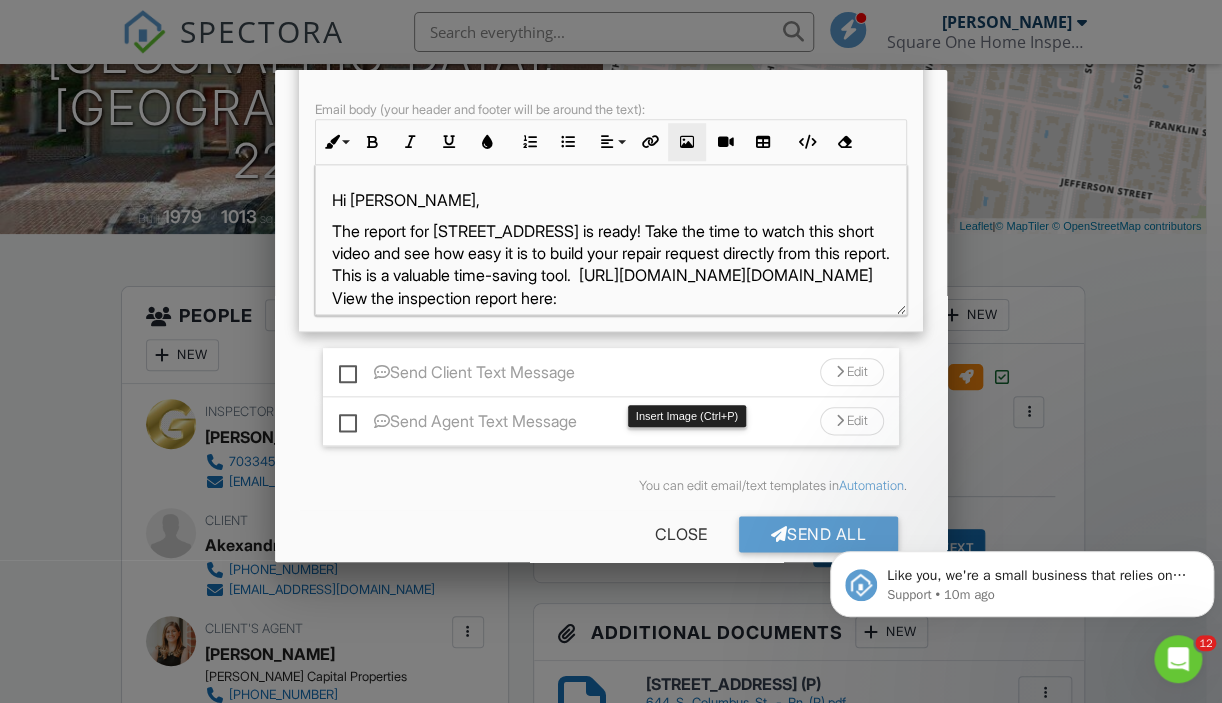 scroll, scrollTop: 836, scrollLeft: 0, axis: vertical 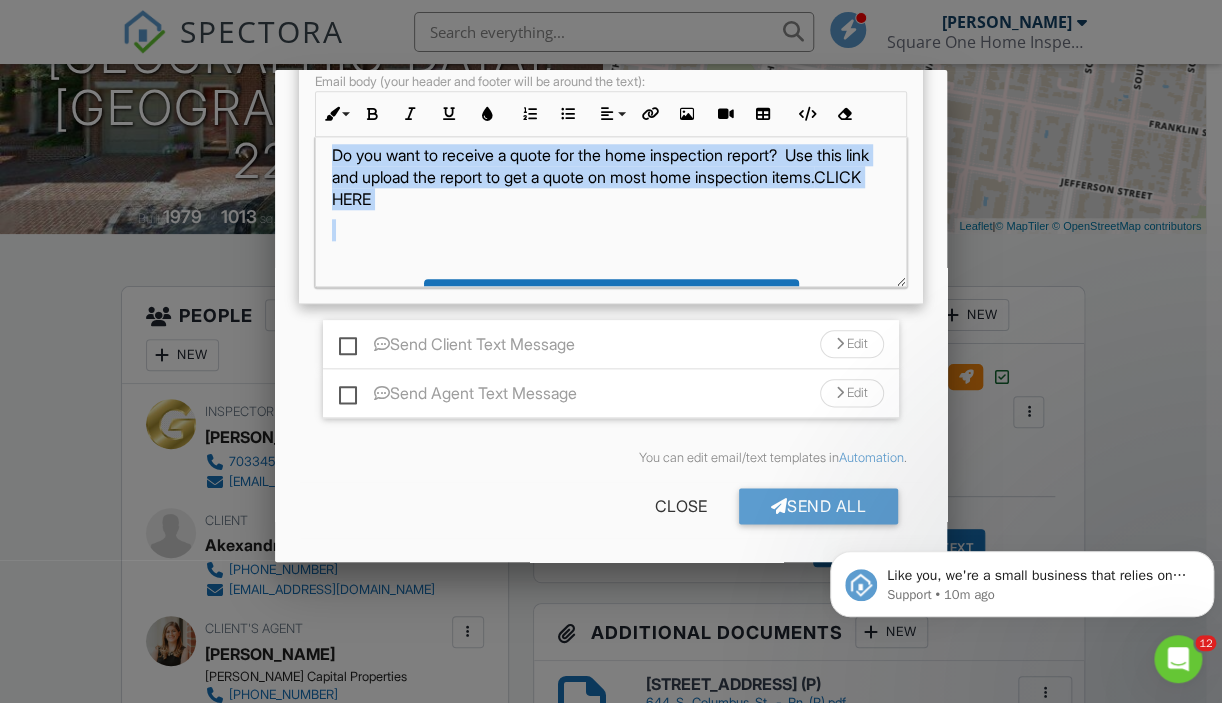 drag, startPoint x: 659, startPoint y: 206, endPoint x: 764, endPoint y: 241, distance: 110.67972 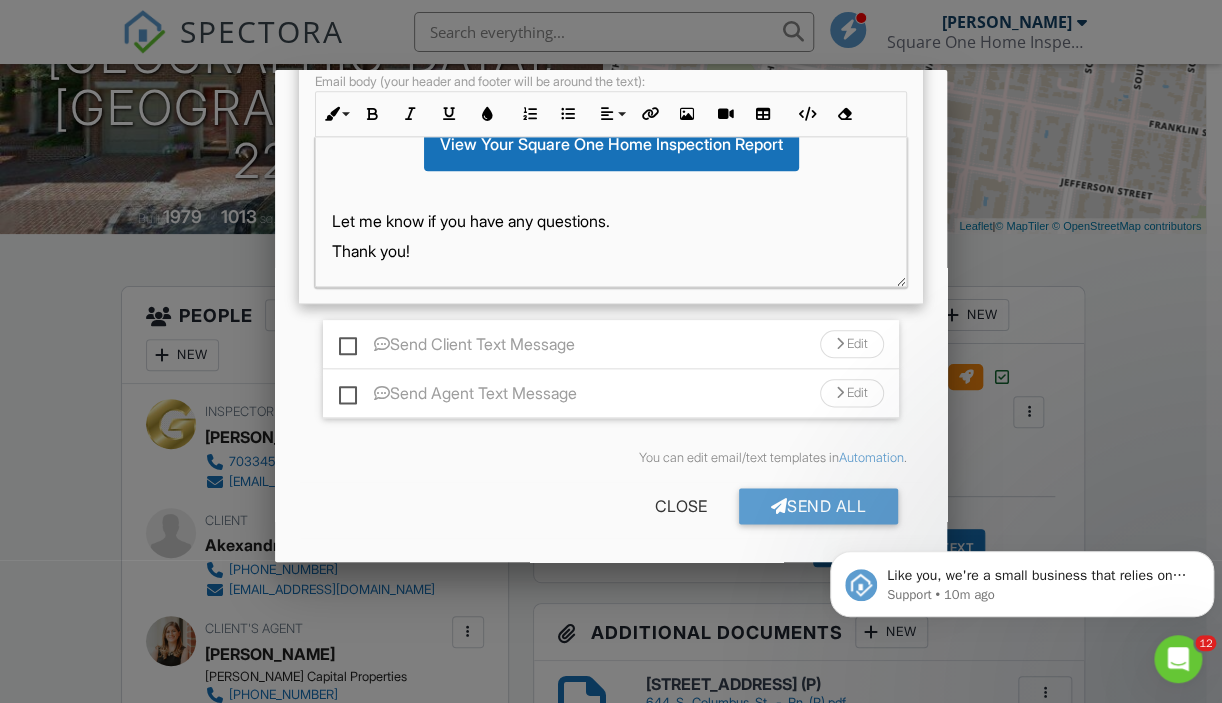 scroll, scrollTop: 165, scrollLeft: 0, axis: vertical 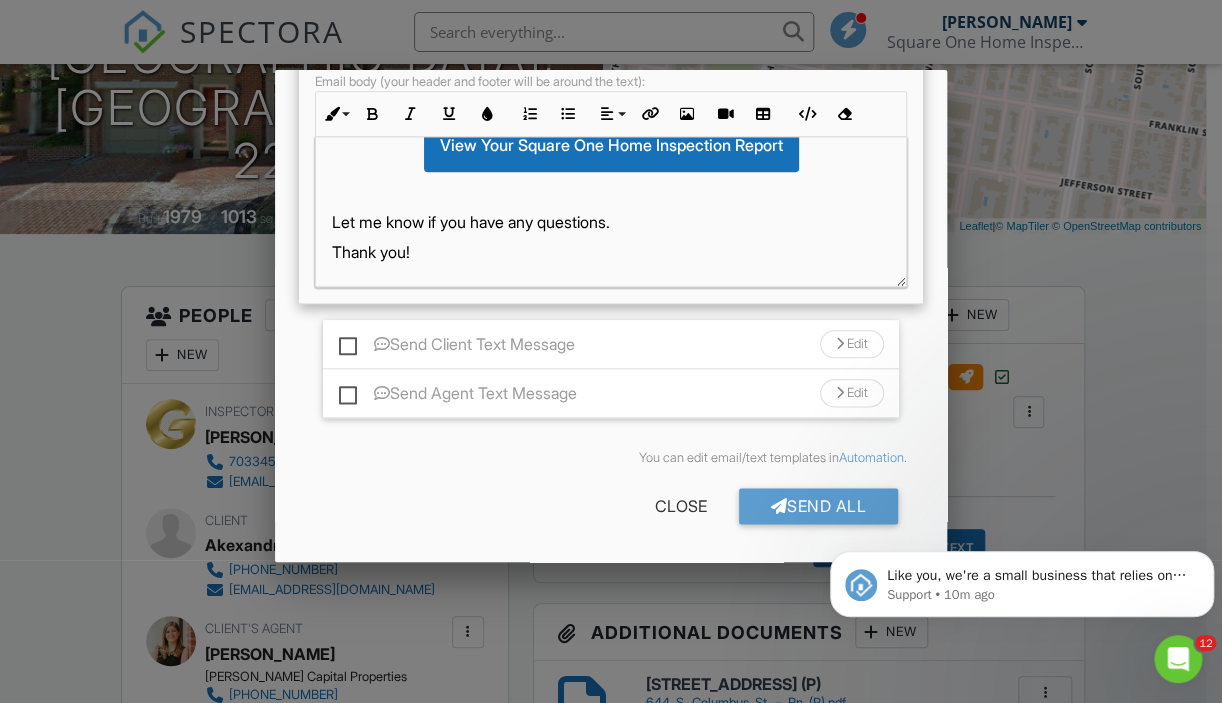 click on "Send Agent Text Message
Edit" at bounding box center (611, 393) 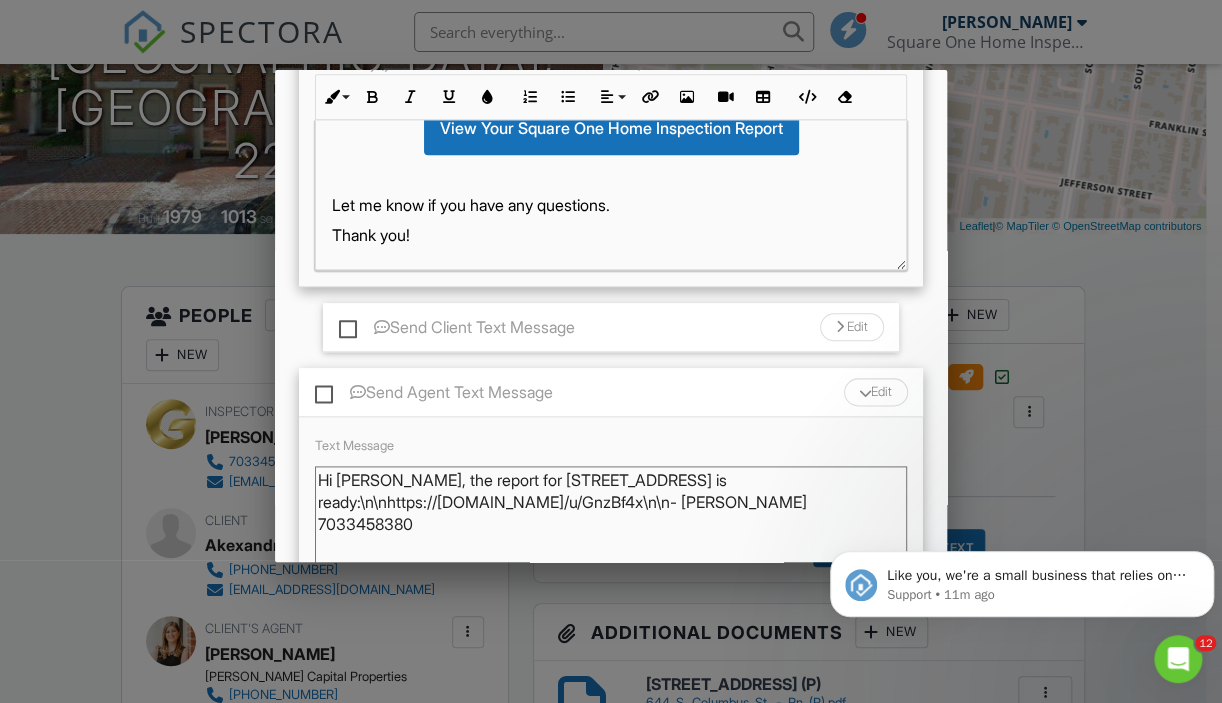 click on "Send Agent Text Message" at bounding box center [434, 395] 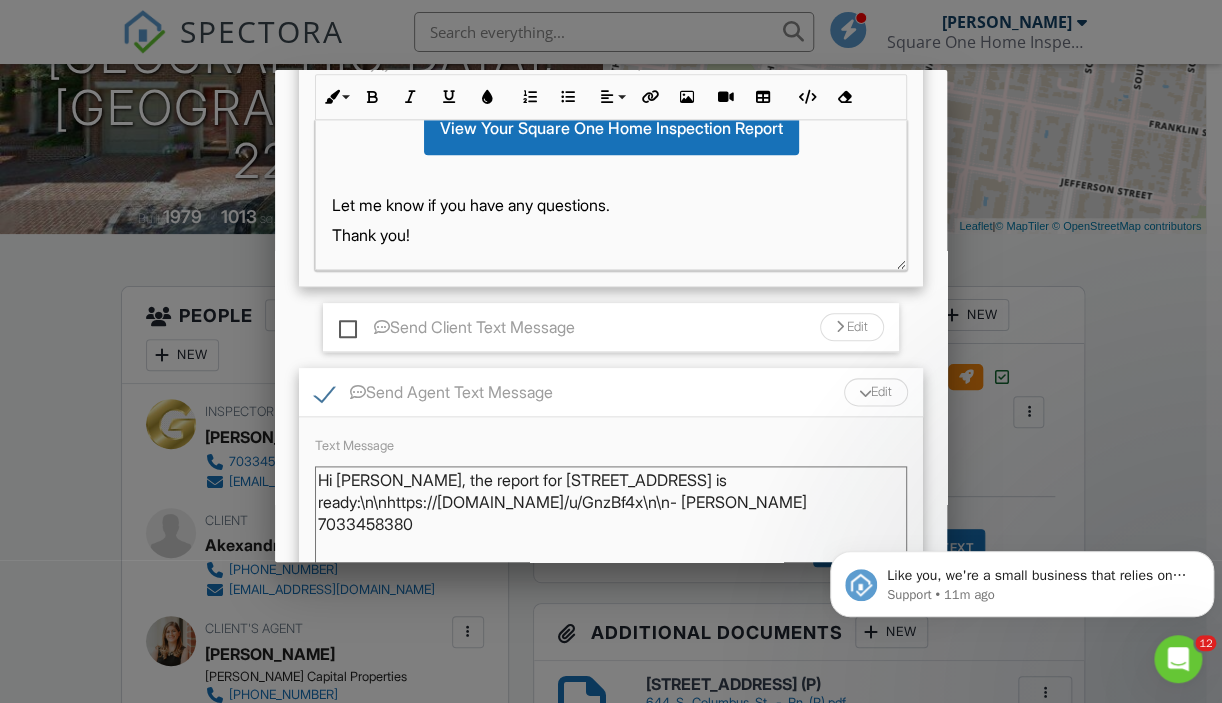 click on "Hi Brittany, the report for 644 S Columbus St is ready:\n\nhttps://app.spectora.com/u/GnzBf4x\n\n- Greg Jones 7033458380" at bounding box center [611, 516] 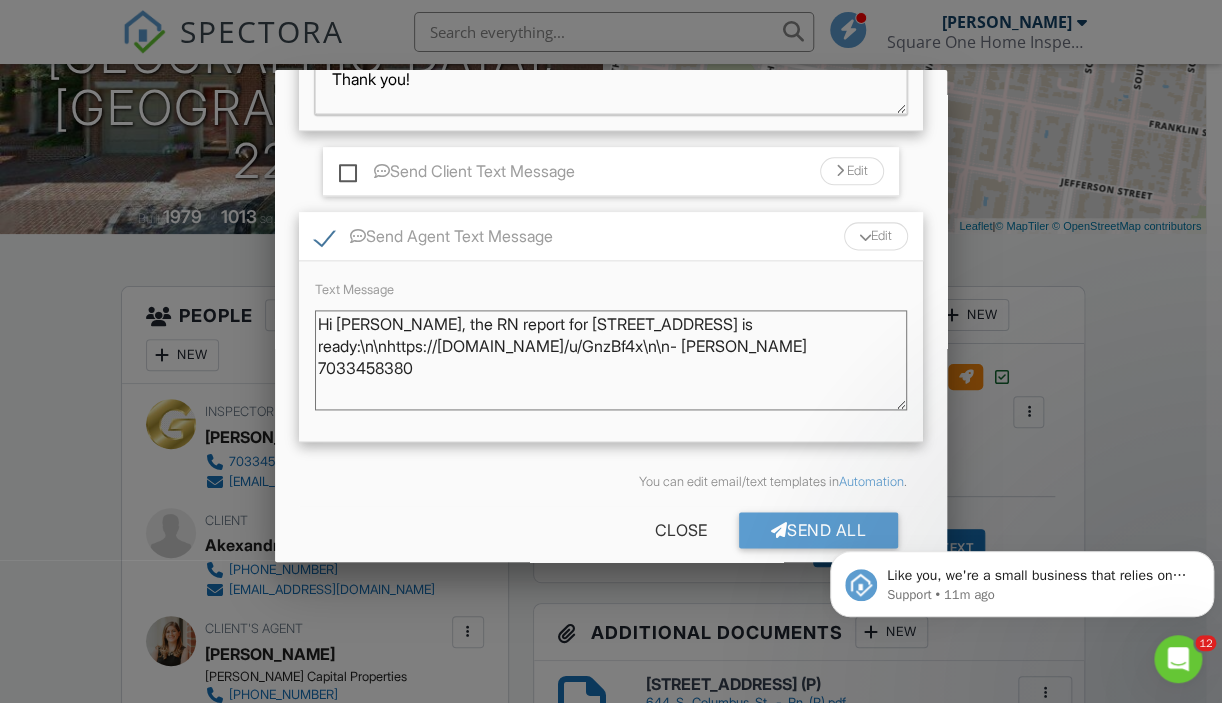 scroll, scrollTop: 1033, scrollLeft: 0, axis: vertical 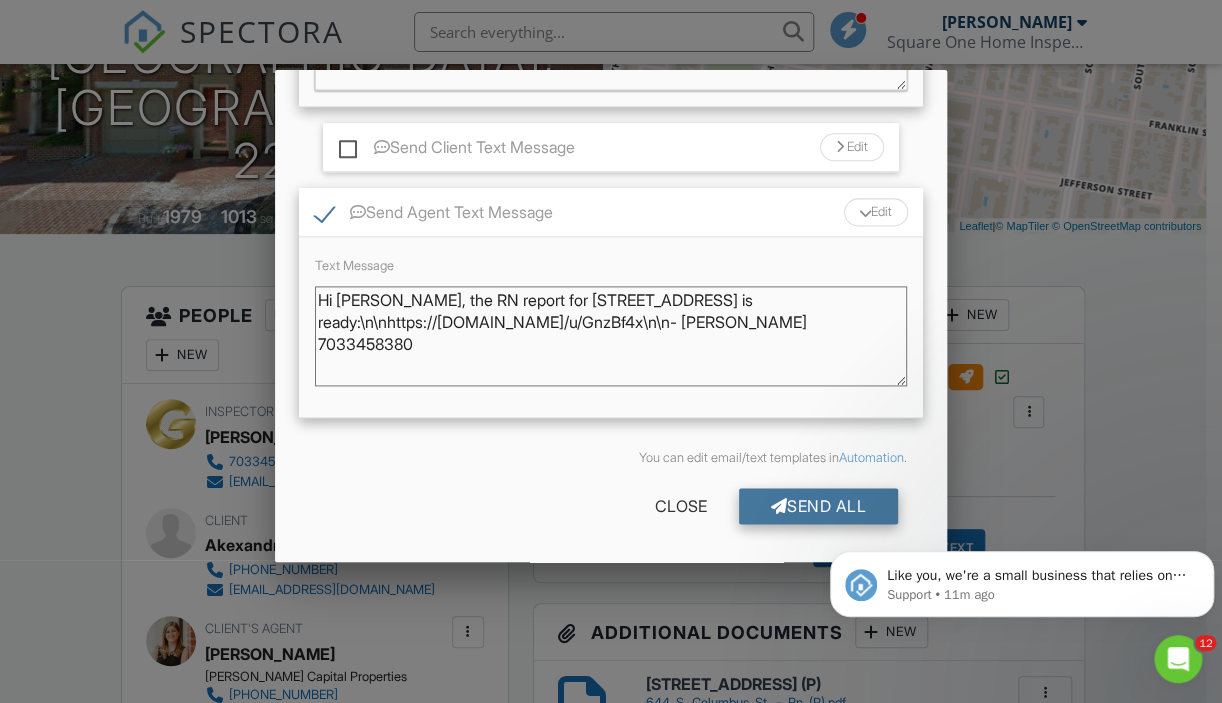 type on "Hi Brittany, the RN report for 644 S Columbus St is ready:\n\nhttps://app.spectora.com/u/GnzBf4x\n\n- Greg Jones 7033458380" 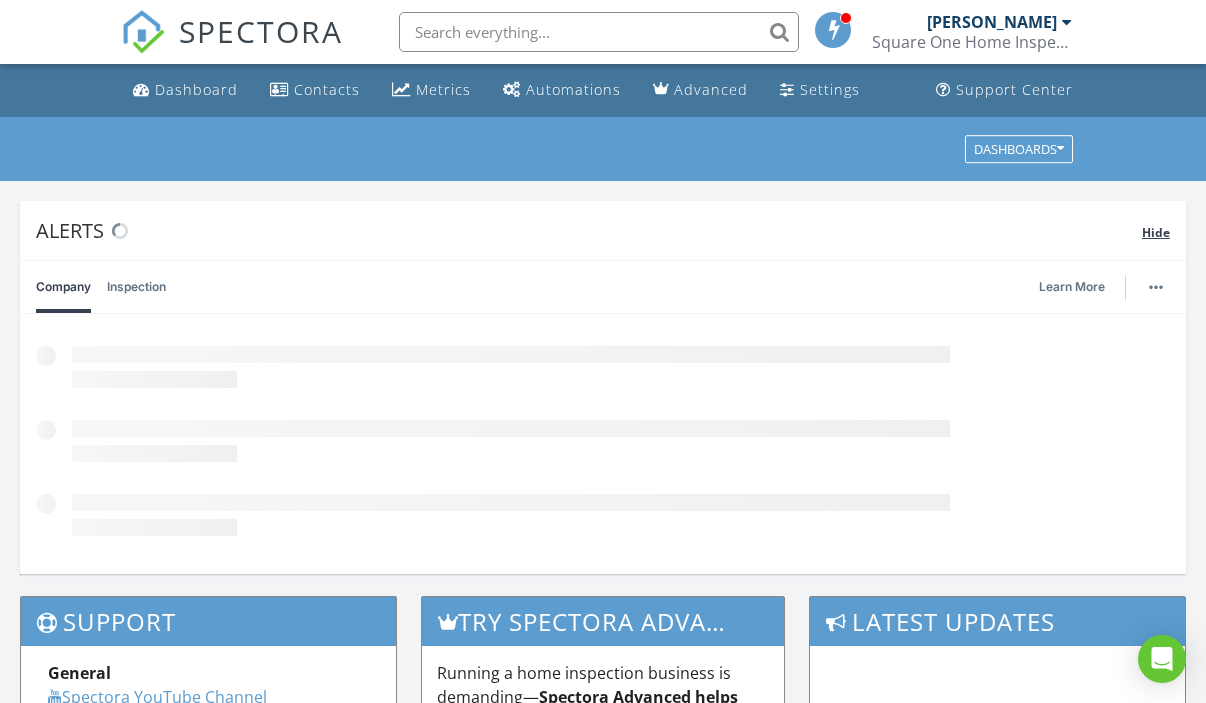 scroll, scrollTop: 0, scrollLeft: 0, axis: both 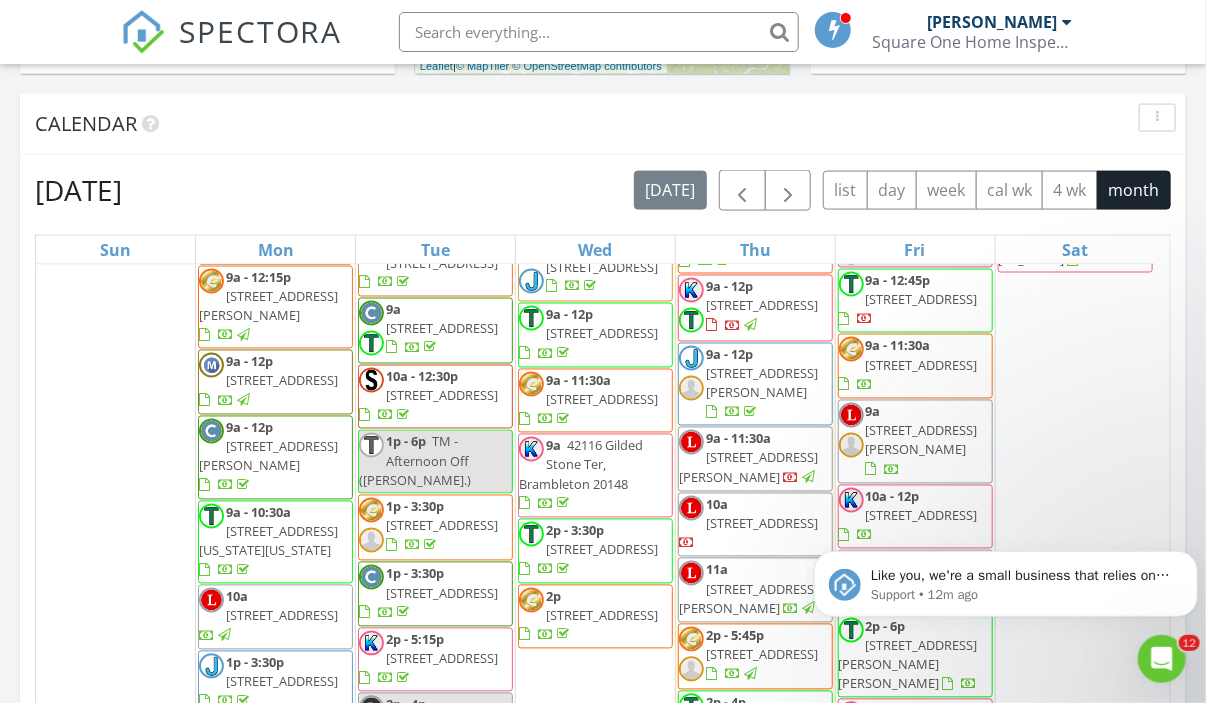 click at bounding box center (599, 32) 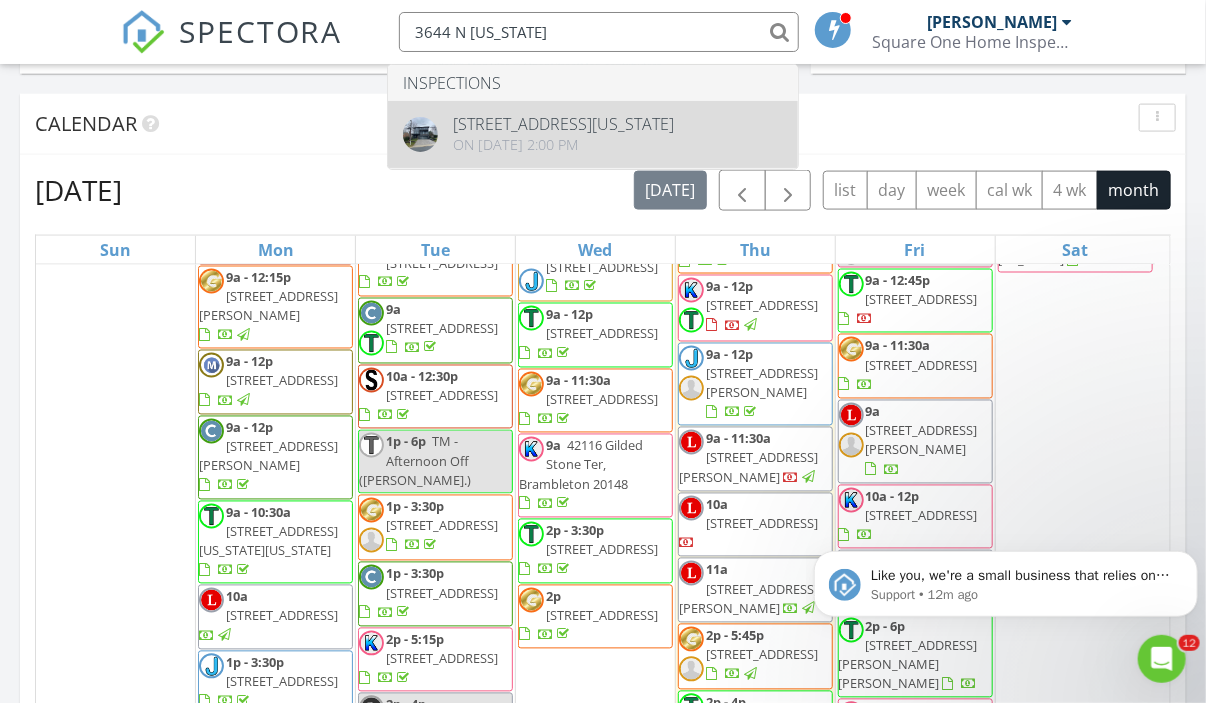 type on "3644 N VERMONT" 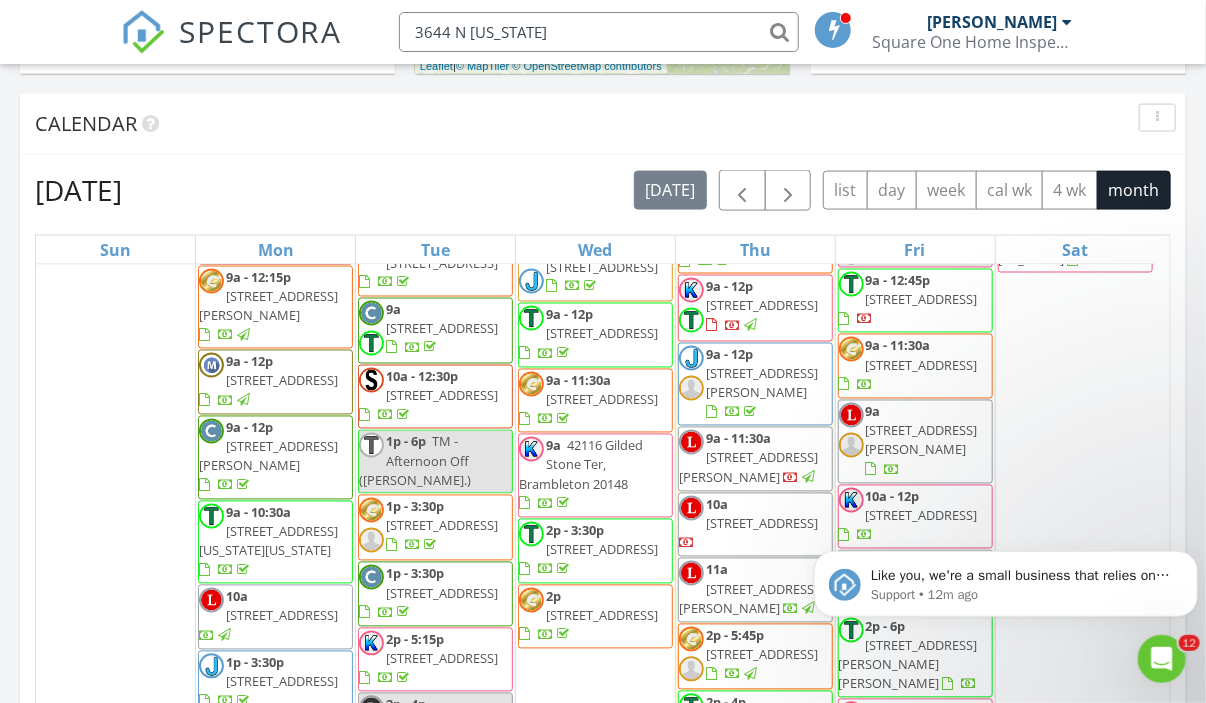 type 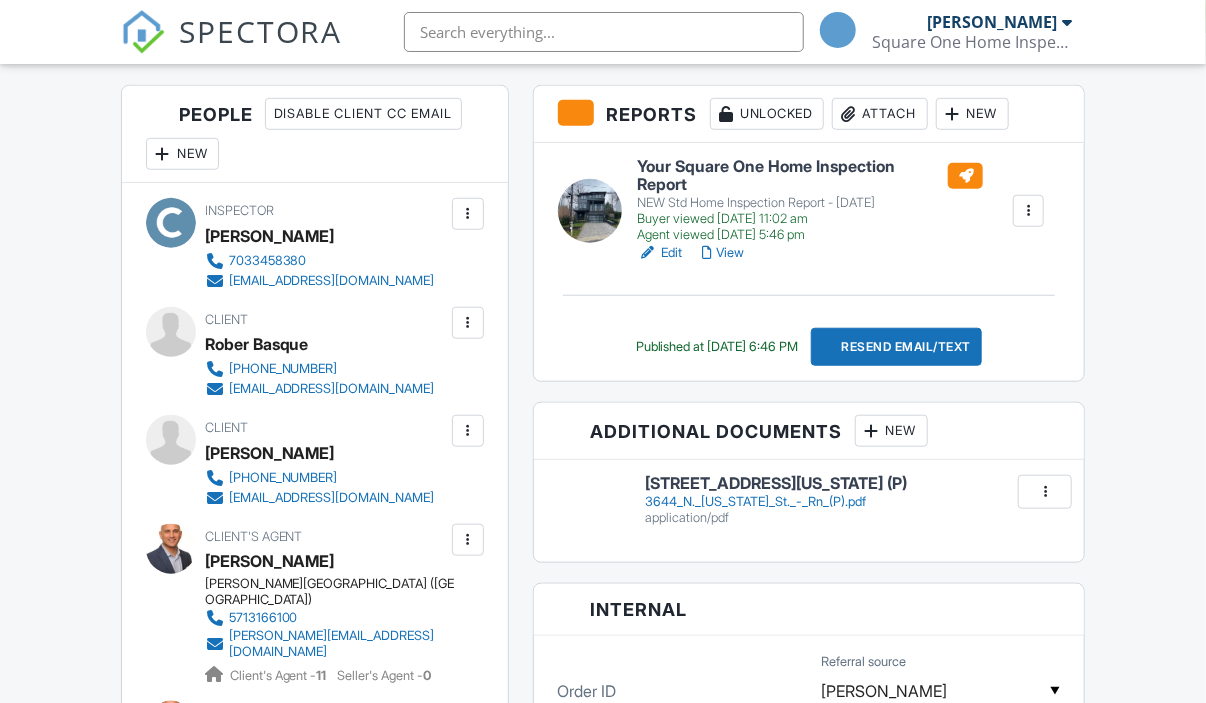 scroll, scrollTop: 600, scrollLeft: 0, axis: vertical 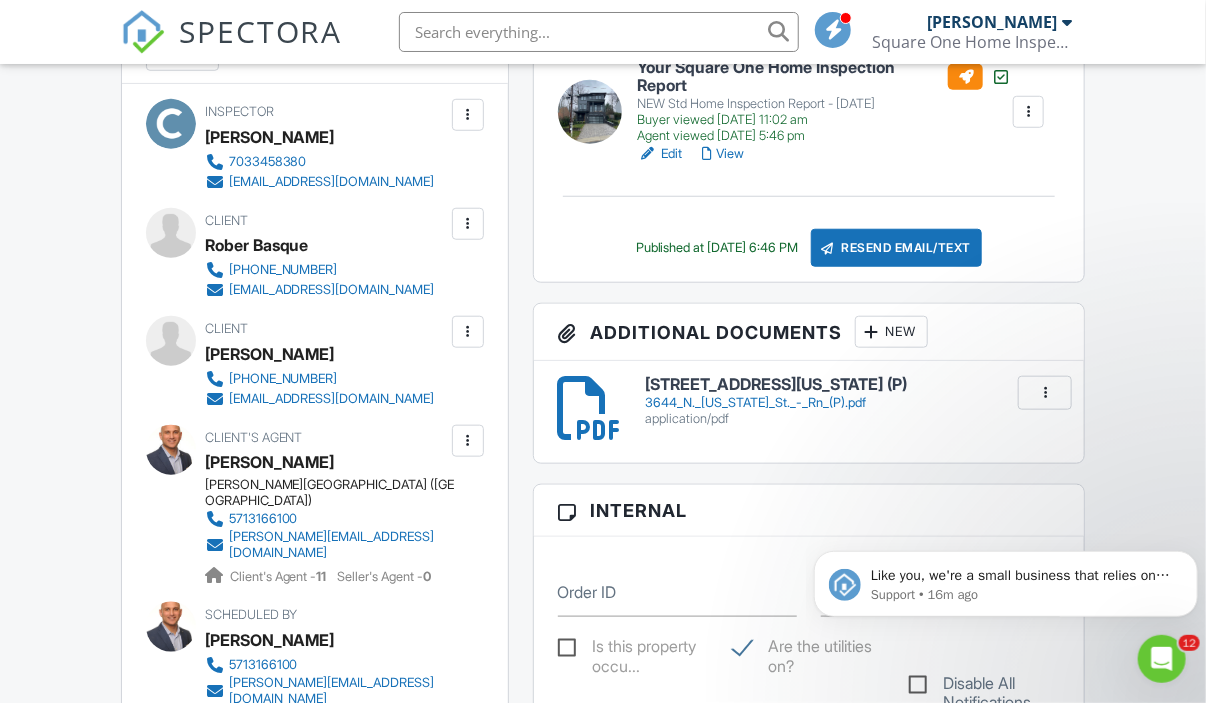 click on "Edit
View" at bounding box center [825, 154] 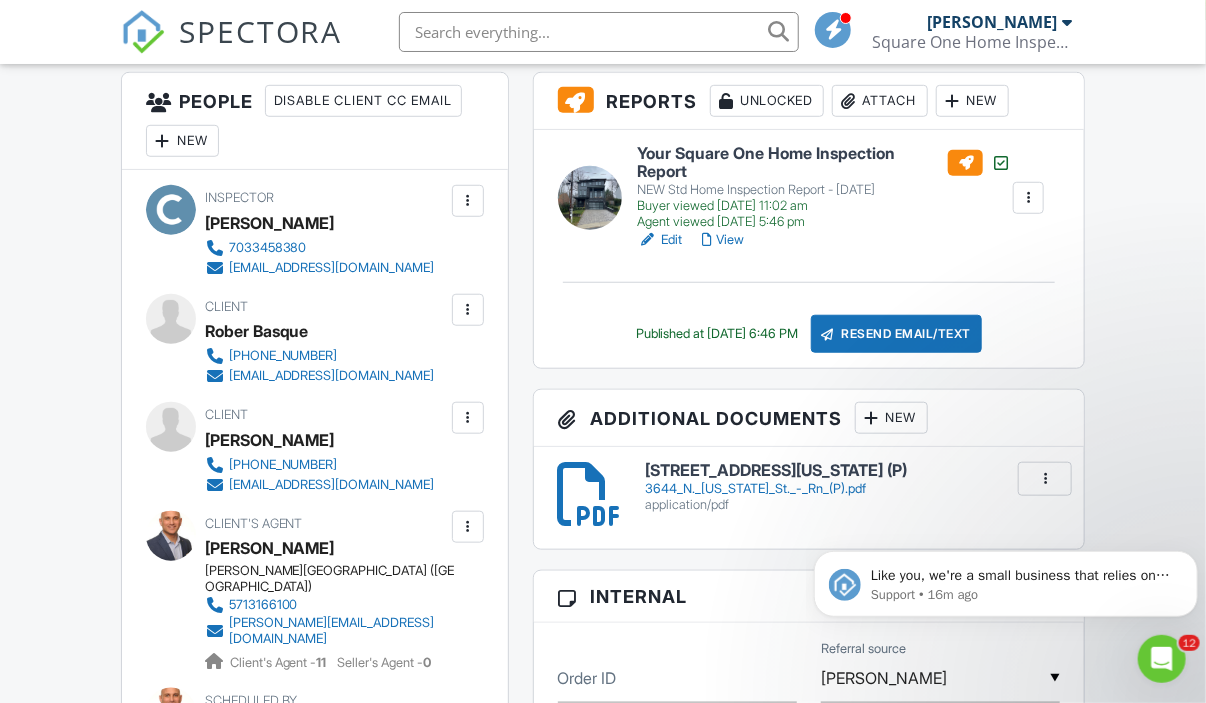 scroll, scrollTop: 513, scrollLeft: 0, axis: vertical 